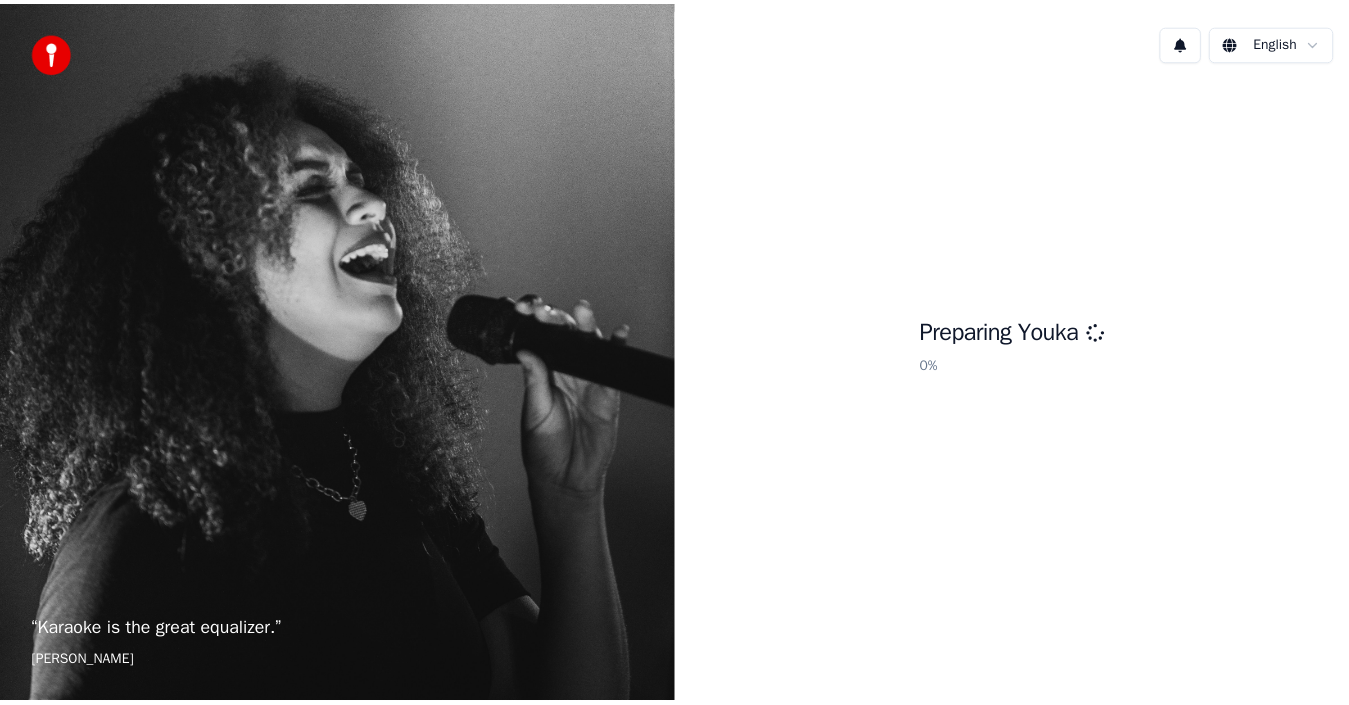 scroll, scrollTop: 0, scrollLeft: 0, axis: both 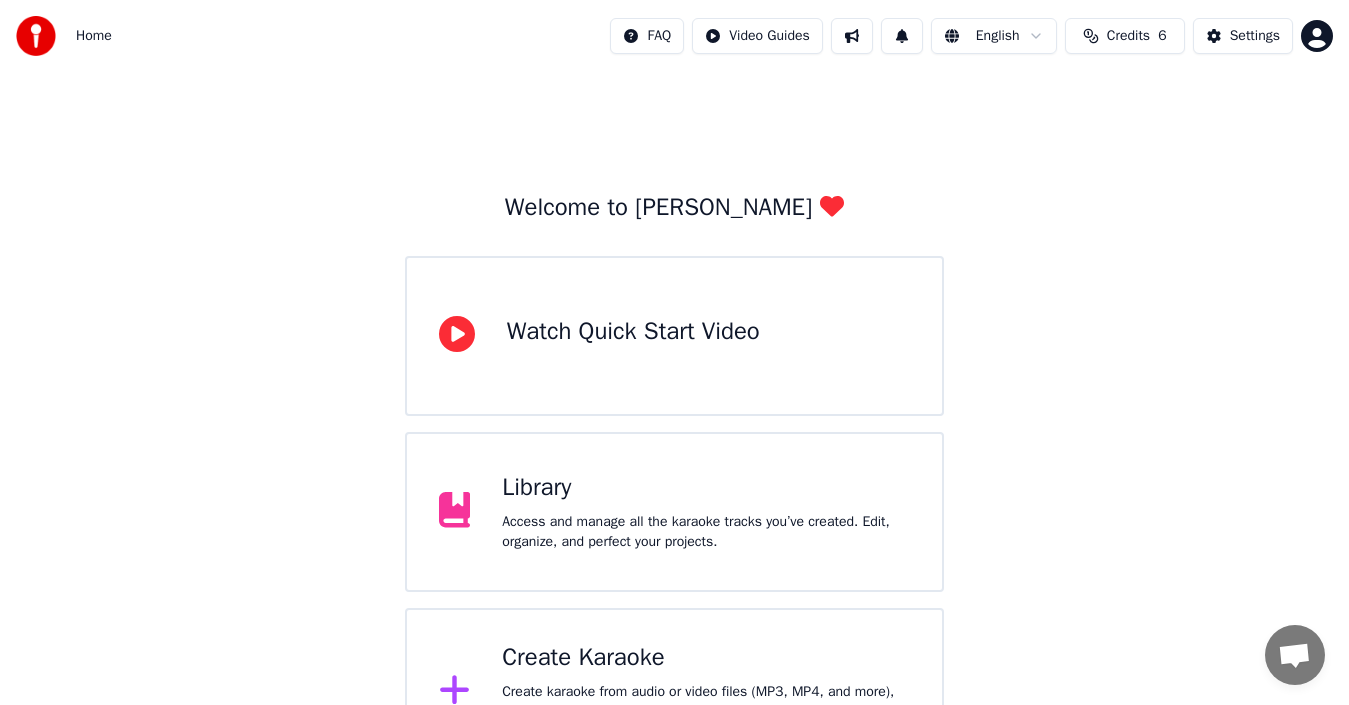 click on "Access and manage all the karaoke tracks you’ve created. Edit, organize, and perfect your projects." at bounding box center [706, 532] 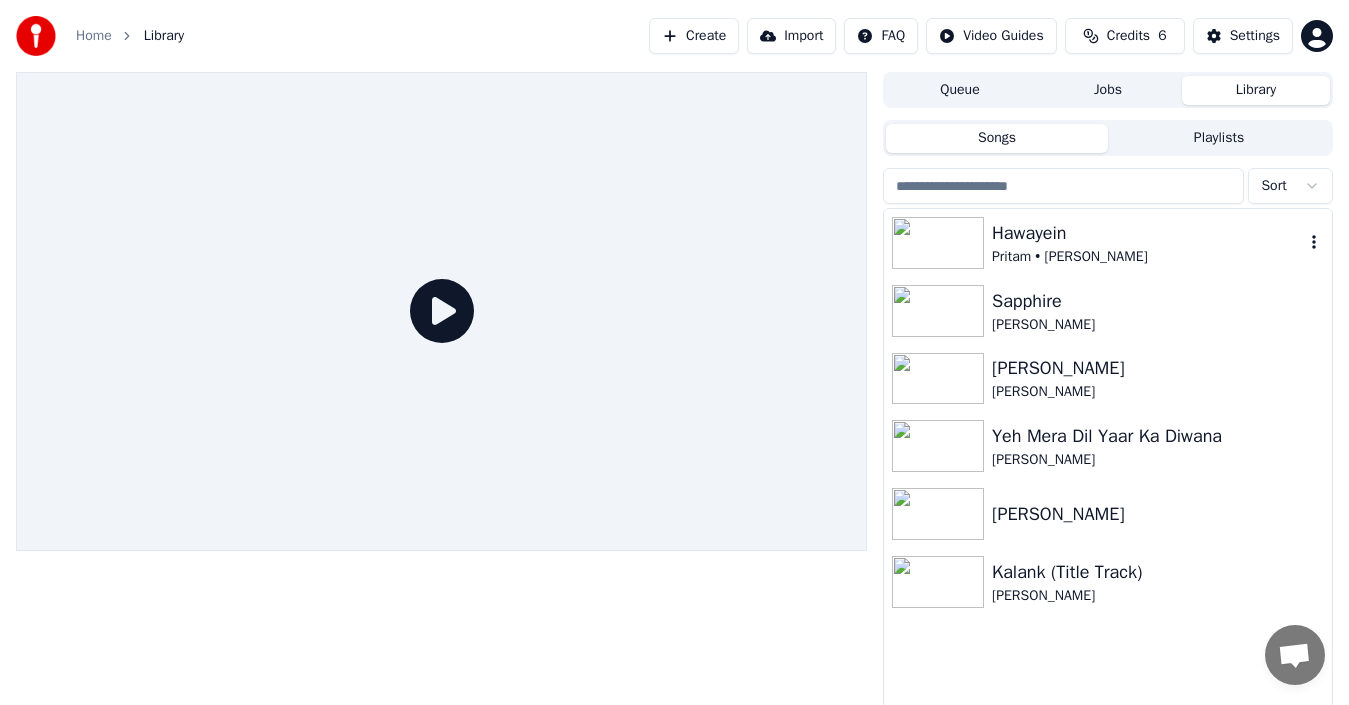 click at bounding box center (938, 243) 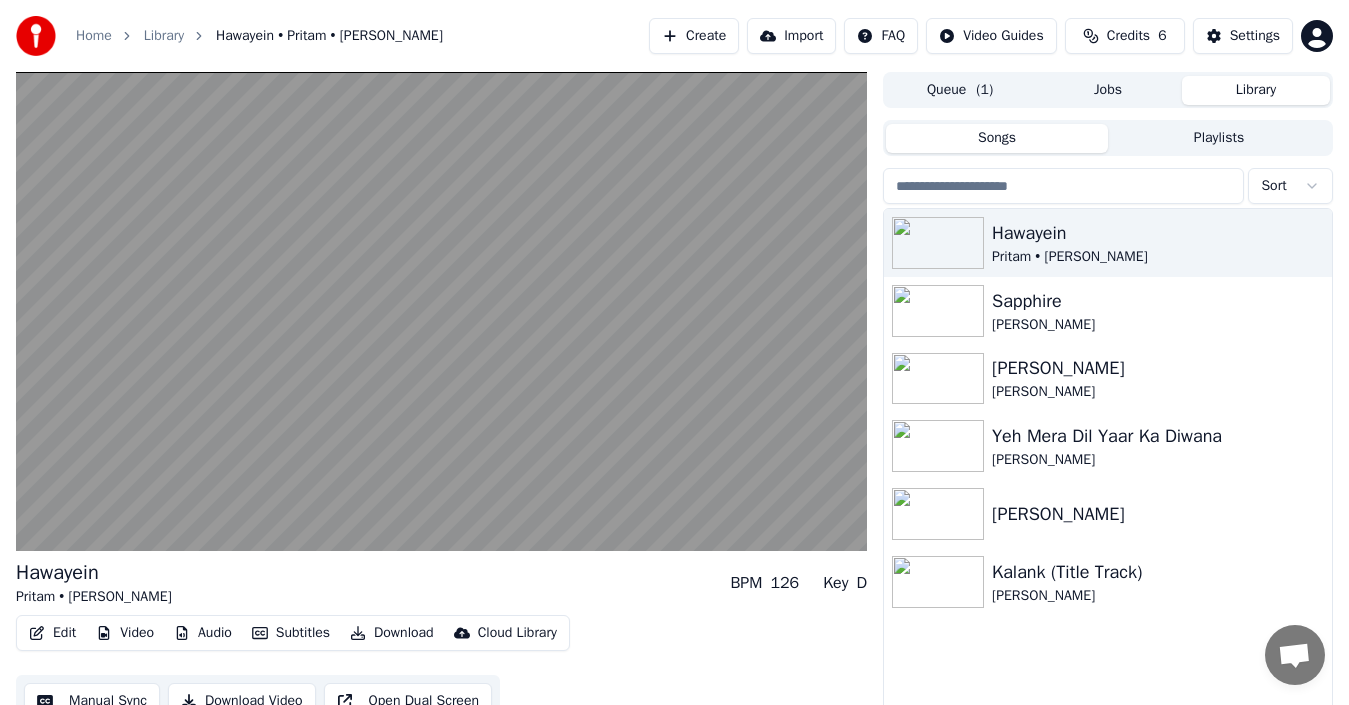 click on "Manual Sync" at bounding box center (92, 701) 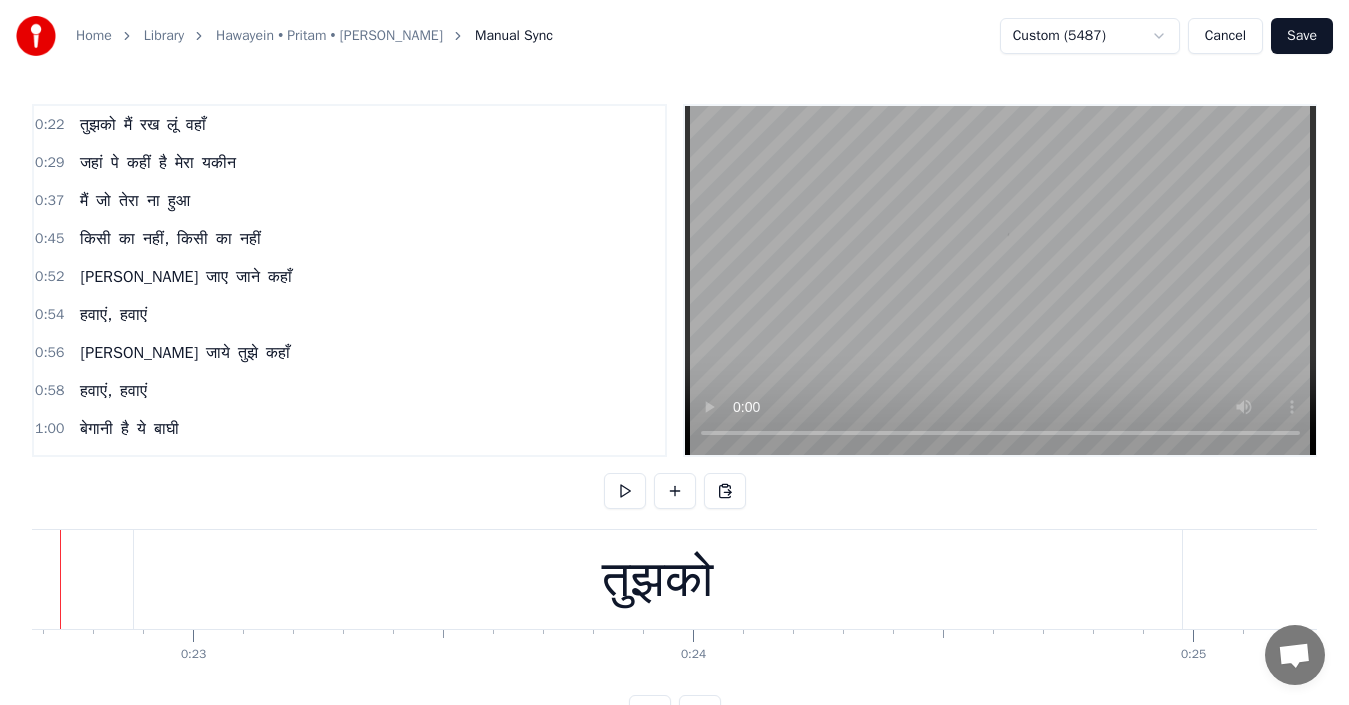 scroll, scrollTop: 0, scrollLeft: 11267, axis: horizontal 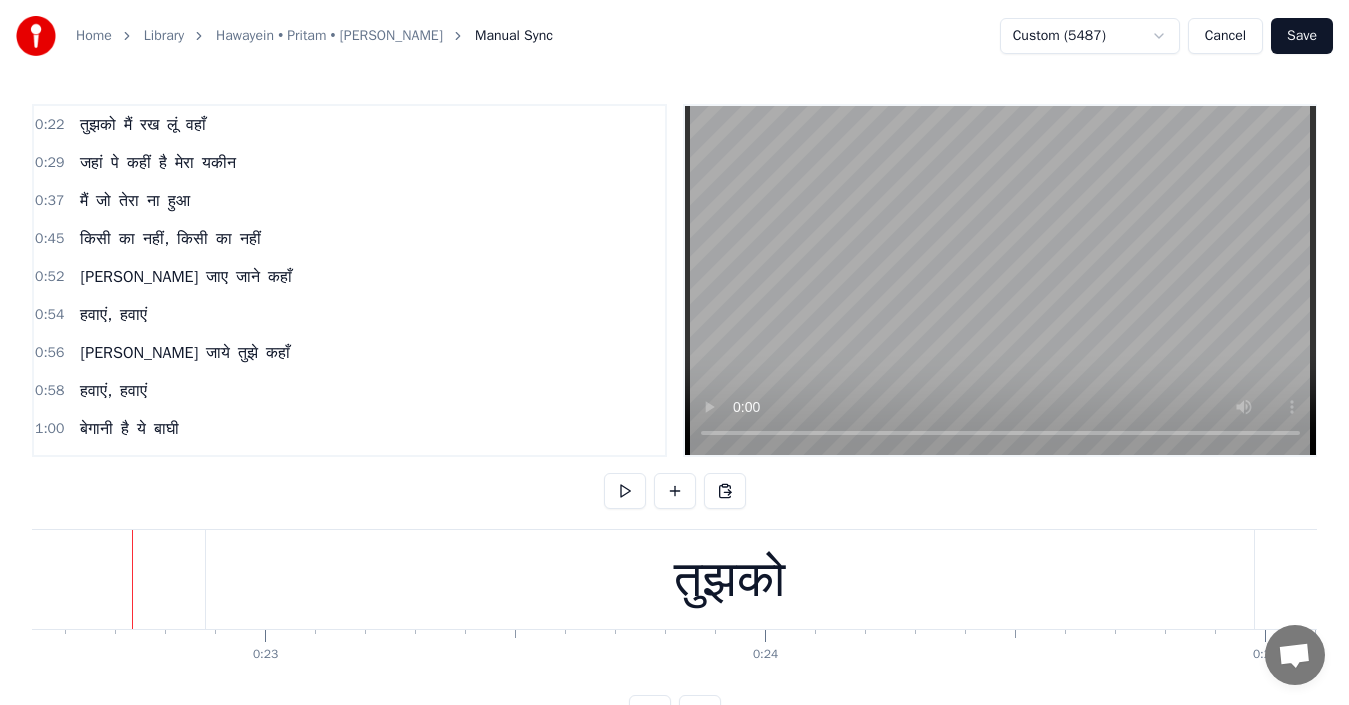 click at bounding box center (625, 491) 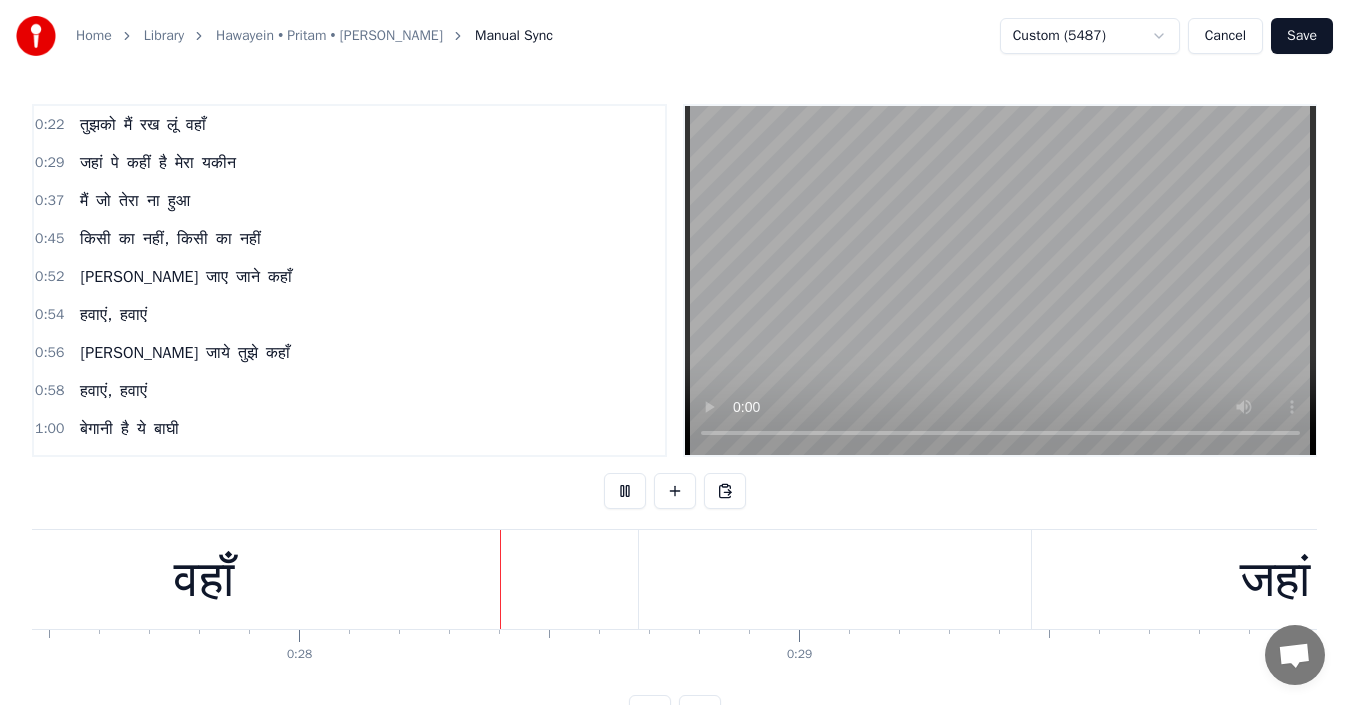 scroll, scrollTop: 0, scrollLeft: 13738, axis: horizontal 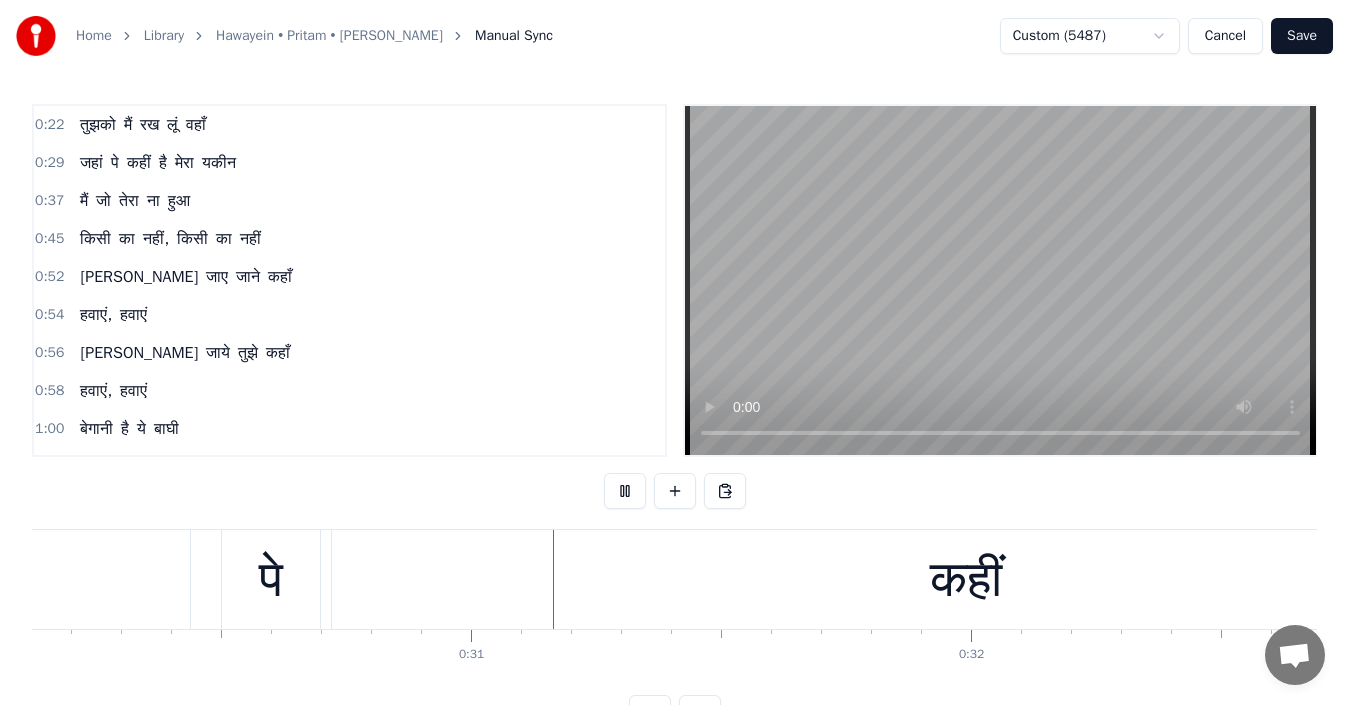 click on "तुझको" at bounding box center (98, 125) 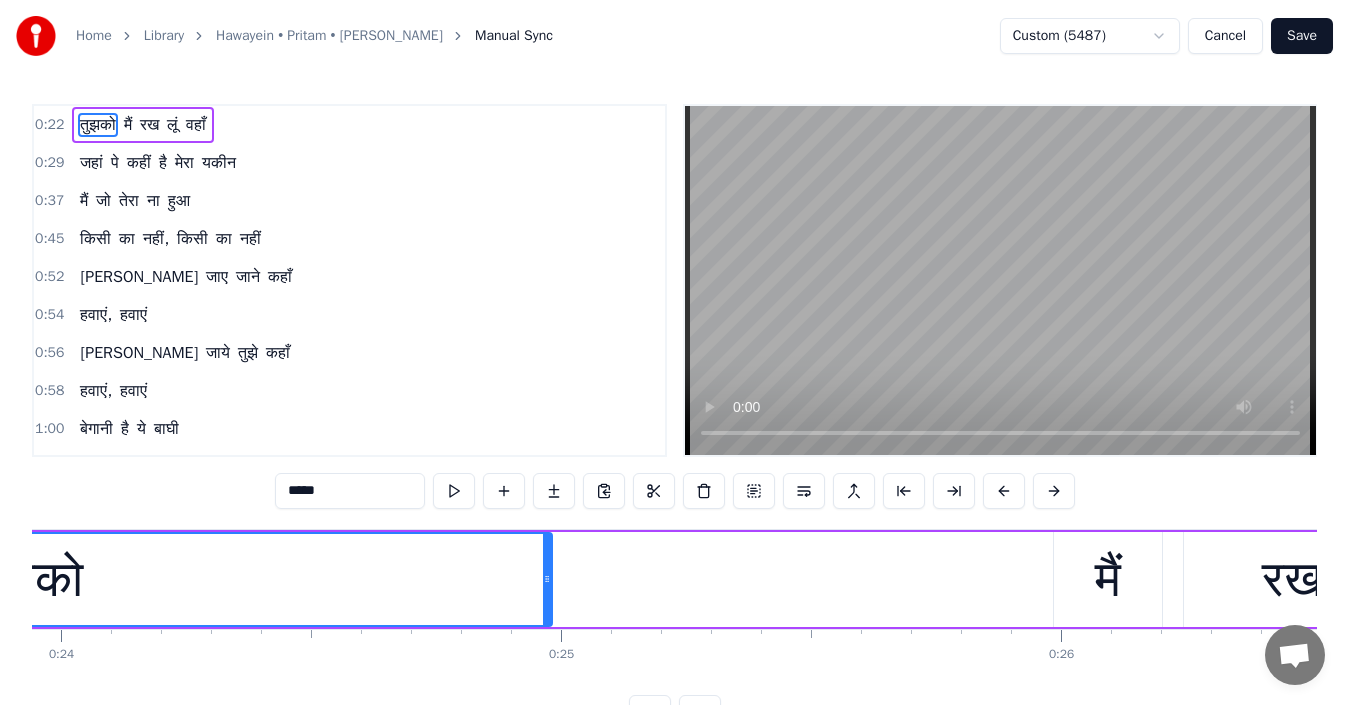 scroll, scrollTop: 0, scrollLeft: 11339, axis: horizontal 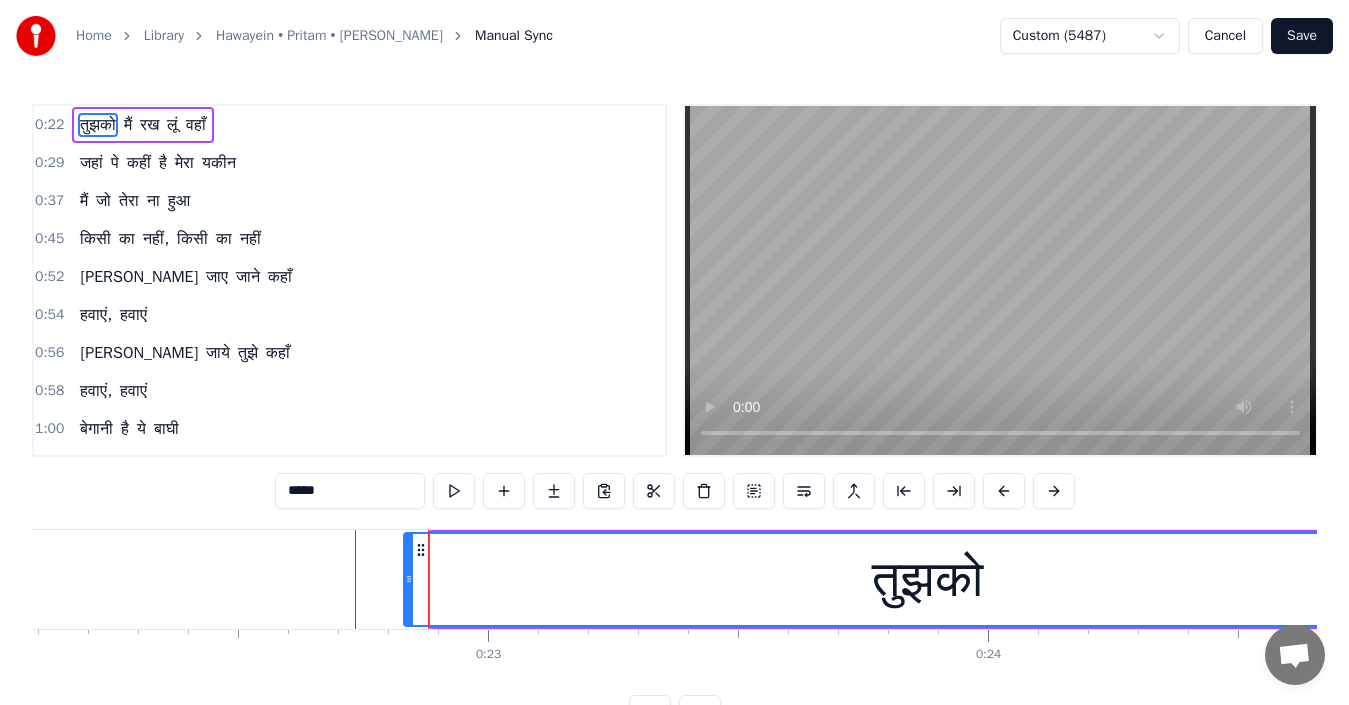 drag, startPoint x: 152, startPoint y: 547, endPoint x: 420, endPoint y: 563, distance: 268.47717 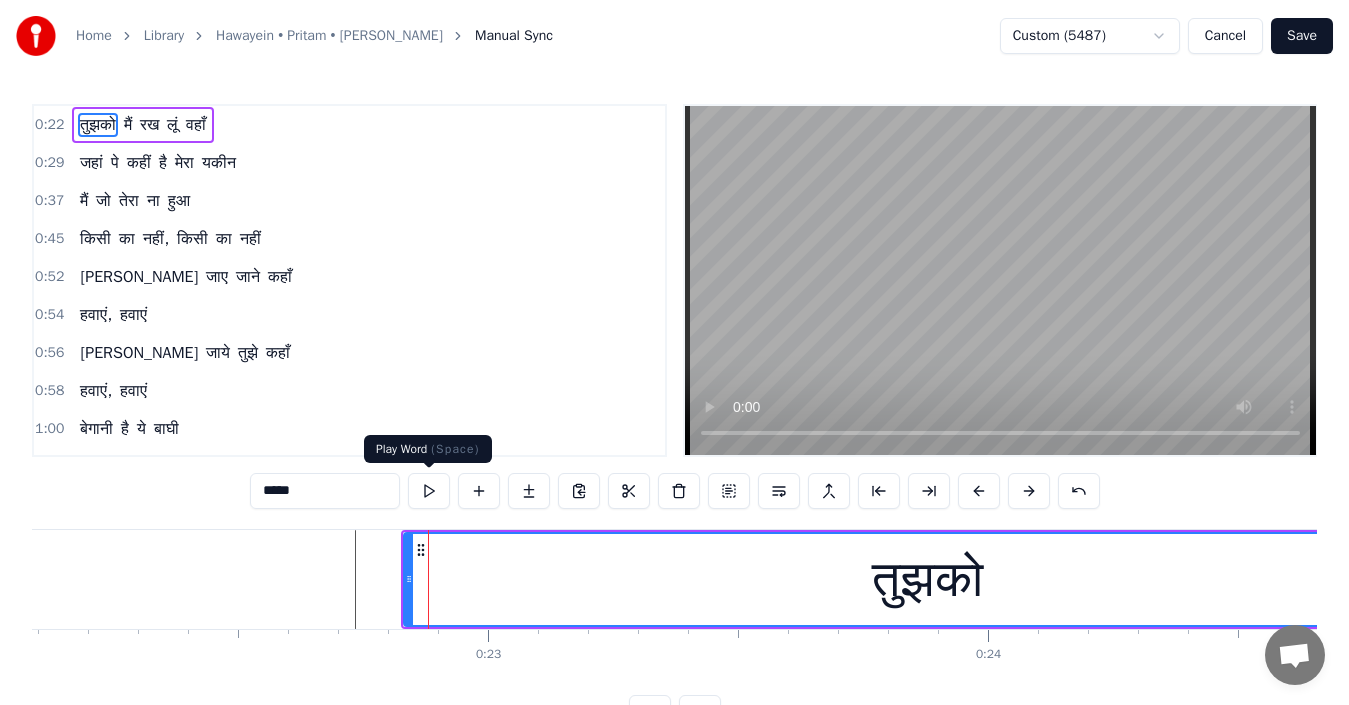 click on "0:22 तुझको मैं रख लूं वहाँ 0:29 जहां पे कहीं है मेरा यकीन 0:37 मैं जो तेरा ना हुआ 0:45 किसी का नहीं, किसी का नहीं 0:52 [PERSON_NAME] जाए जाने कहाँ 0:54 हवाएं, हवाएं 0:56 [PERSON_NAME] जाये तुझे कहाँ 0:58 हवाएं, हवाएं 1:00 बेगानी है ये बाघी 1:02 हवाएं, हवाएं 1:04 [PERSON_NAME] जाए मुझे कहाँ 1:05 हवाएं, हवाएं 1:07 [PERSON_NAME] जाए जाने कहाँ 1:09 ना मुझको खबर 1:11 ना तुझको पता 1:15 ओ- ओ- ओ, (हवाएँ- हवाएँ) 1:19 ओ- ओ- ओ, (हवाएँ- हवाएँ) 1:23 ओ- ओ- ओ, (हवाएँ- हवाएँ) 1:27 ओ- ओ- ओ, (हवाएँ- हवाएँ).. 1:53 बनाती है जो तू वो यादें 1:58 0" at bounding box center [674, 417] 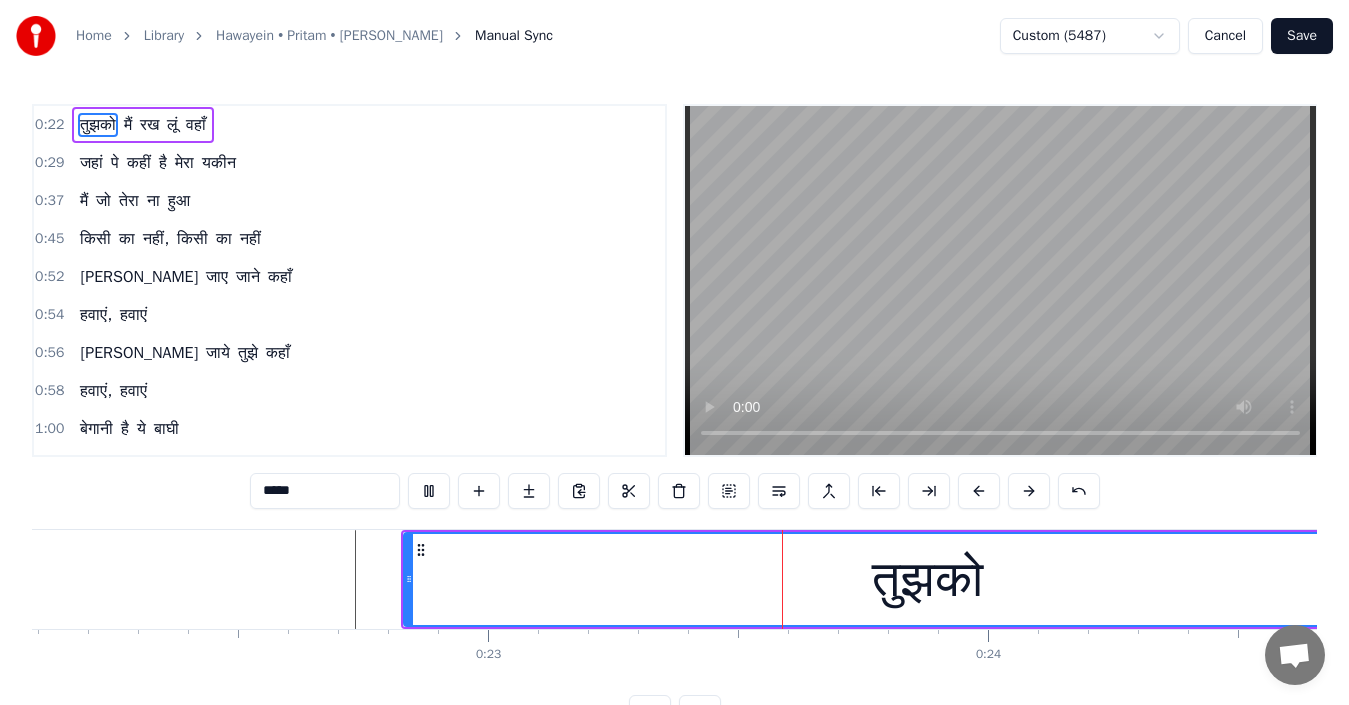click at bounding box center (61504, 579) 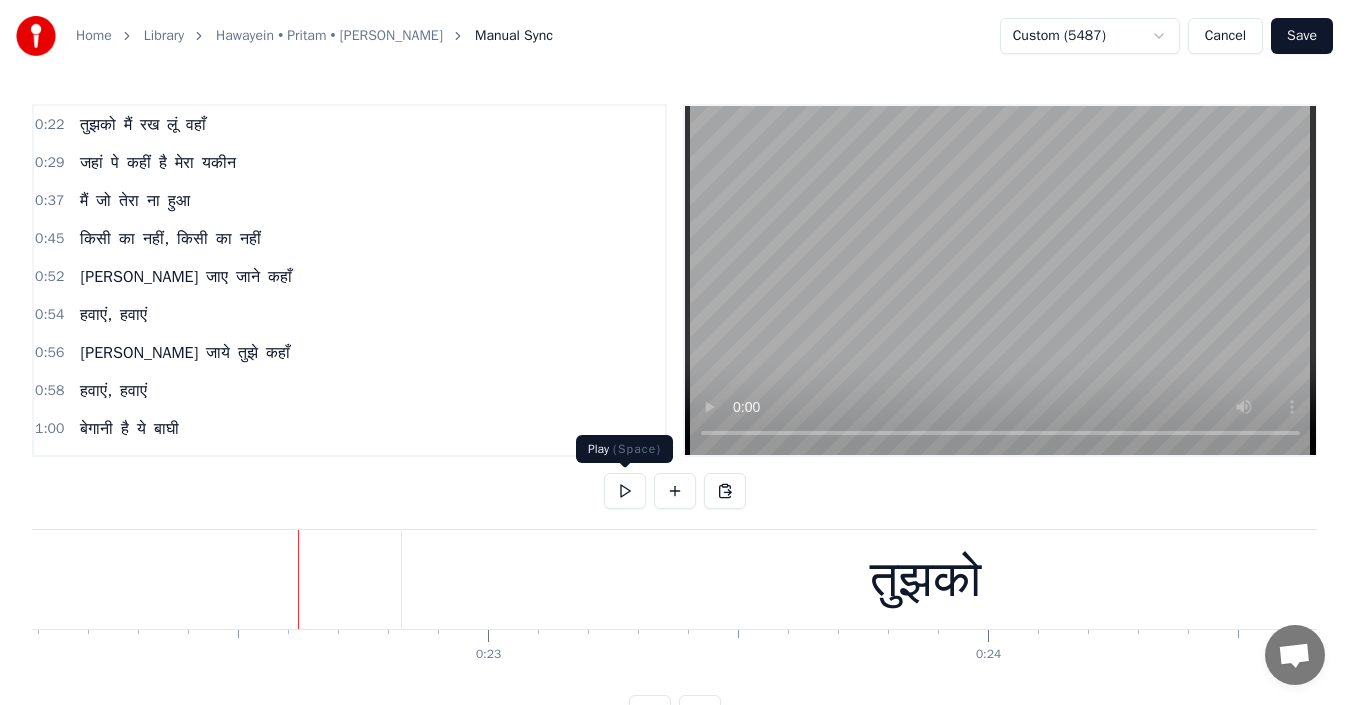 click at bounding box center (625, 491) 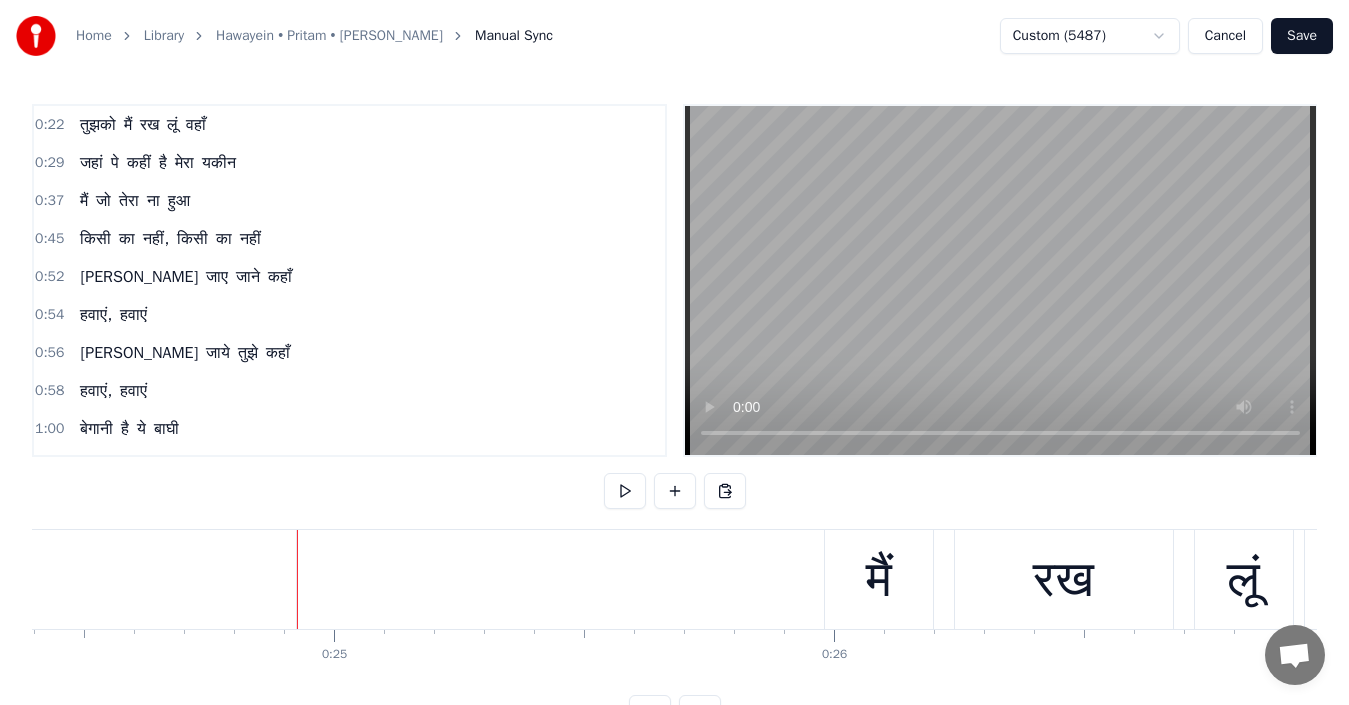 scroll, scrollTop: 0, scrollLeft: 12240, axis: horizontal 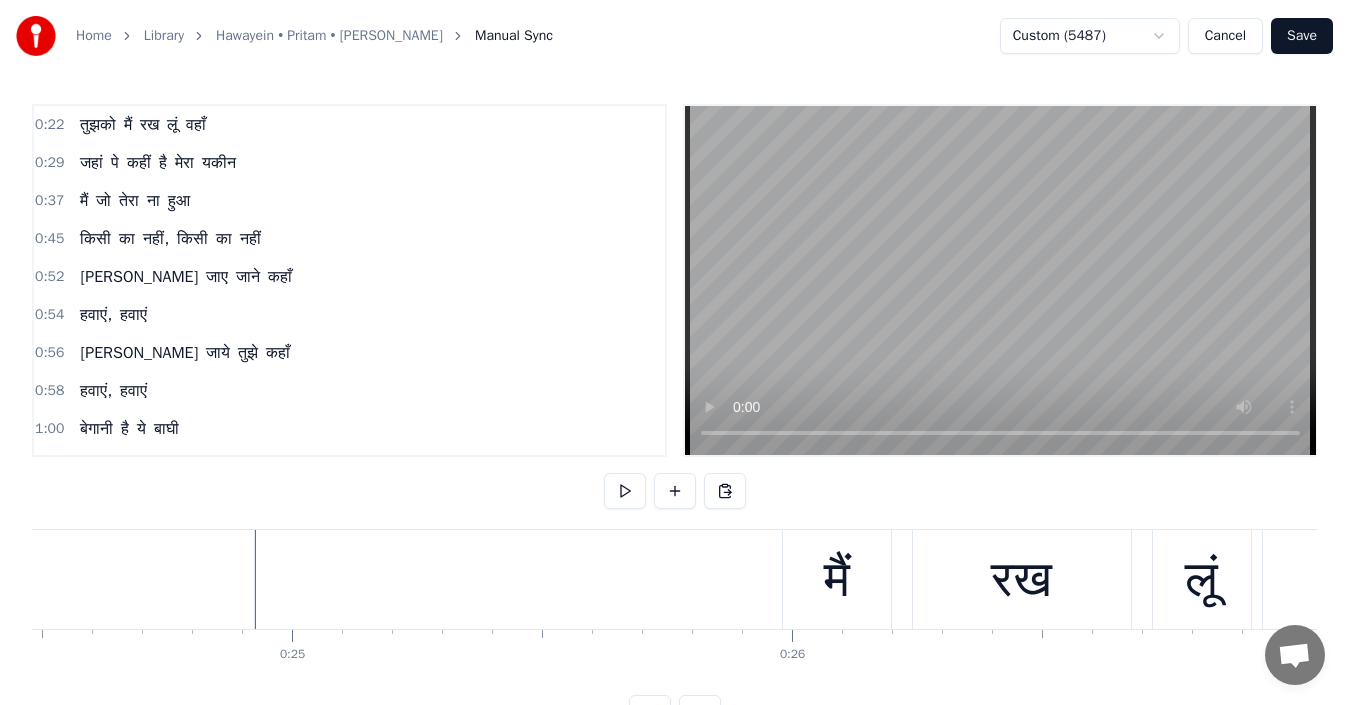 click at bounding box center [625, 491] 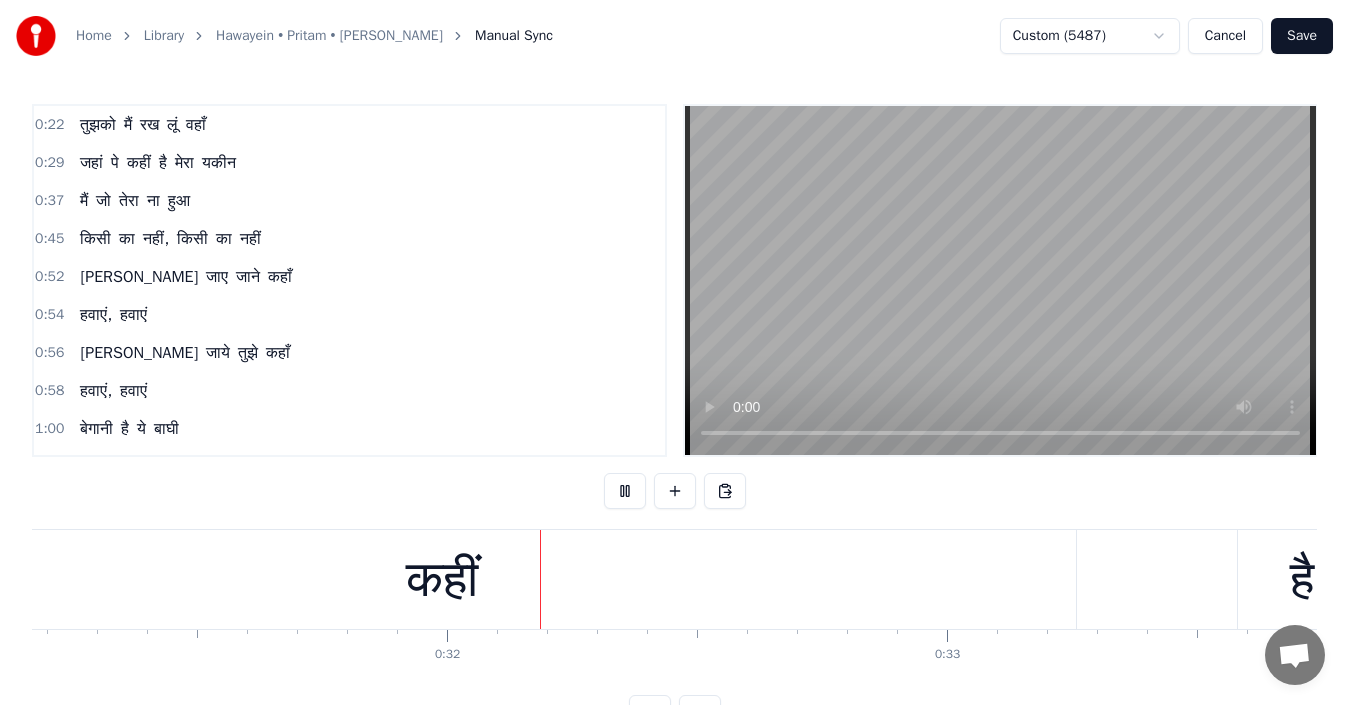 scroll, scrollTop: 0, scrollLeft: 15771, axis: horizontal 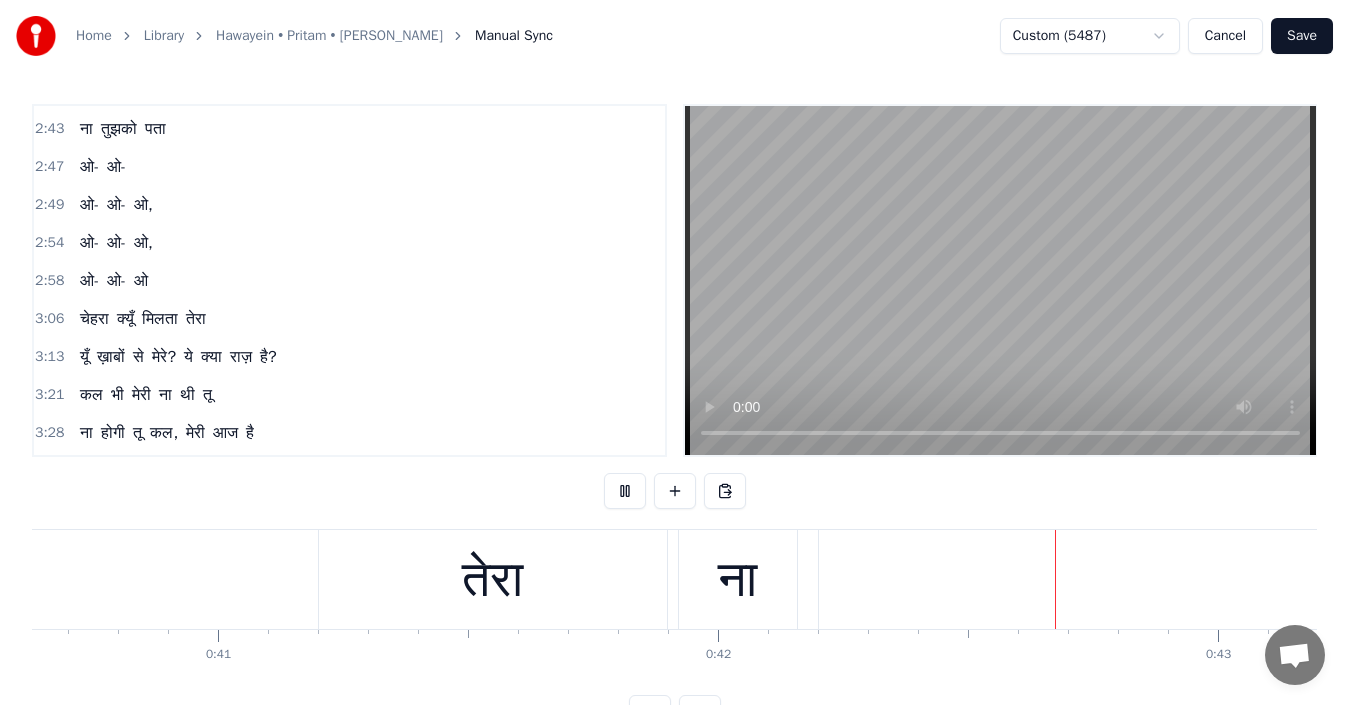 click on "ओ," at bounding box center [143, 243] 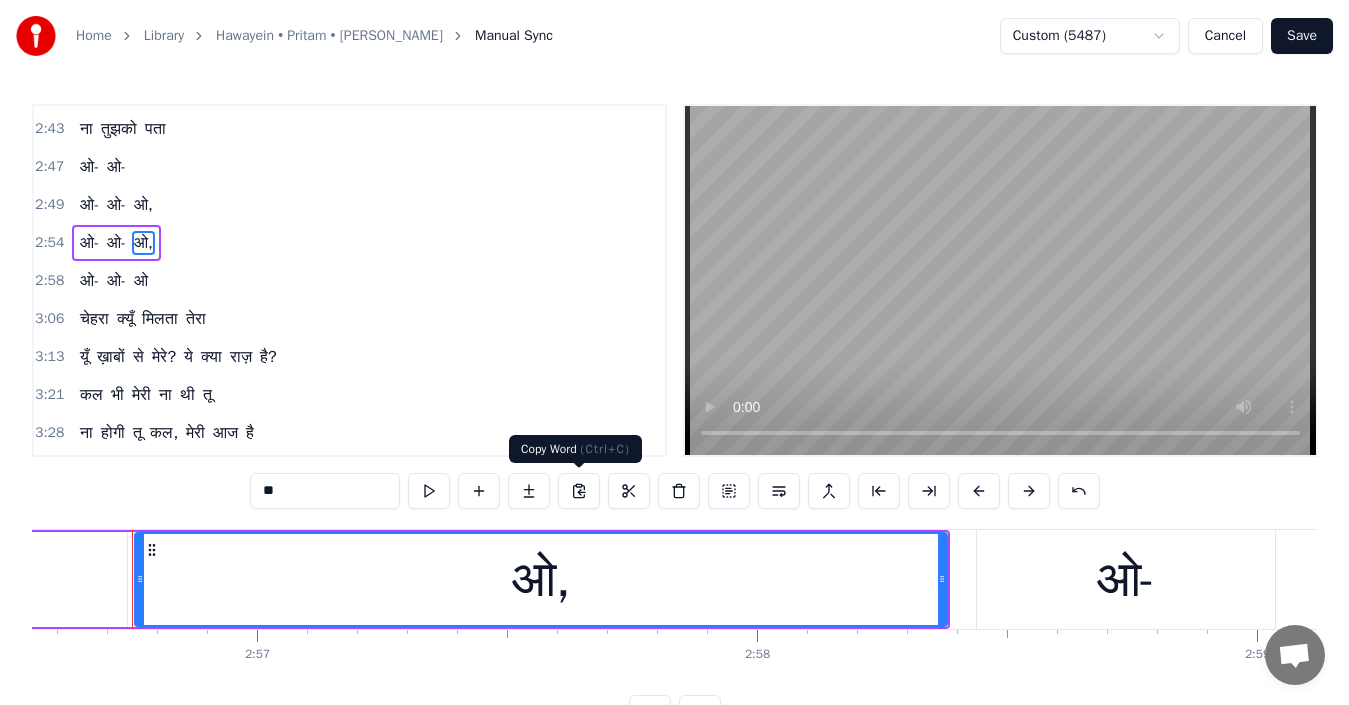 click at bounding box center [579, 491] 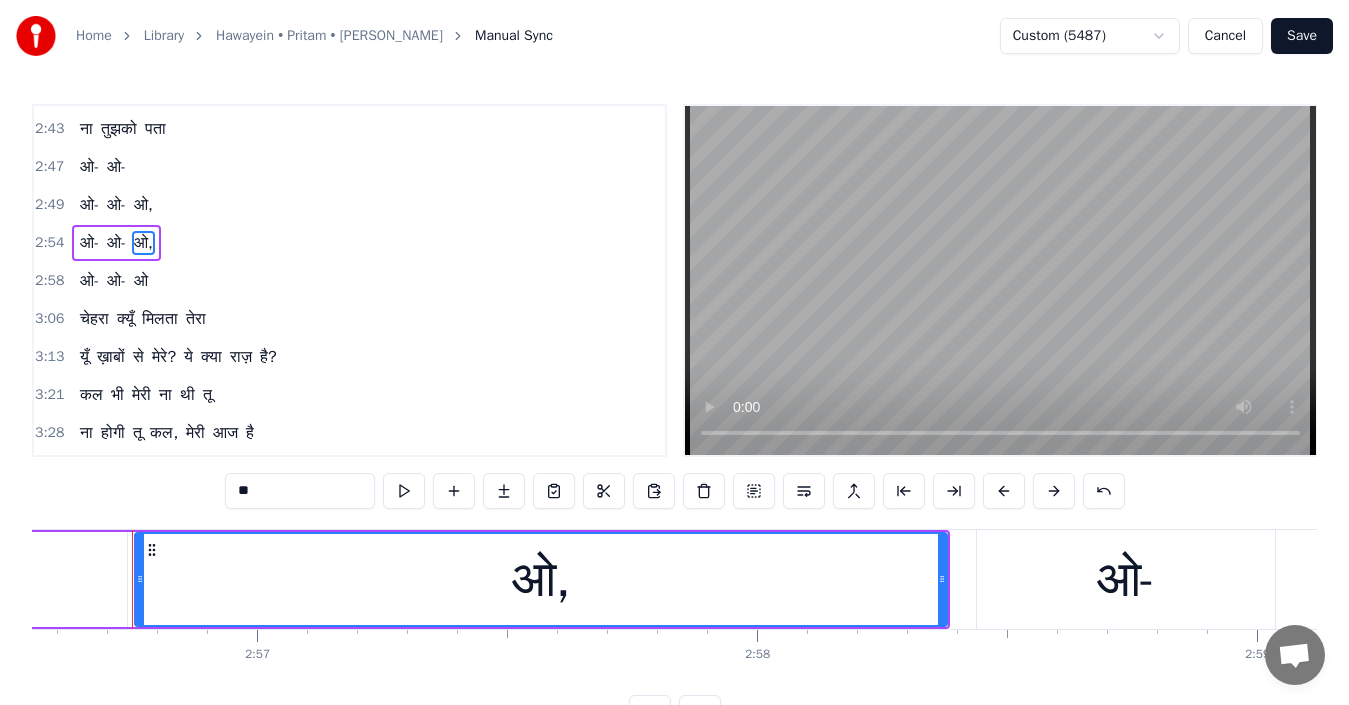 click on "ओ- ओ-" at bounding box center (103, 167) 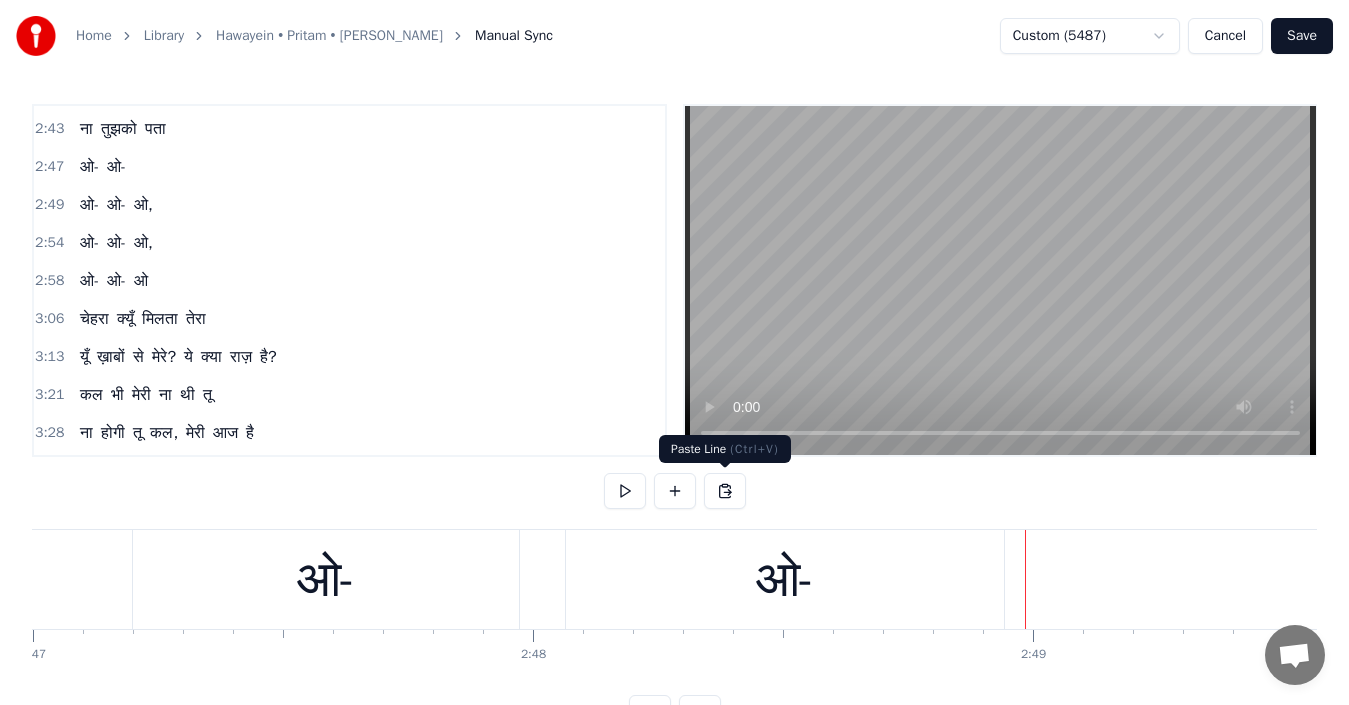 click at bounding box center (725, 491) 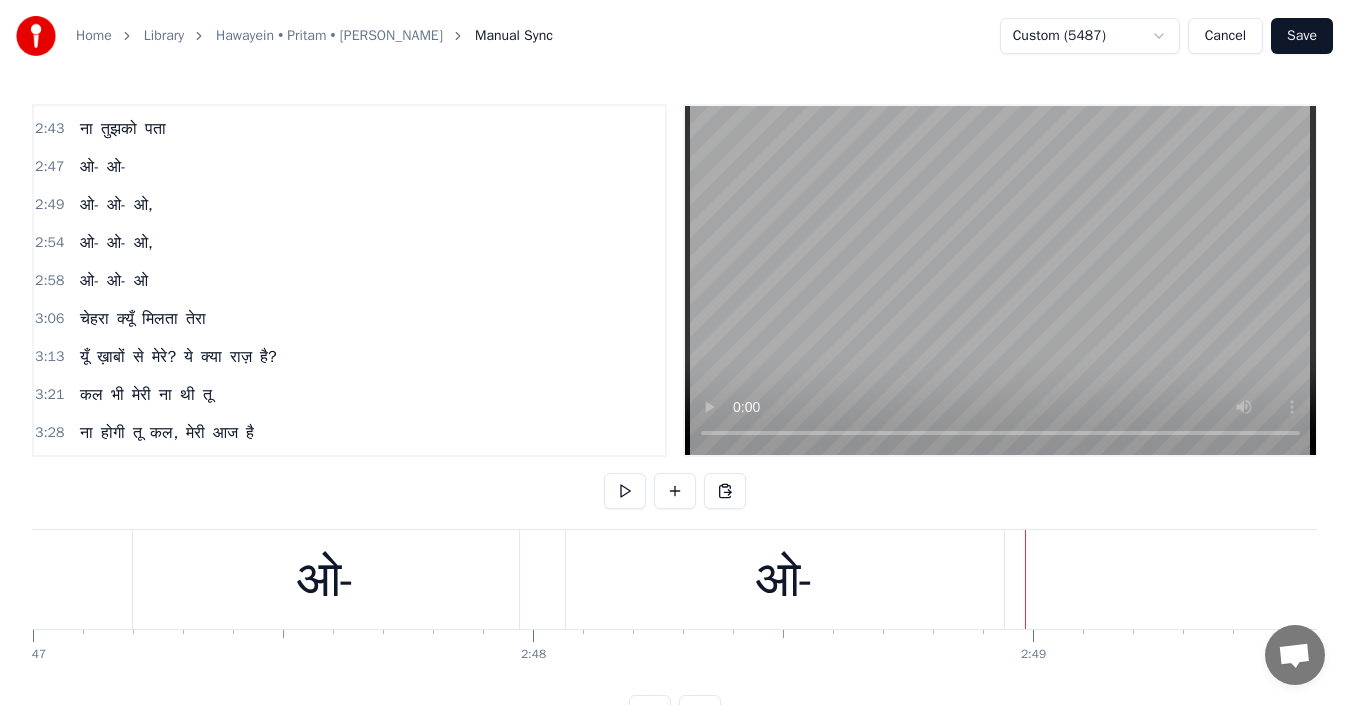 click on "ओ-" at bounding box center (326, 579) 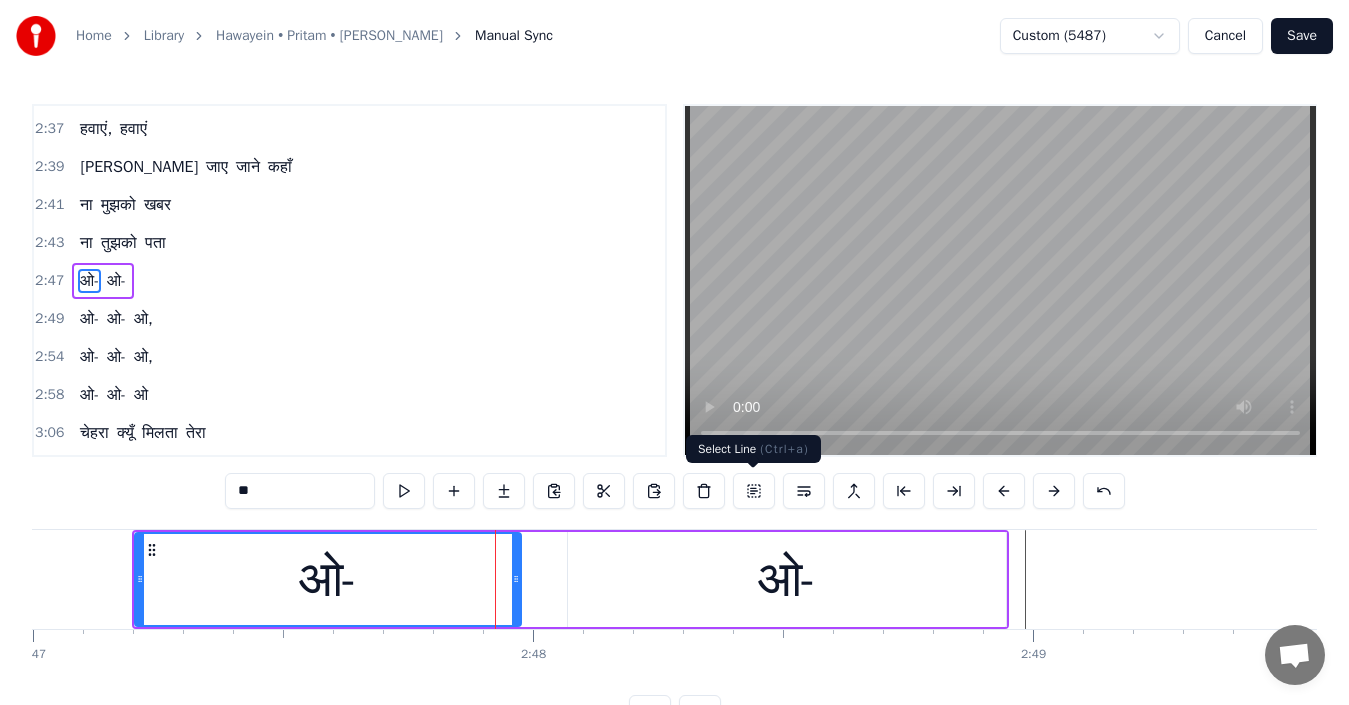 click at bounding box center [754, 491] 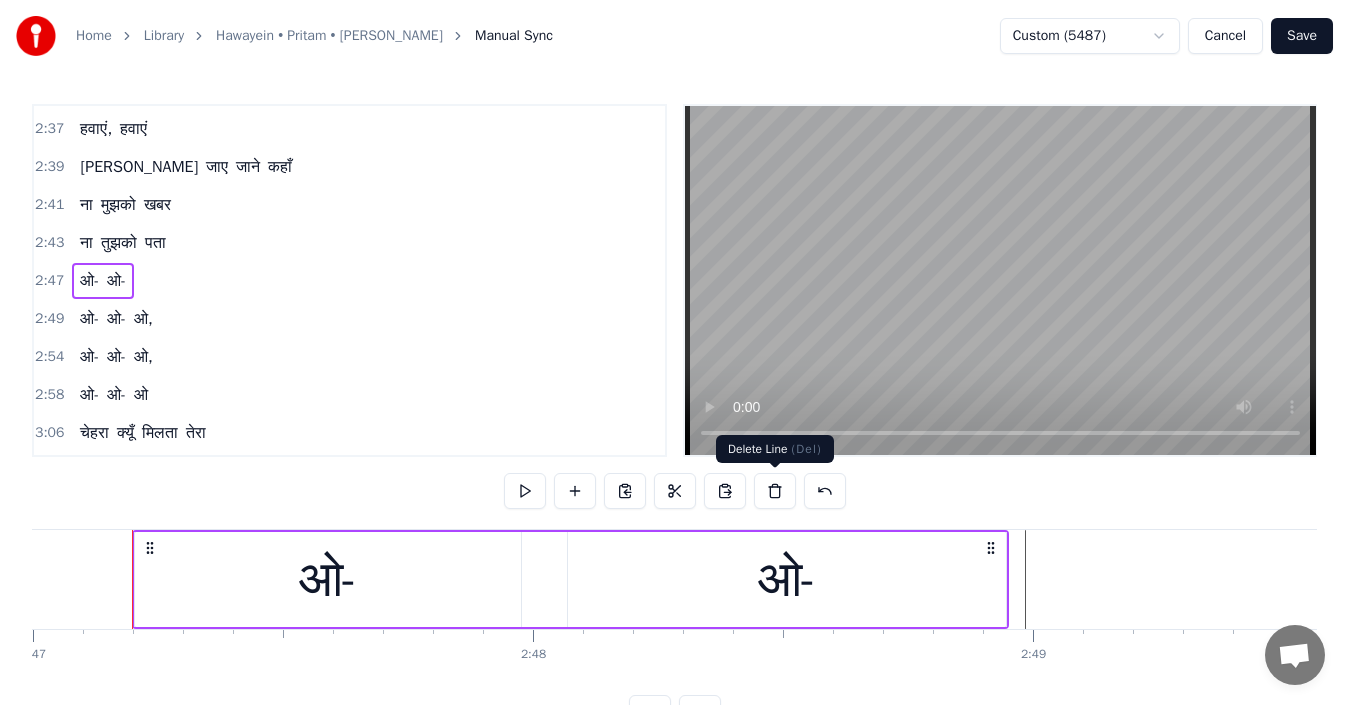 click at bounding box center [775, 491] 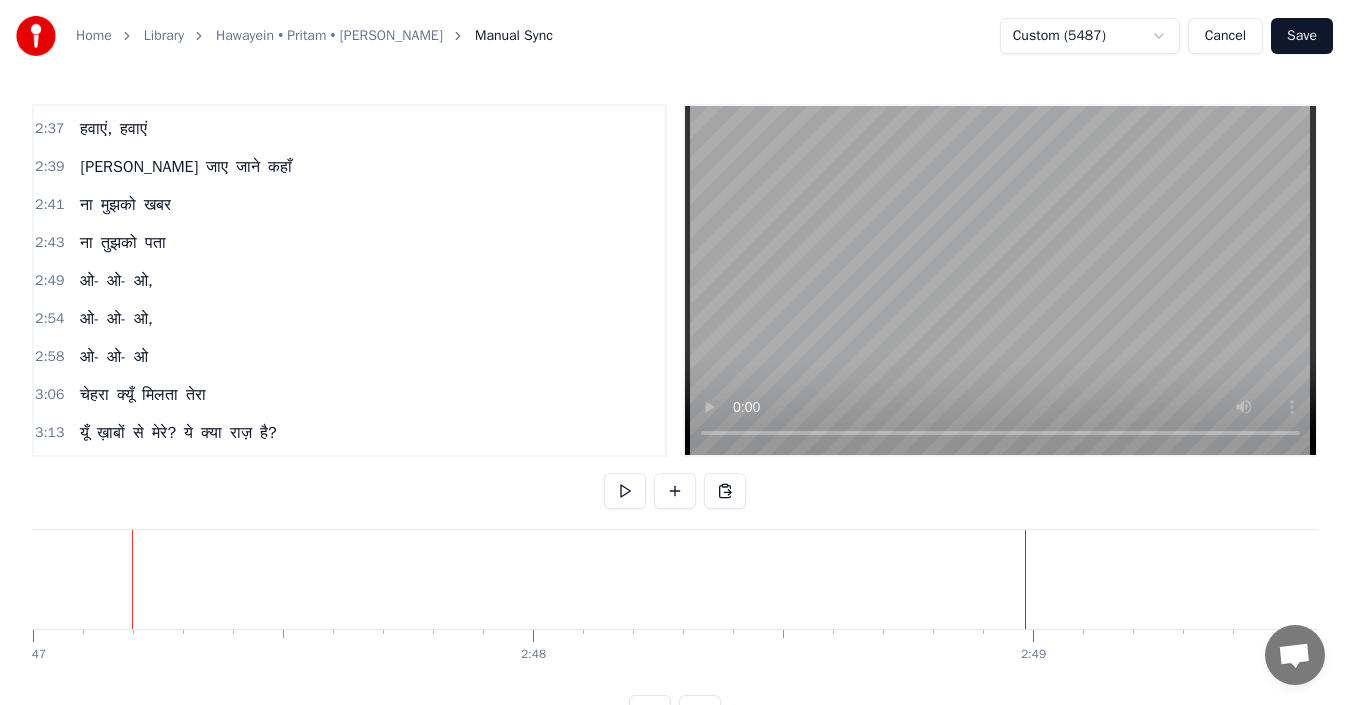 click on "ओ-" at bounding box center (89, 281) 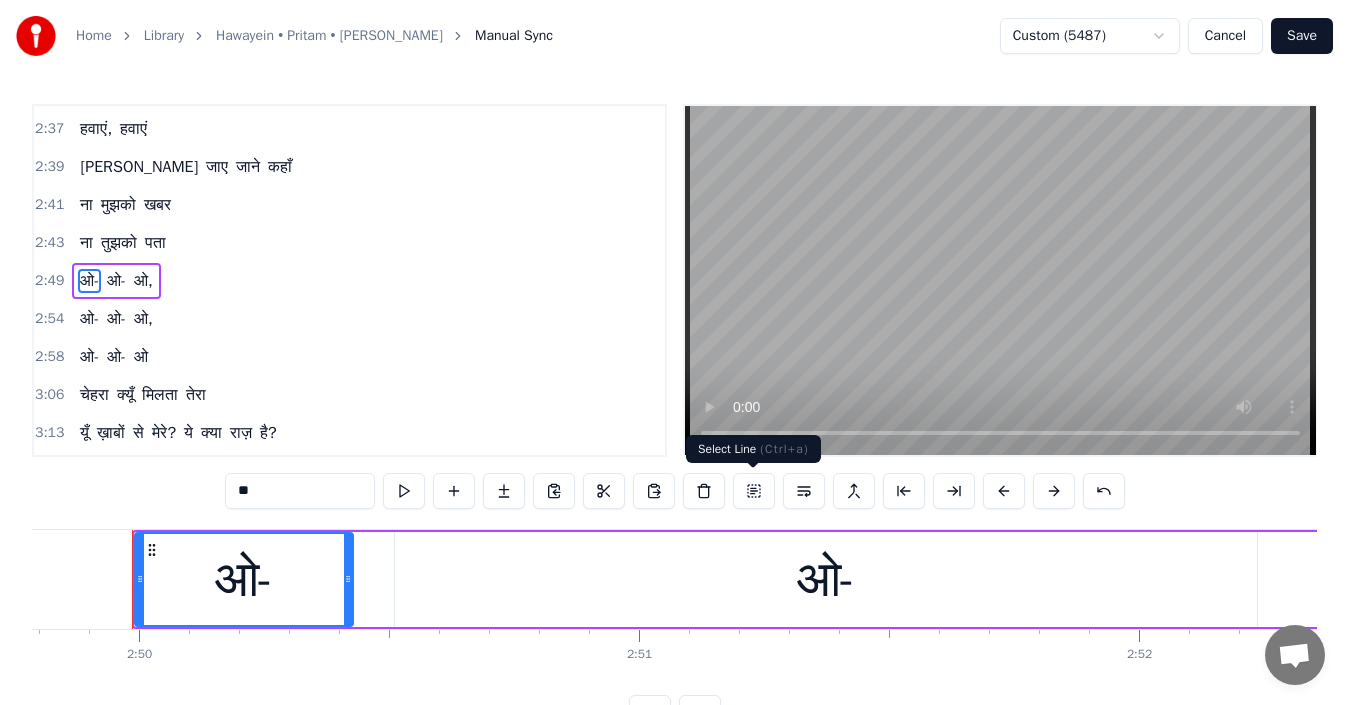 click at bounding box center (754, 491) 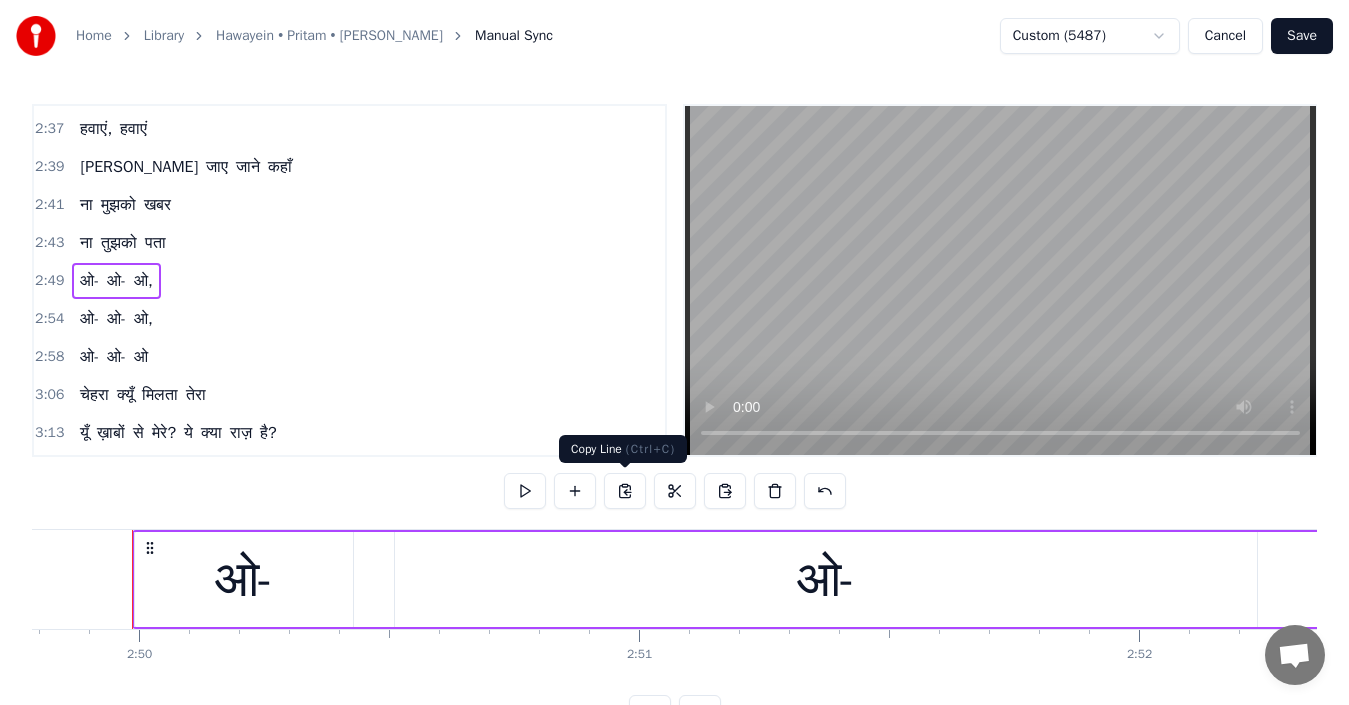 click at bounding box center (625, 491) 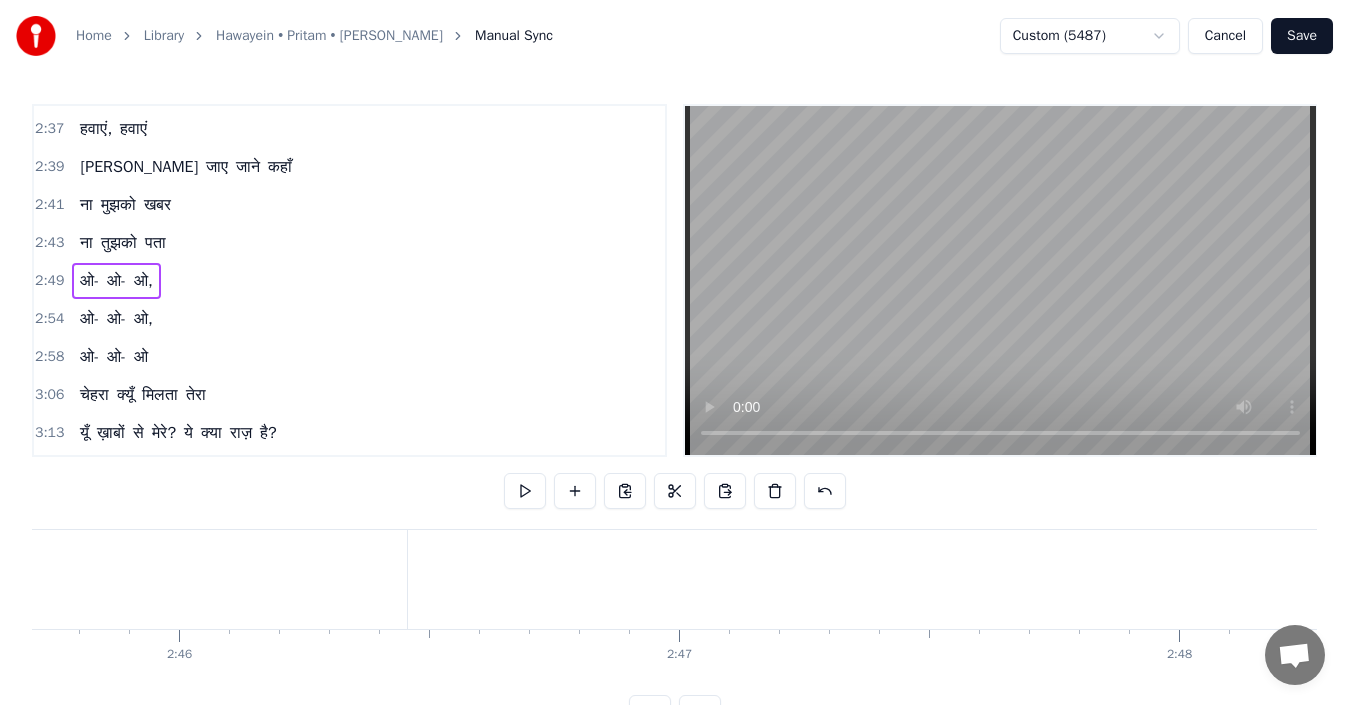 click at bounding box center (-10305, 579) 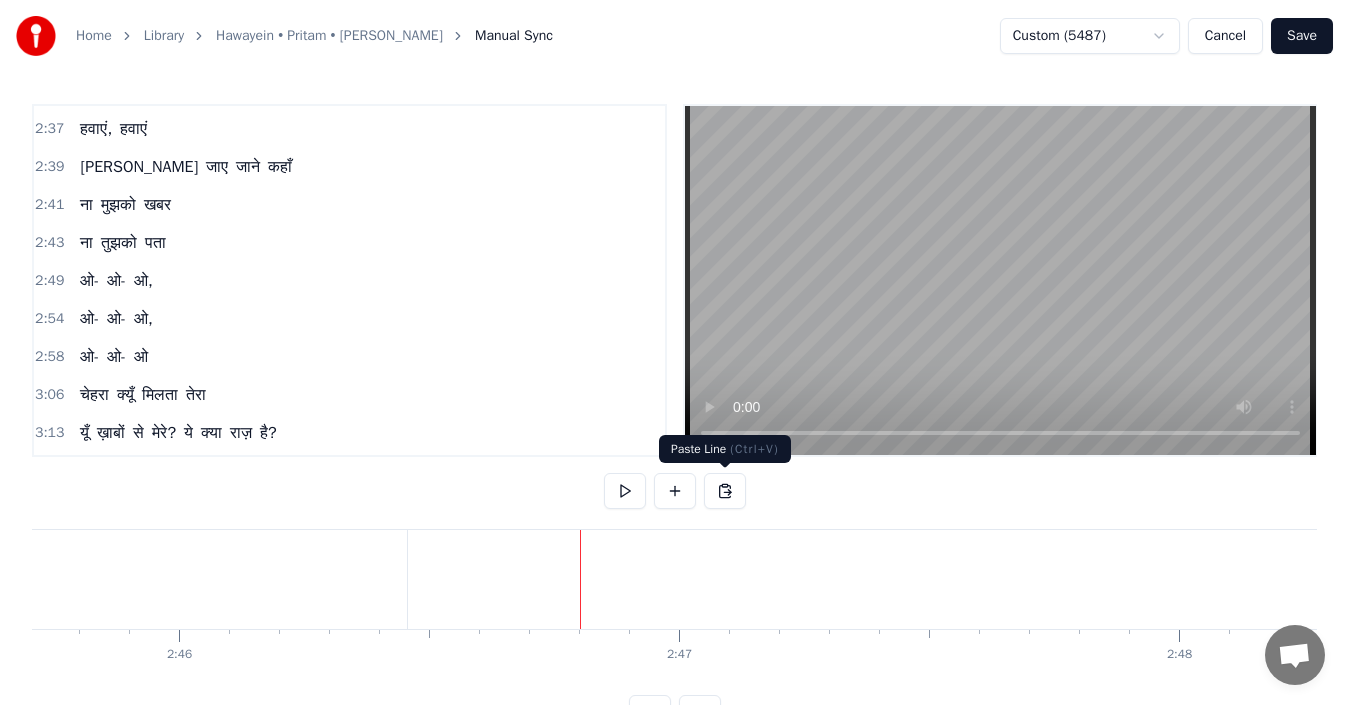 click at bounding box center (725, 491) 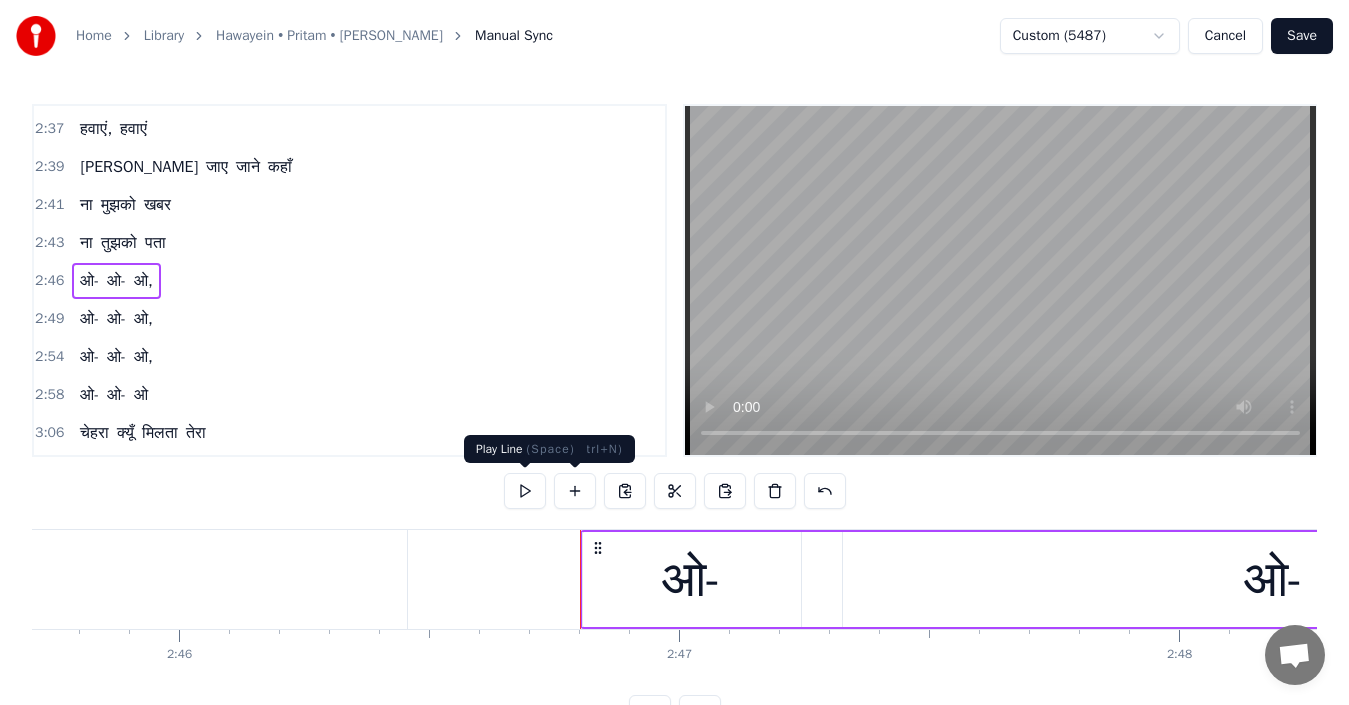 click at bounding box center (525, 491) 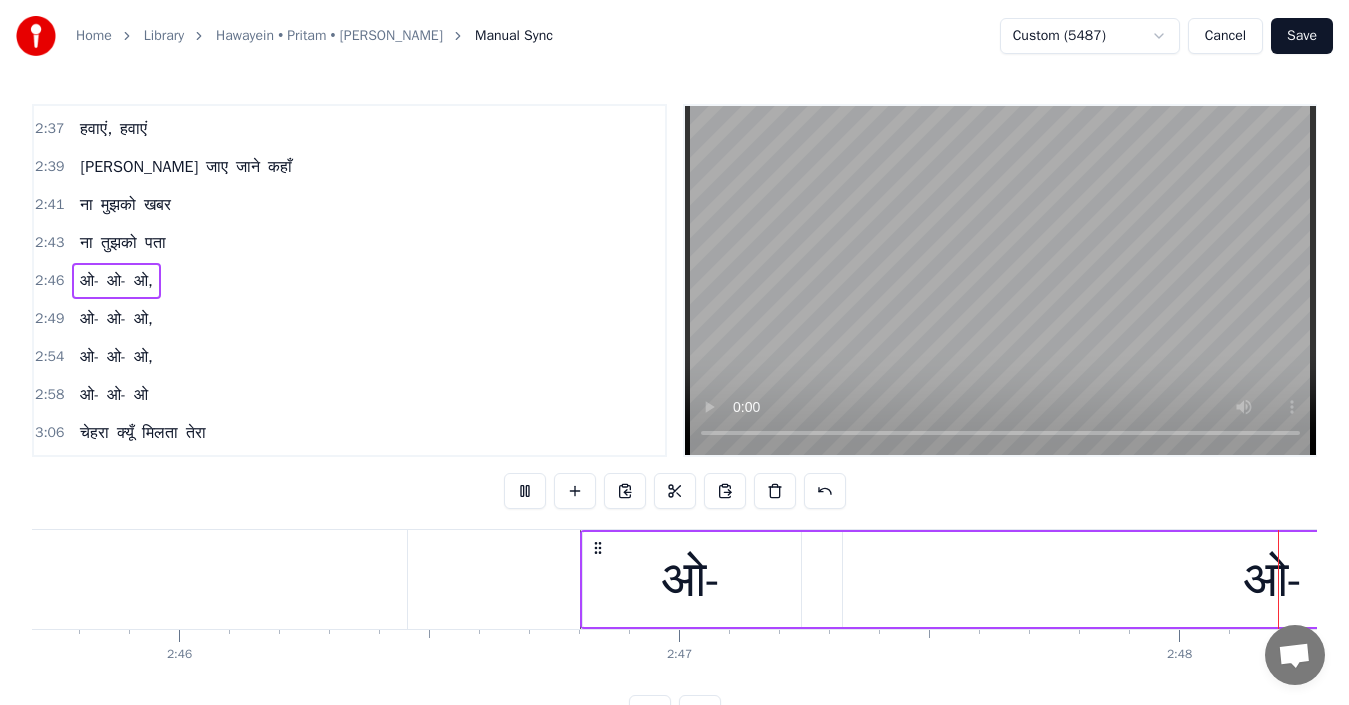 click at bounding box center (525, 491) 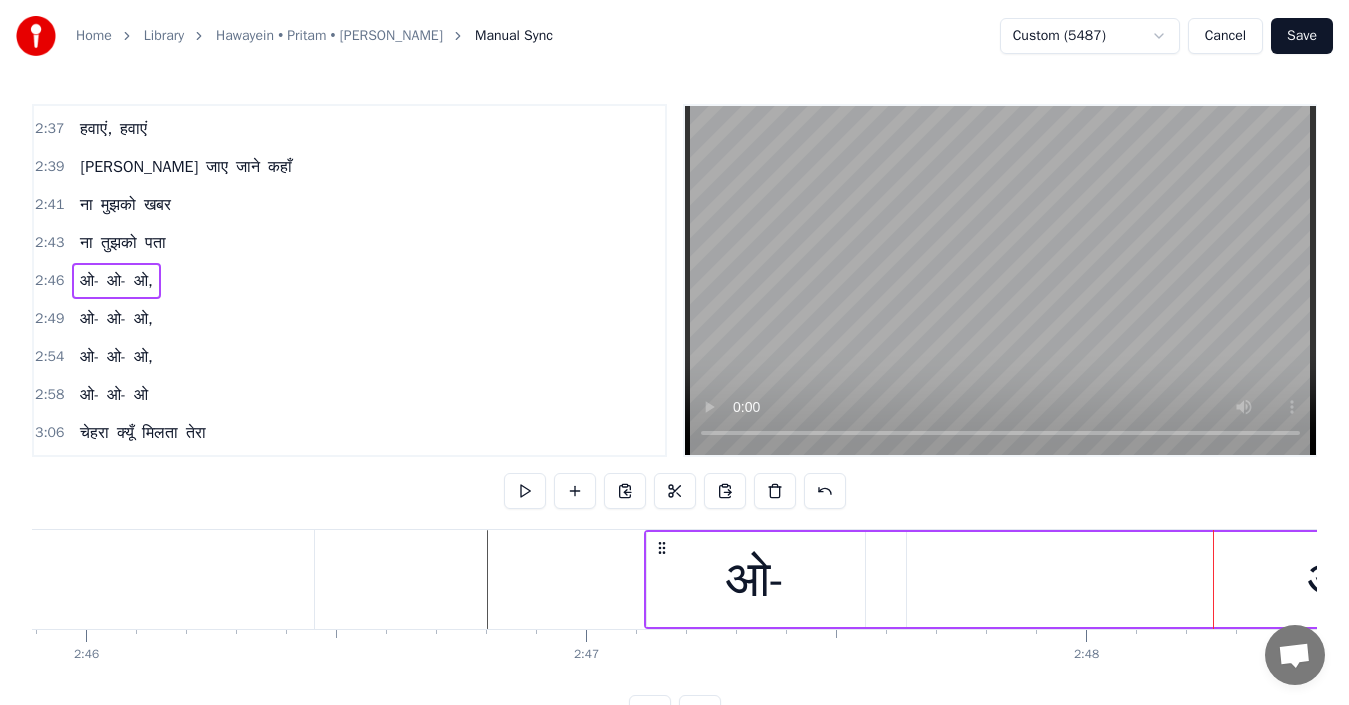 drag, startPoint x: 504, startPoint y: 545, endPoint x: 661, endPoint y: 555, distance: 157.31815 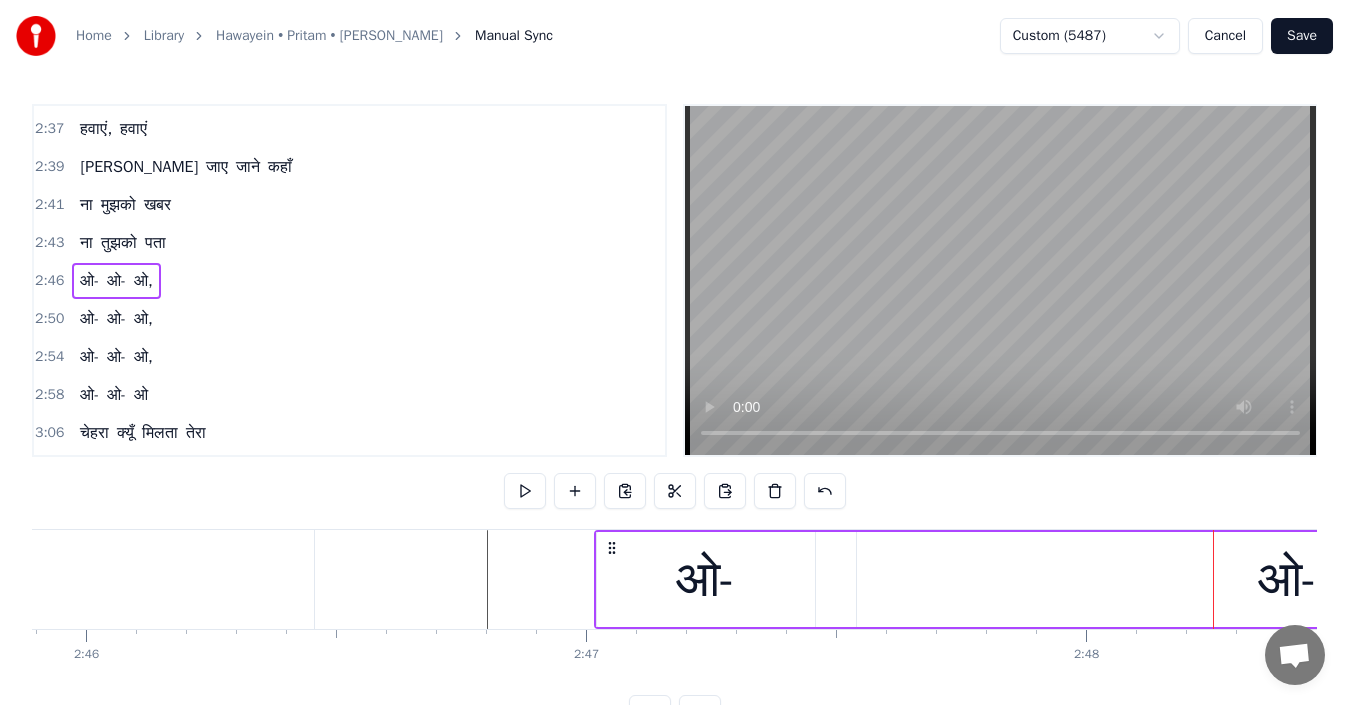 drag, startPoint x: 506, startPoint y: 550, endPoint x: 613, endPoint y: 559, distance: 107.37784 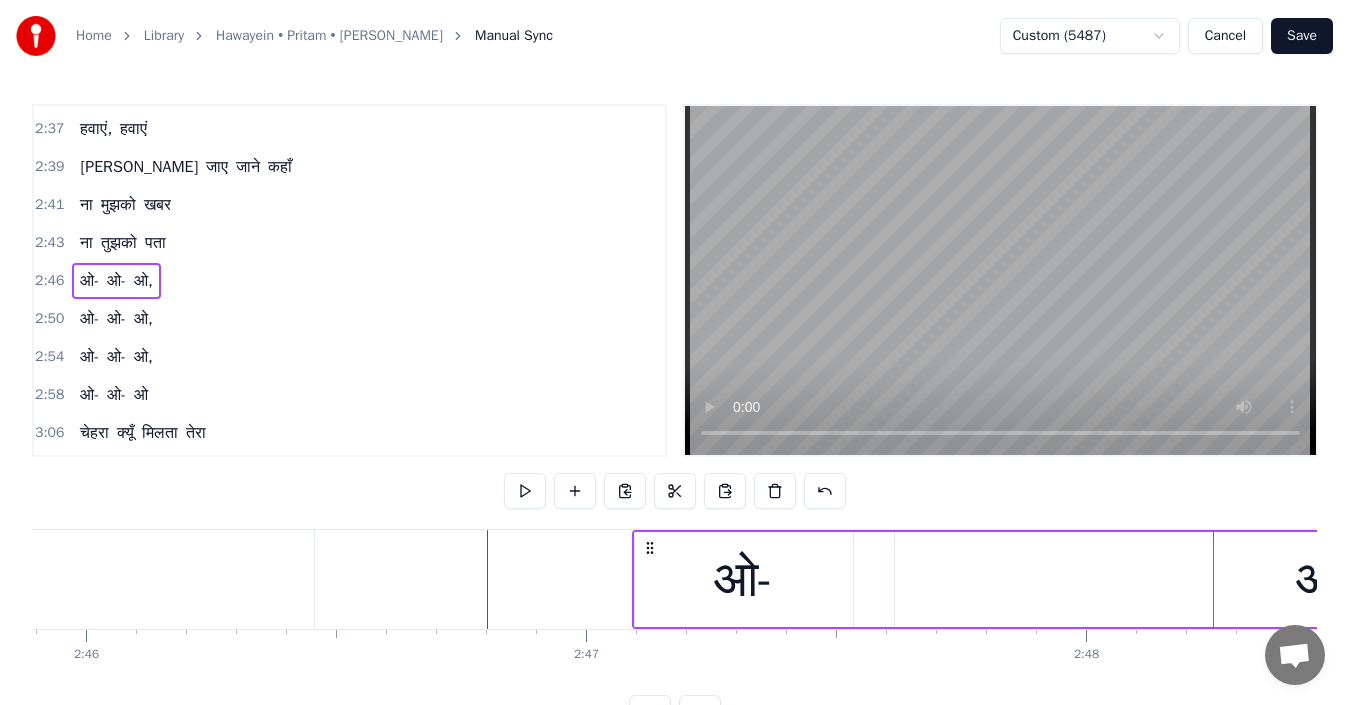 drag, startPoint x: 613, startPoint y: 558, endPoint x: 649, endPoint y: 561, distance: 36.124783 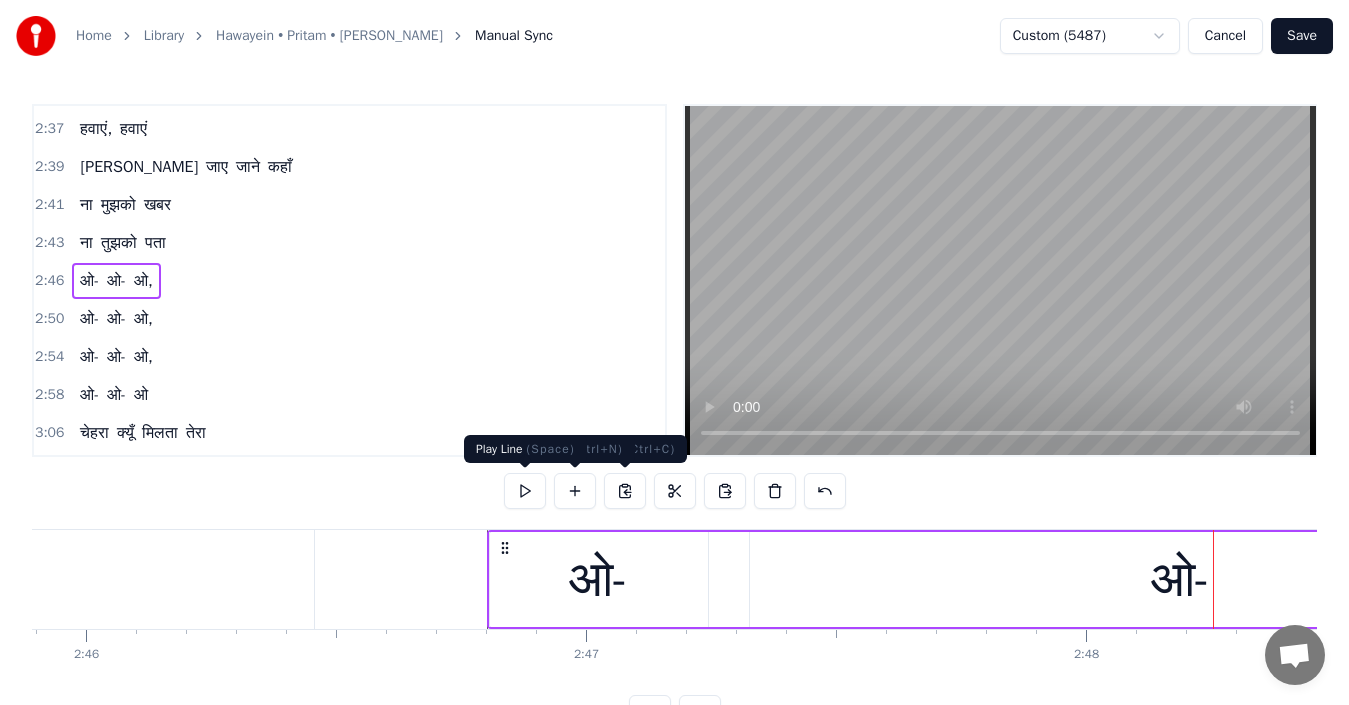 click at bounding box center [525, 491] 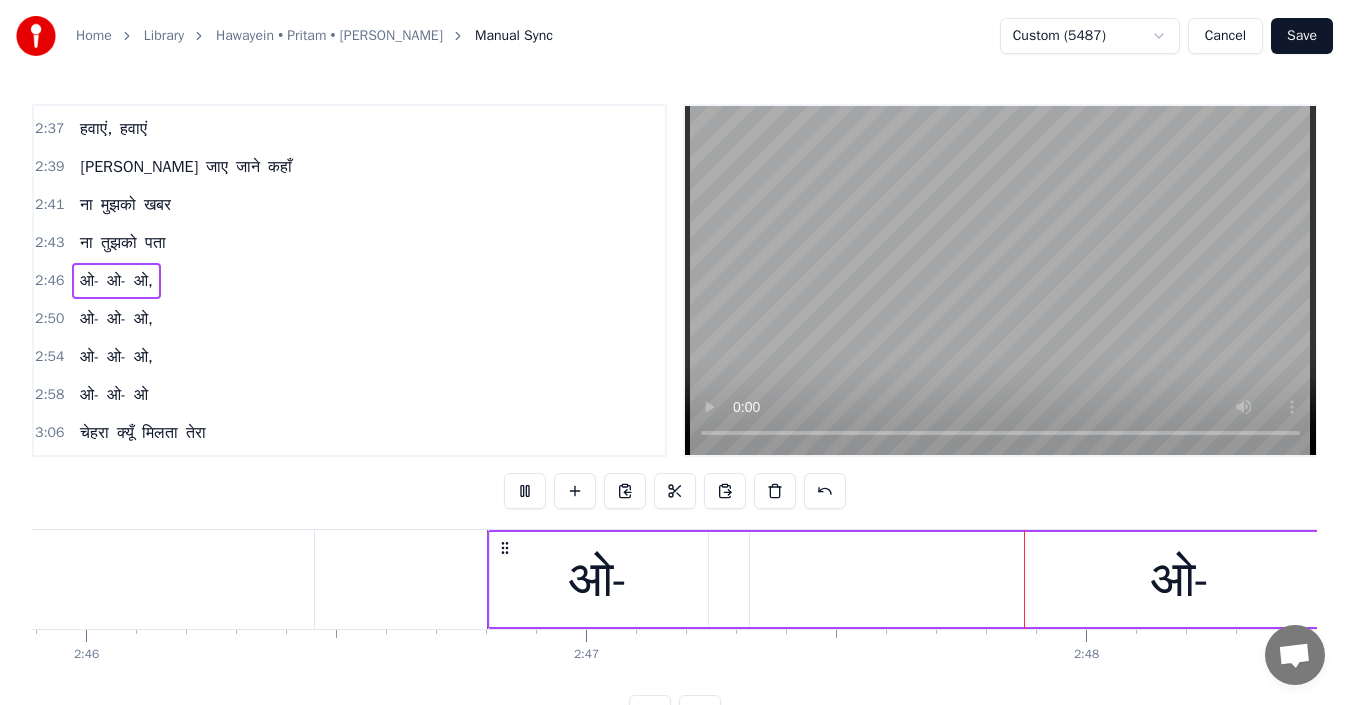 click at bounding box center [525, 491] 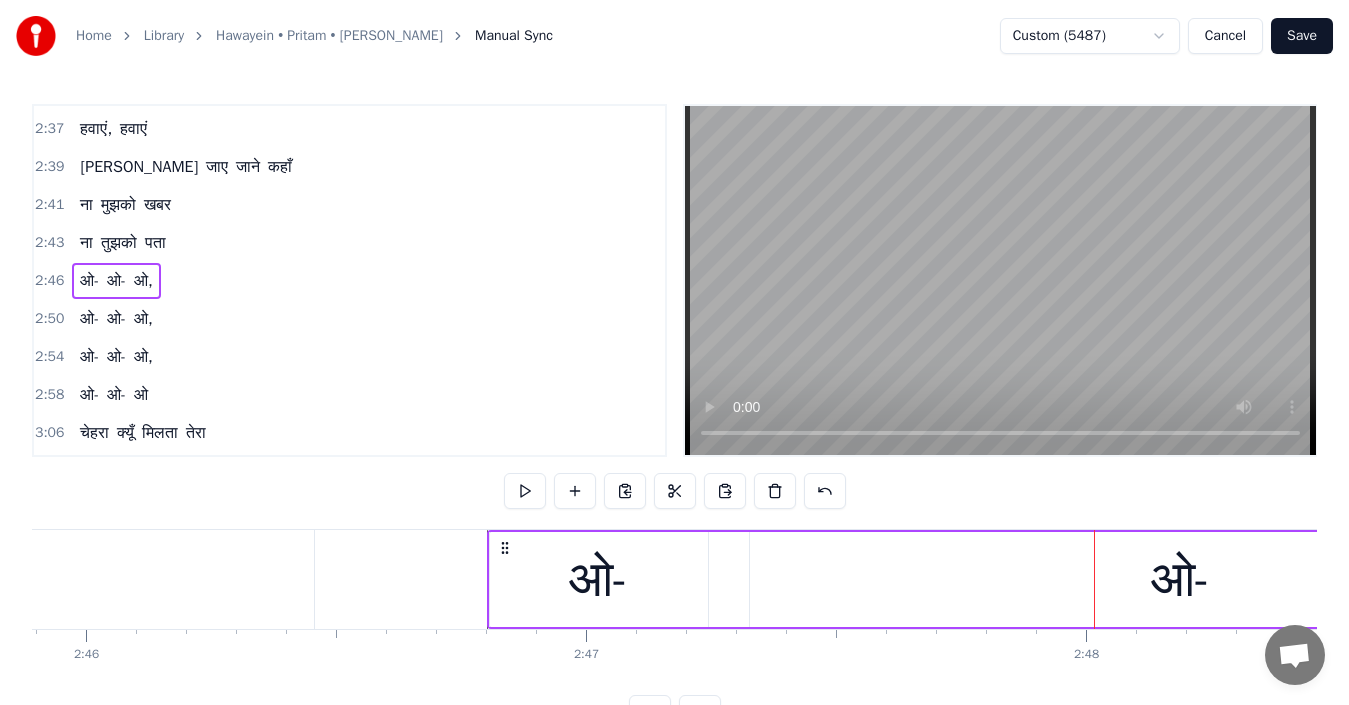 click on "ओ-" at bounding box center (598, 579) 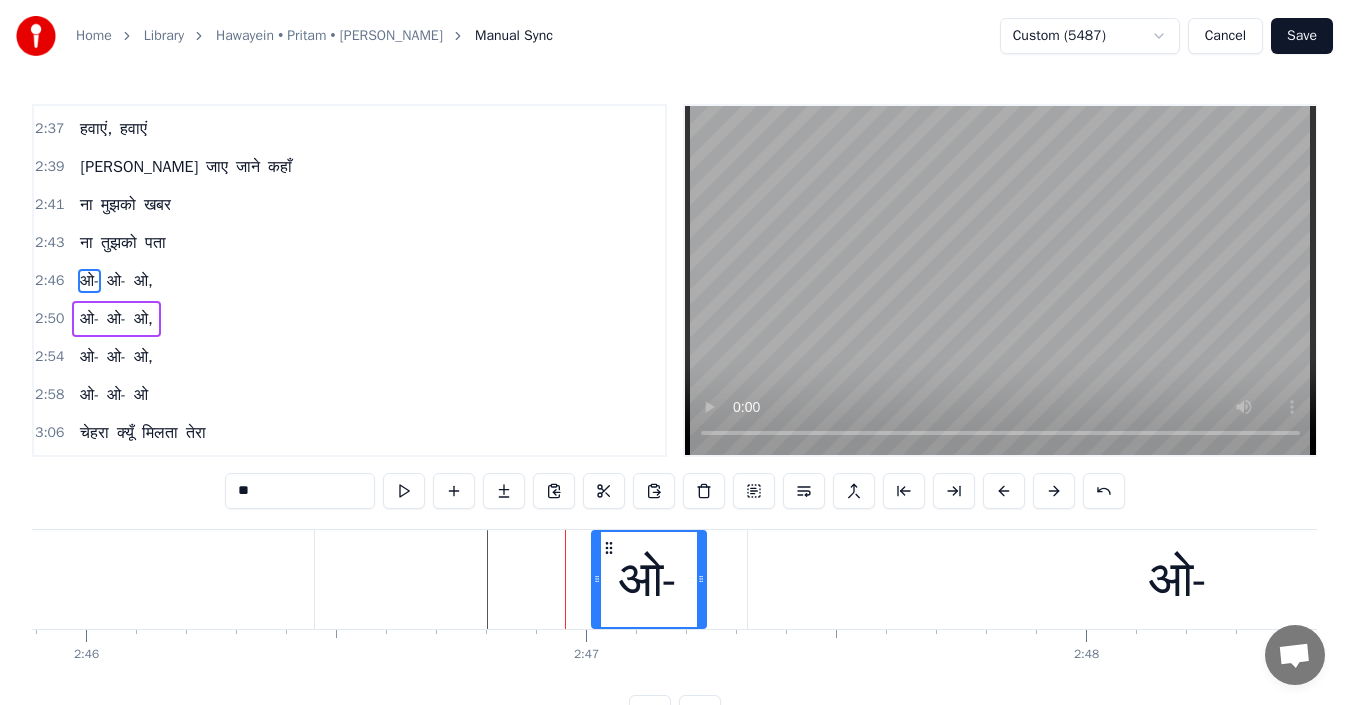 drag, startPoint x: 493, startPoint y: 561, endPoint x: 600, endPoint y: 565, distance: 107.07474 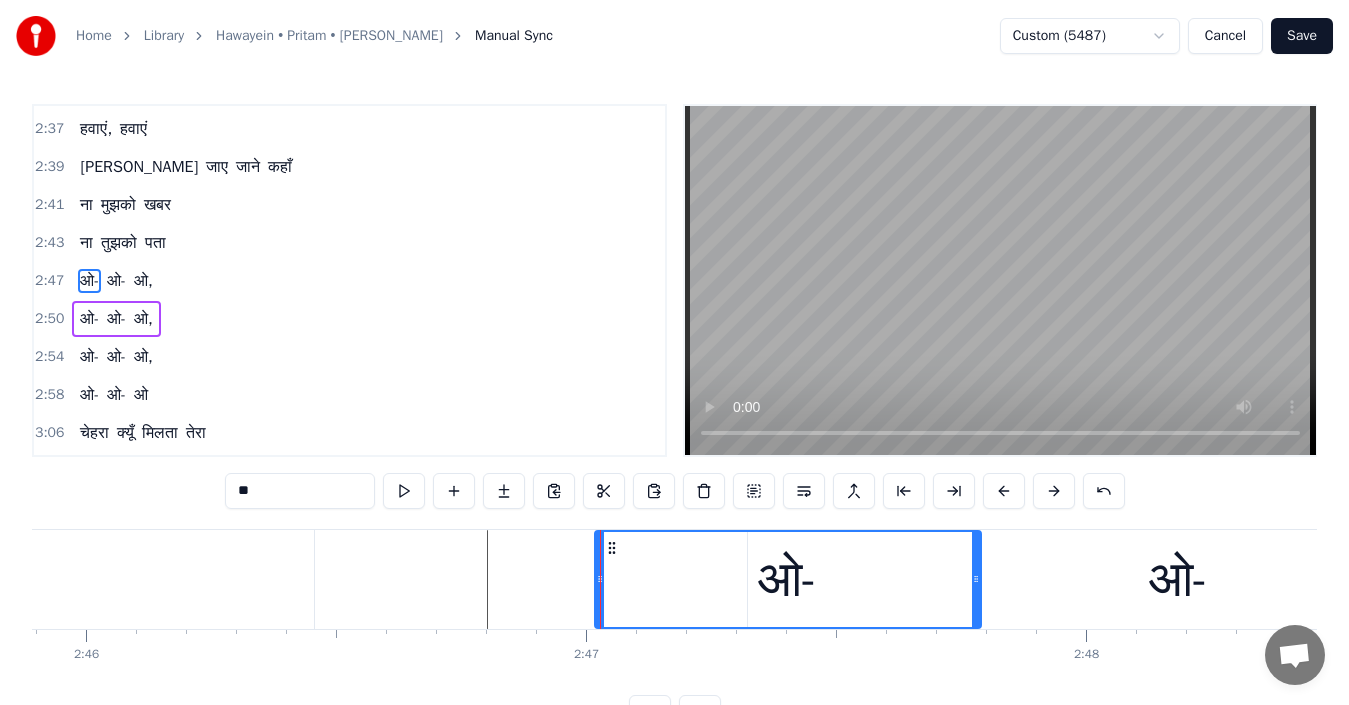 drag, startPoint x: 702, startPoint y: 577, endPoint x: 977, endPoint y: 575, distance: 275.00726 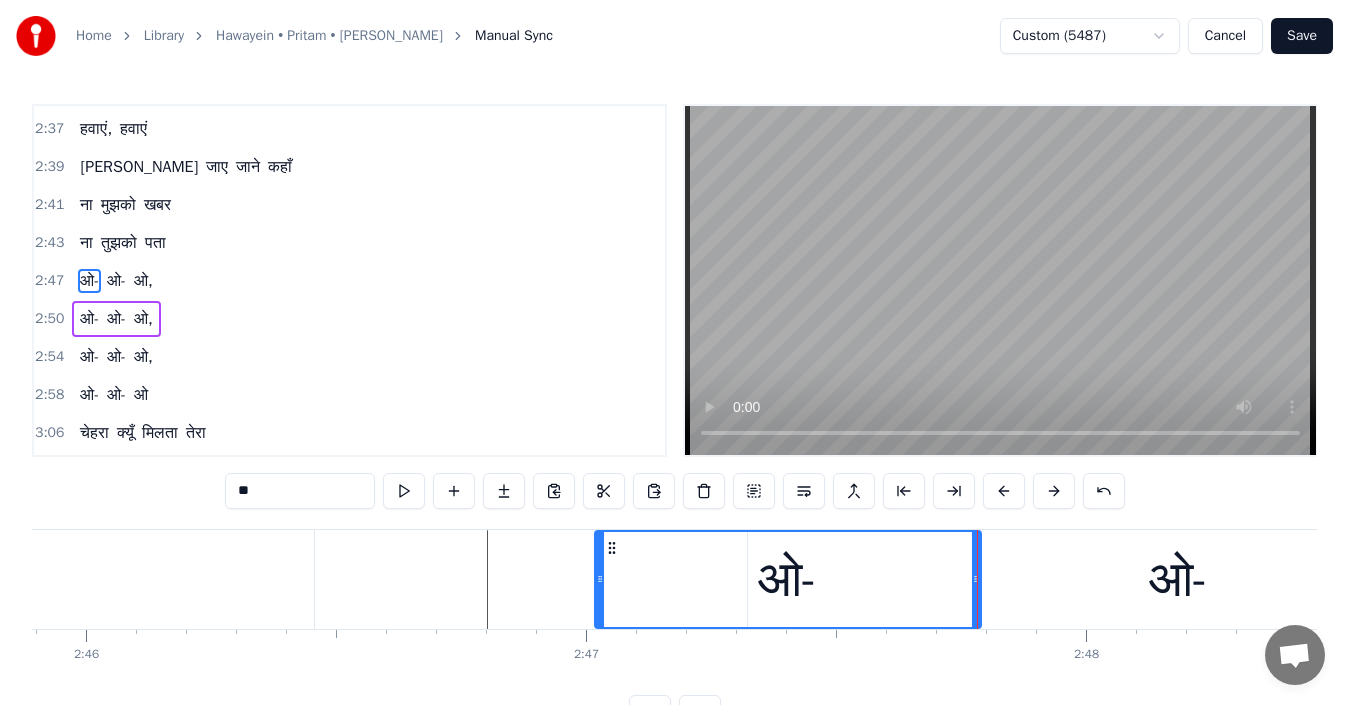 click on "ओ-" at bounding box center (1179, 579) 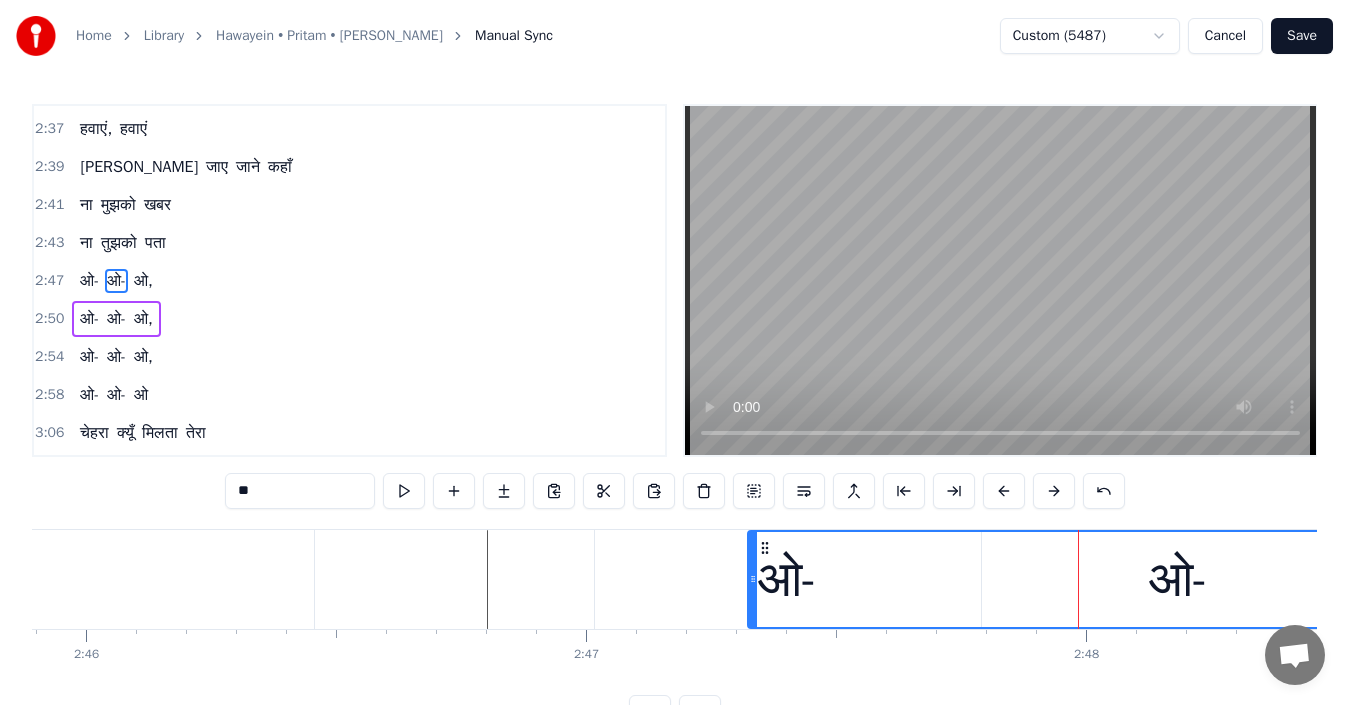 click 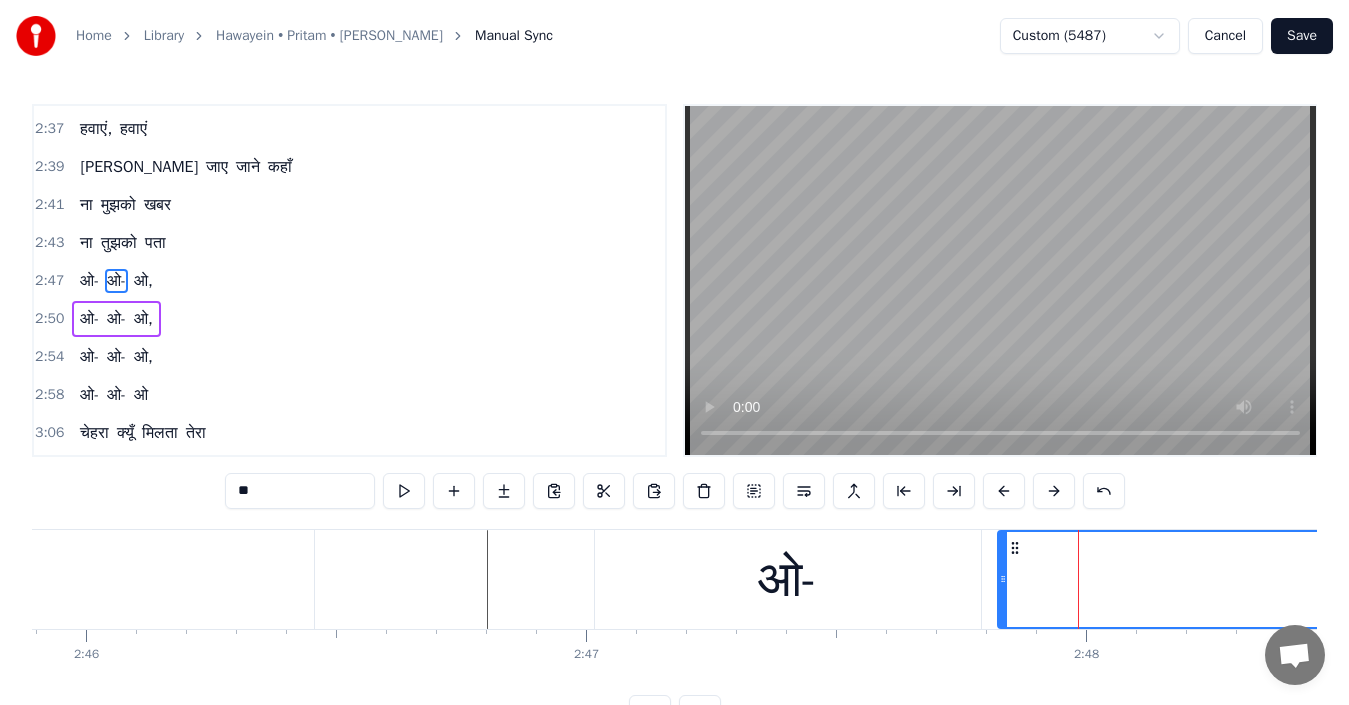 drag, startPoint x: 760, startPoint y: 550, endPoint x: 1010, endPoint y: 559, distance: 250.16194 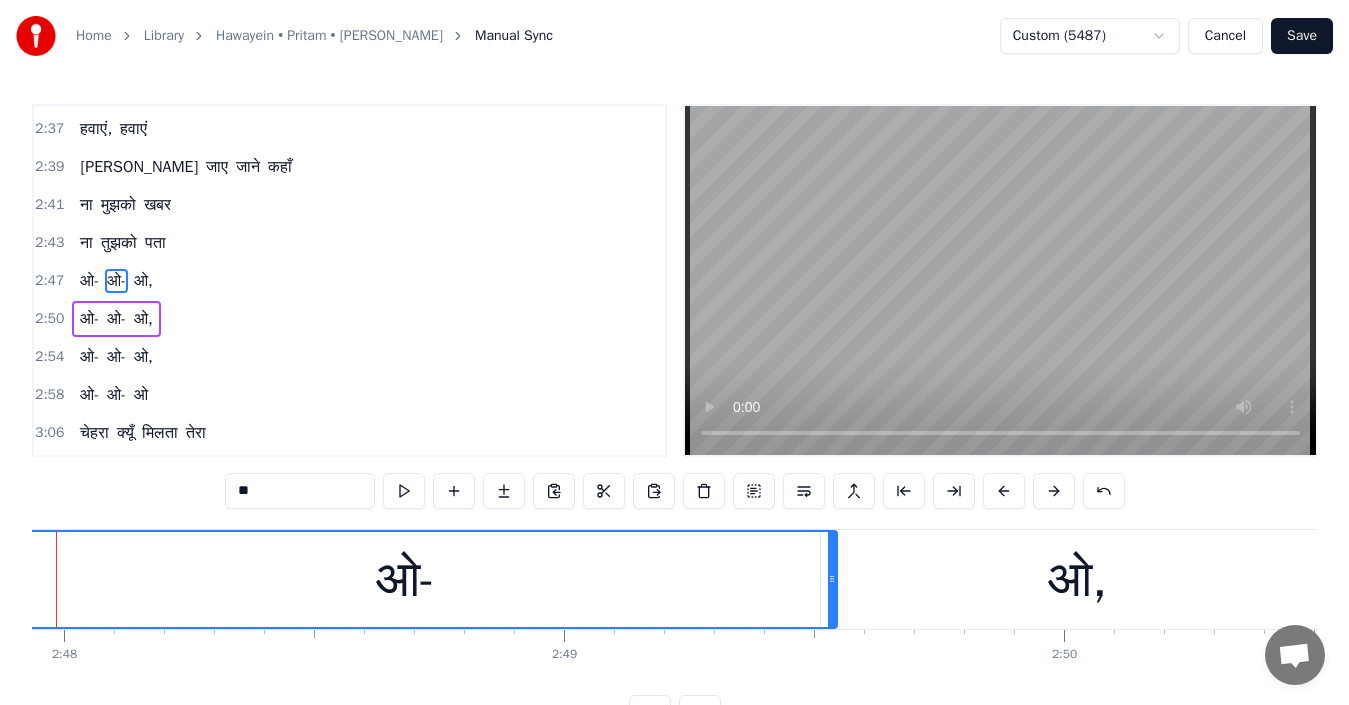 scroll, scrollTop: 0, scrollLeft: 84026, axis: horizontal 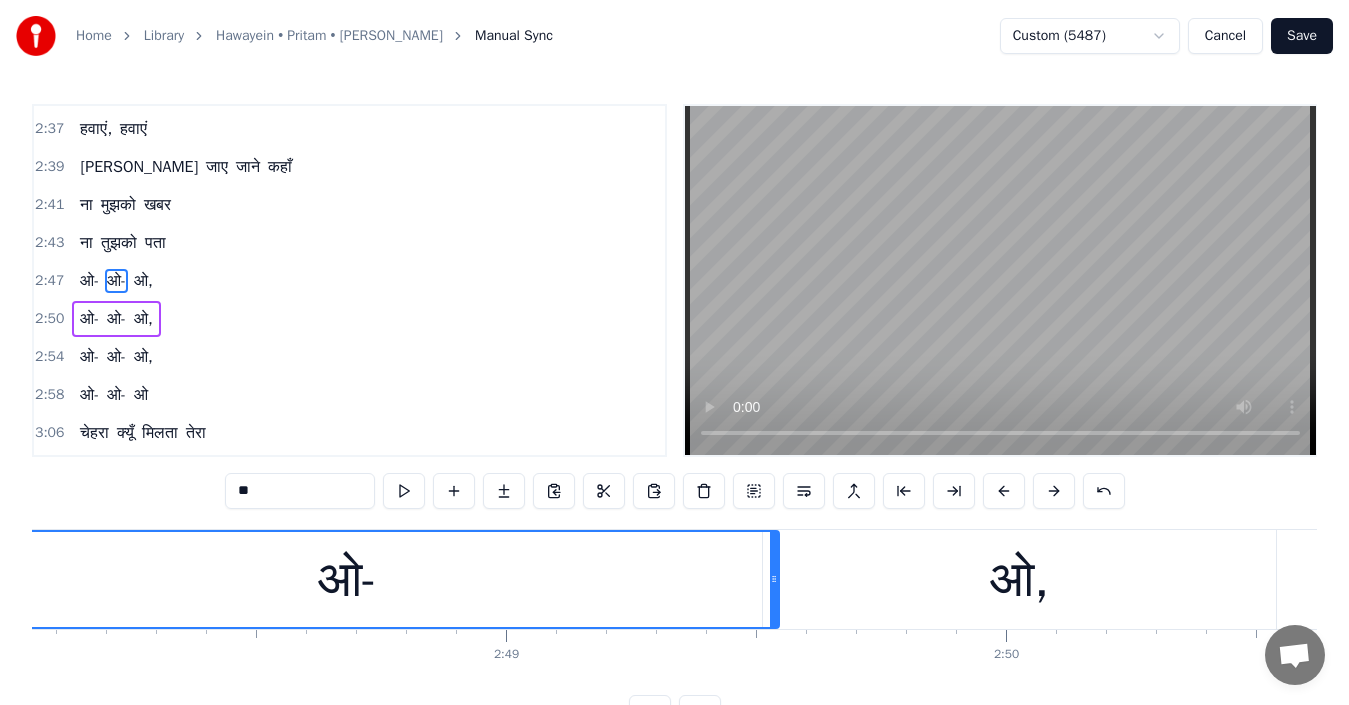 click on "ओ," at bounding box center (1019, 579) 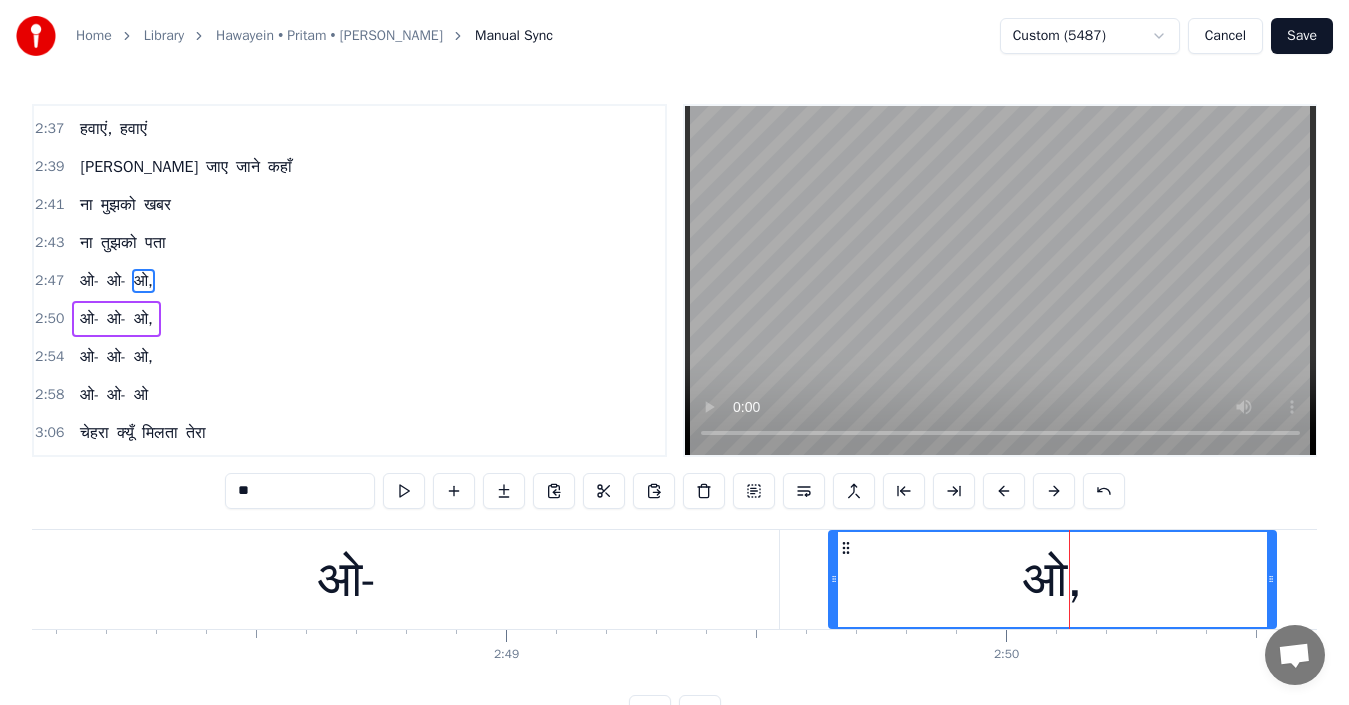 drag, startPoint x: 766, startPoint y: 580, endPoint x: 832, endPoint y: 584, distance: 66.1211 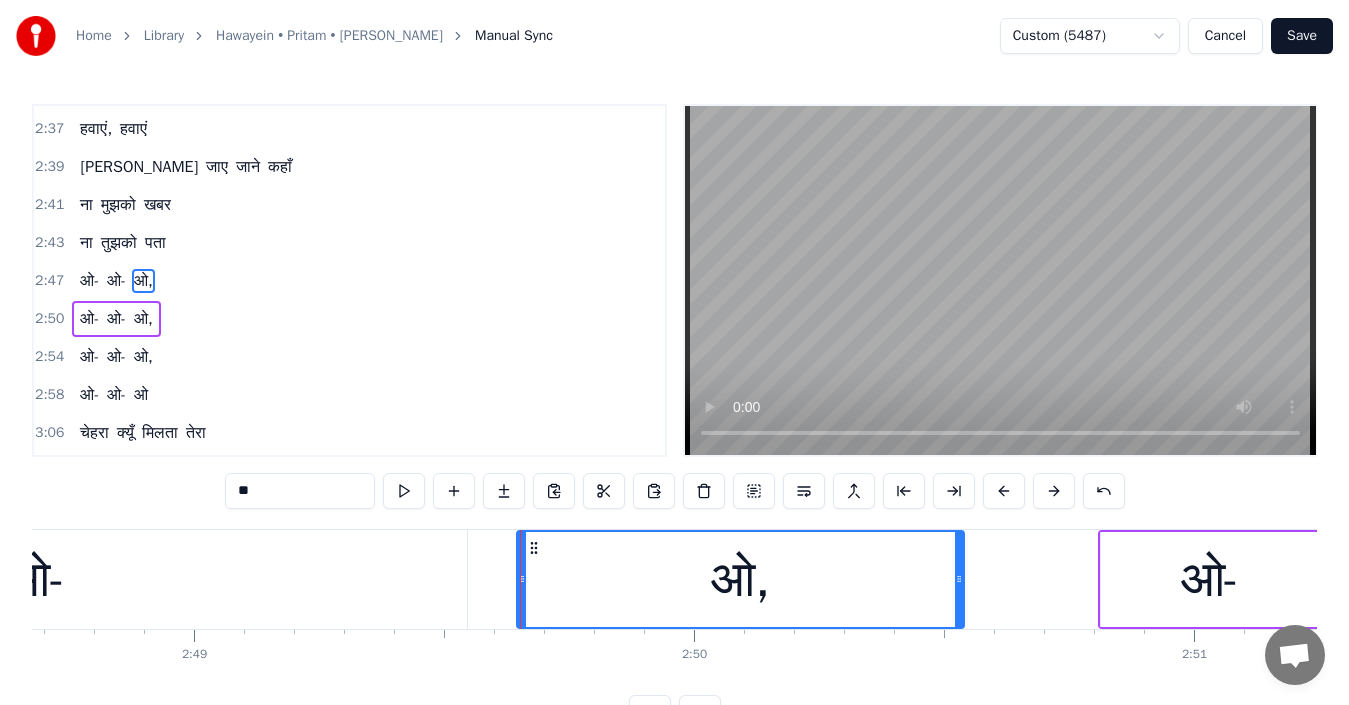 scroll, scrollTop: 0, scrollLeft: 84455, axis: horizontal 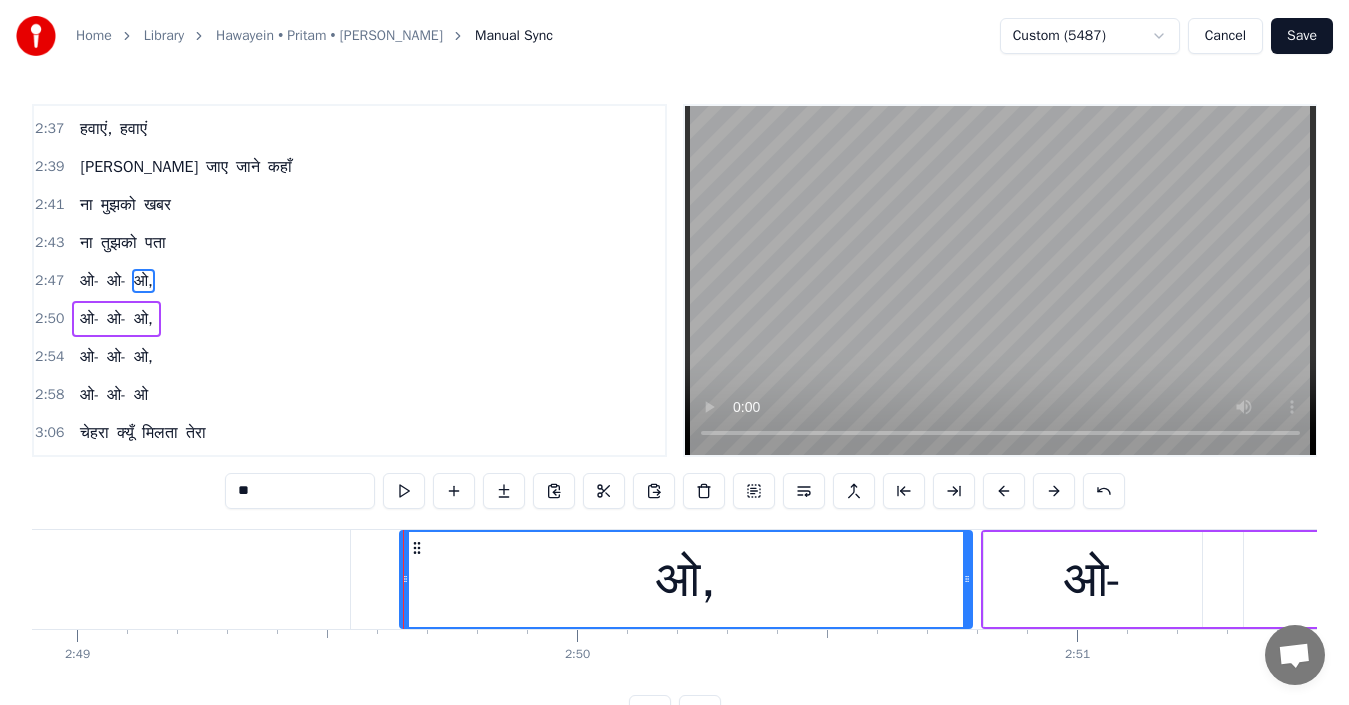 drag, startPoint x: 843, startPoint y: 581, endPoint x: 968, endPoint y: 586, distance: 125.09996 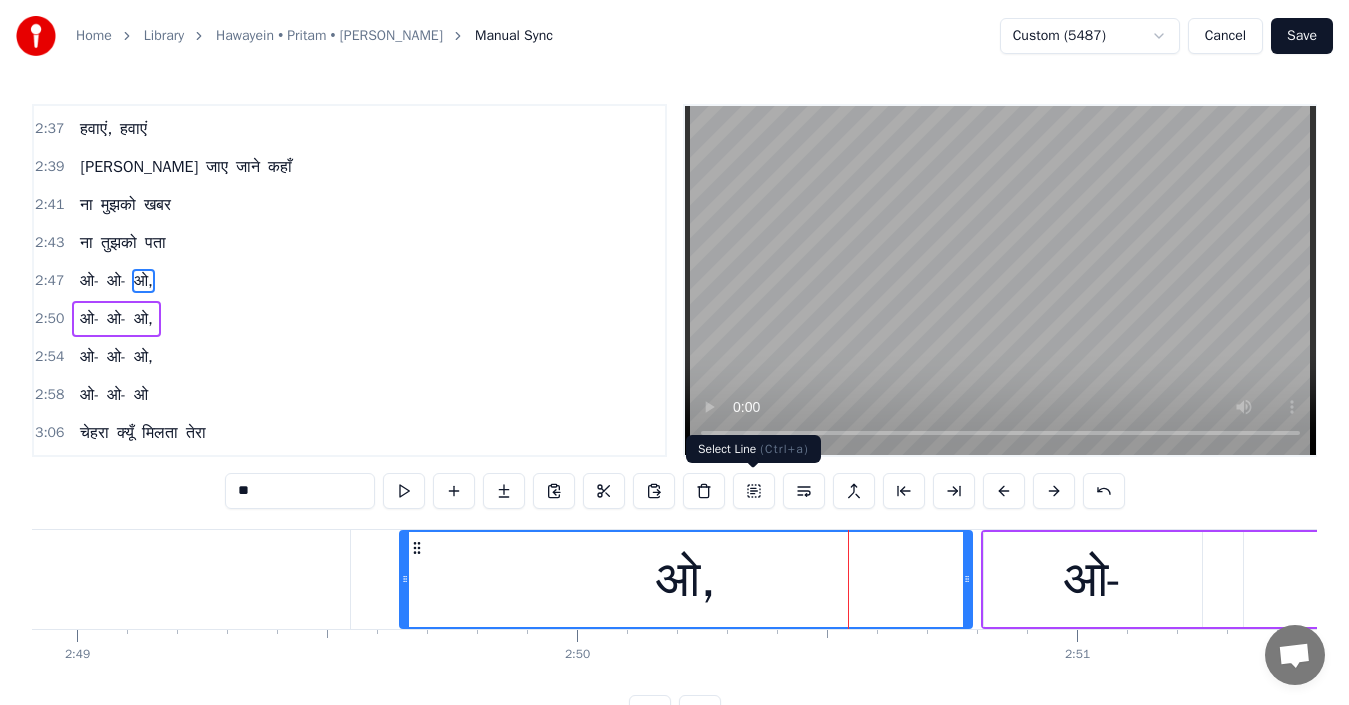 click at bounding box center (754, 491) 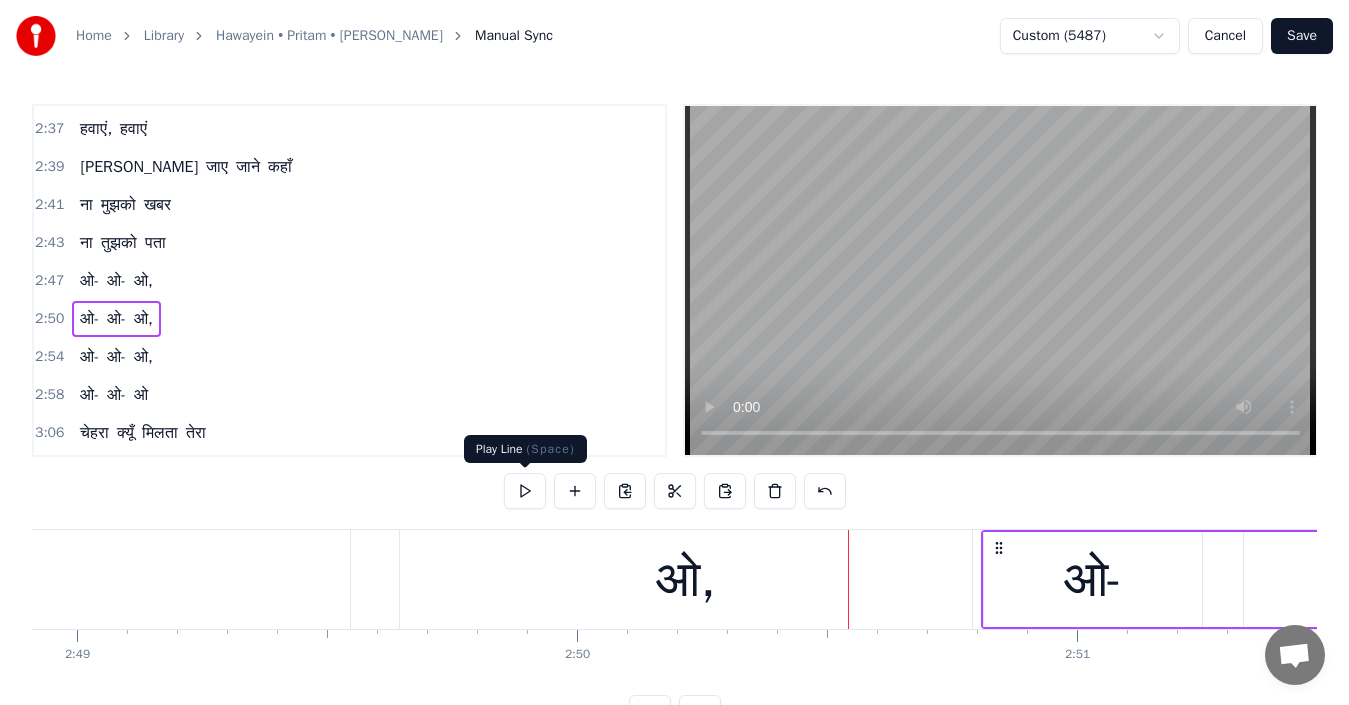 click at bounding box center [525, 491] 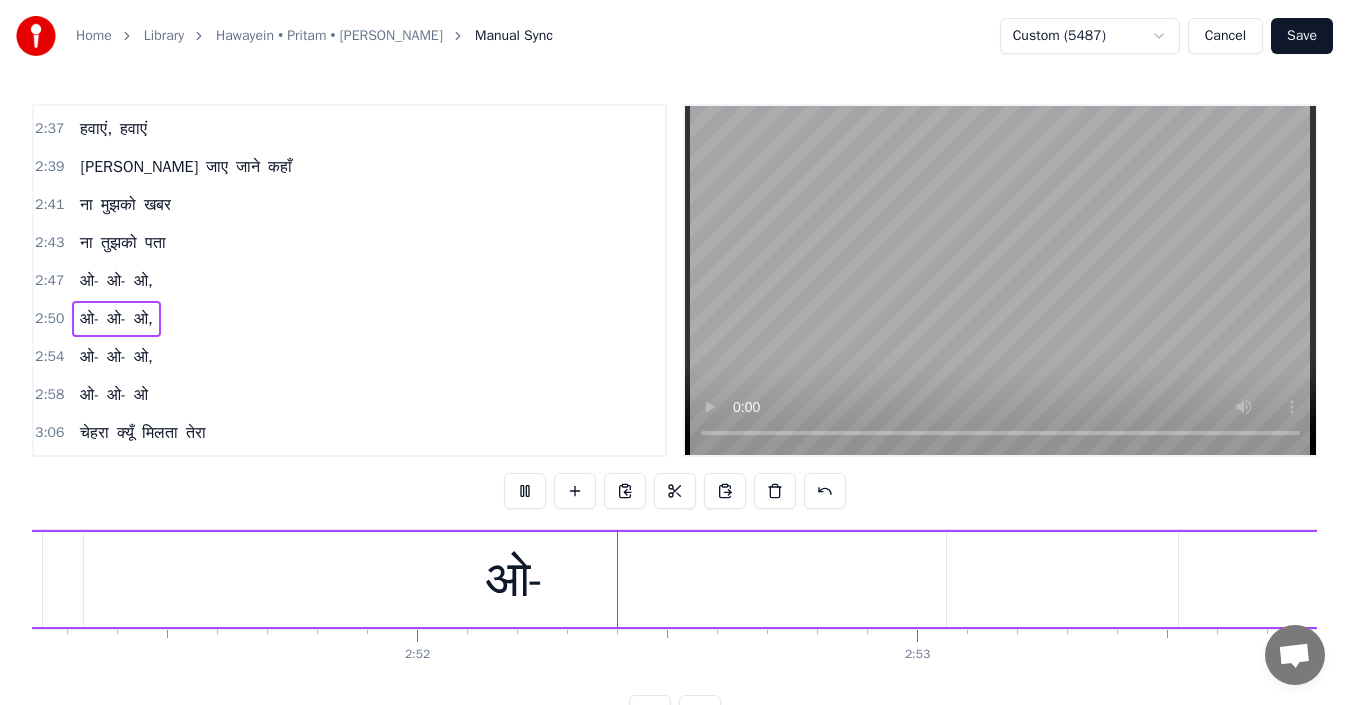 click on "ओ-" at bounding box center (89, 281) 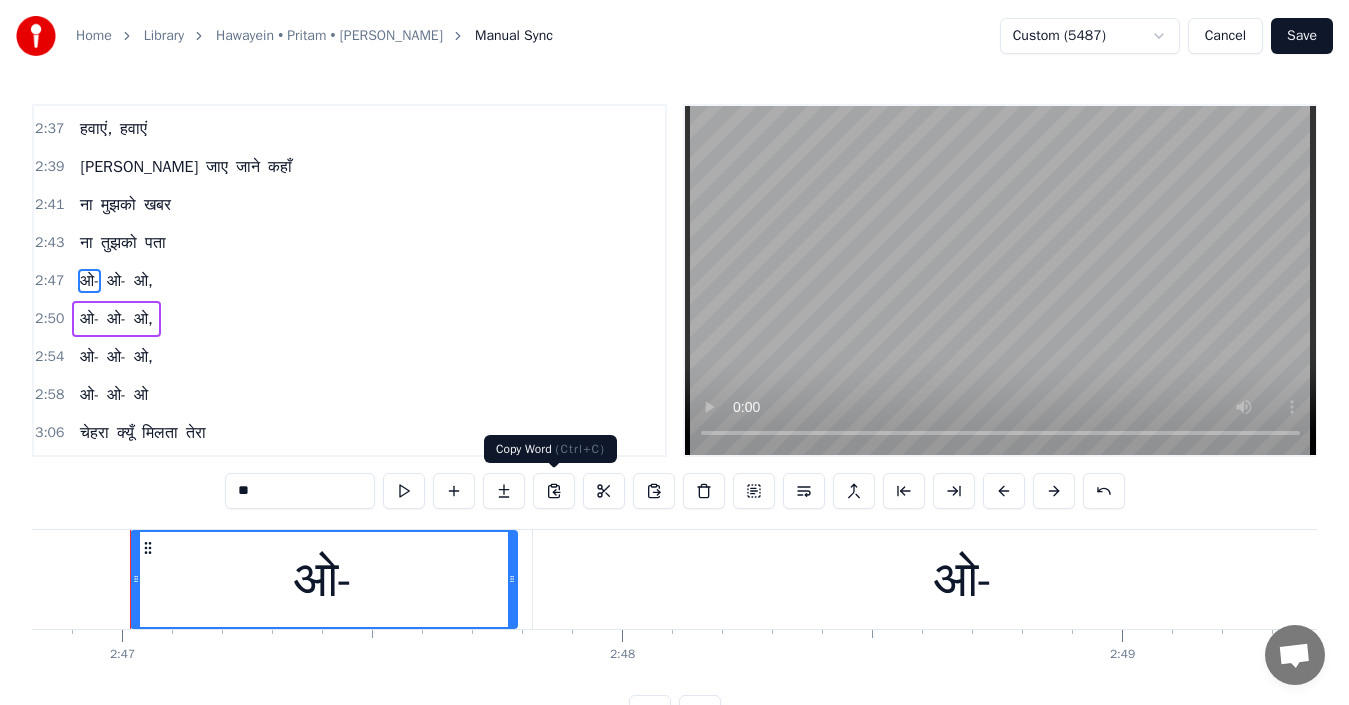 scroll, scrollTop: 0, scrollLeft: 83408, axis: horizontal 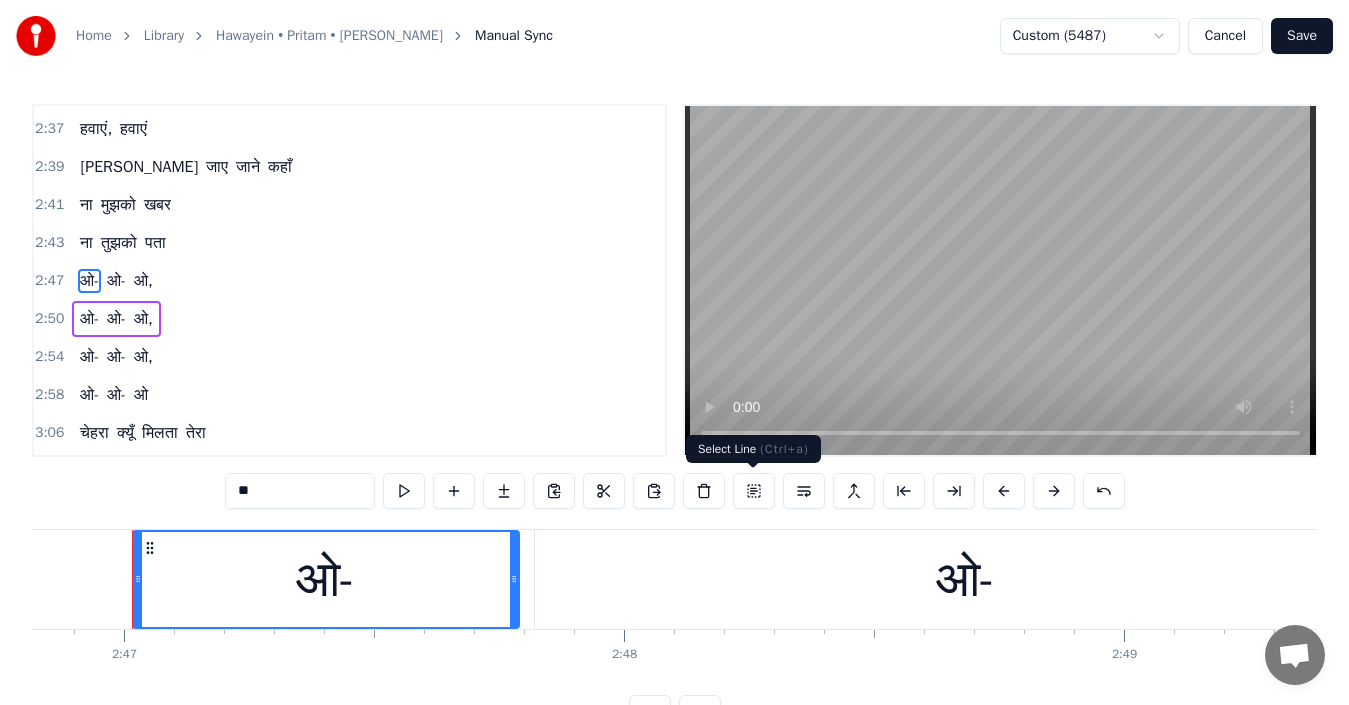 click at bounding box center [754, 491] 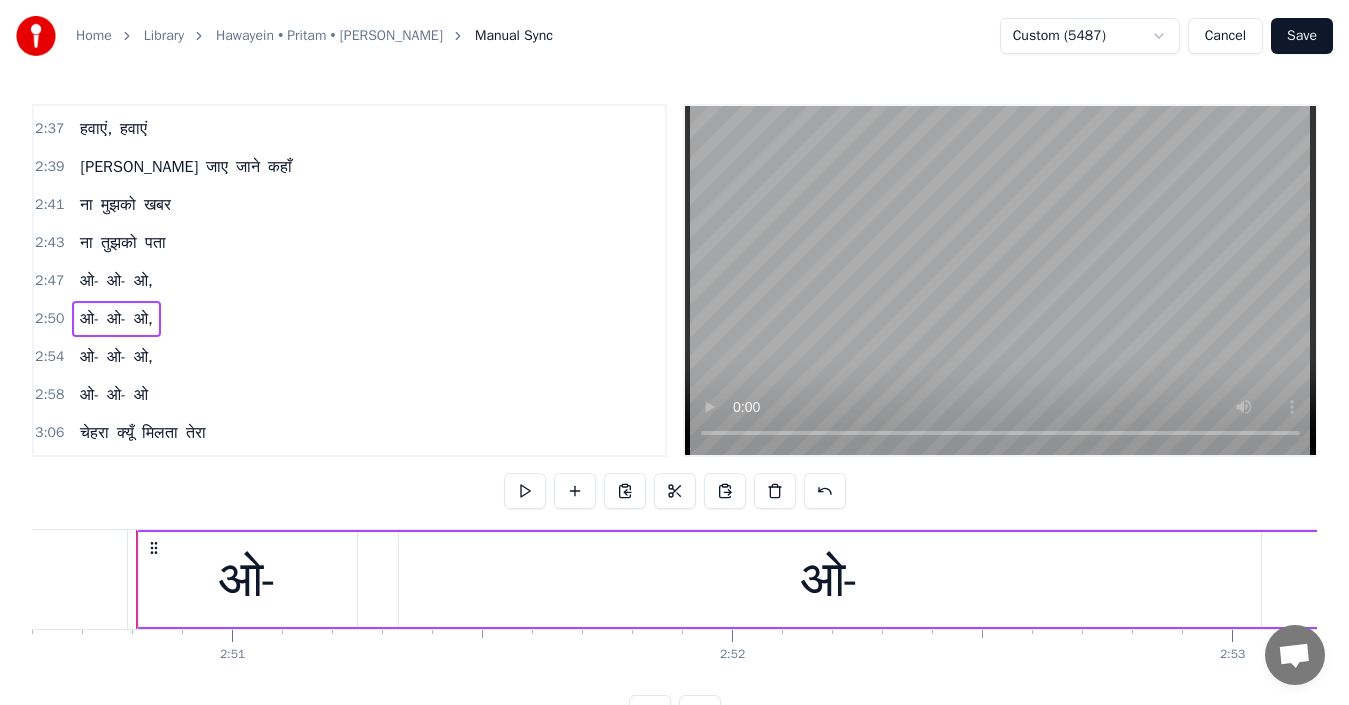 scroll, scrollTop: 0, scrollLeft: 85304, axis: horizontal 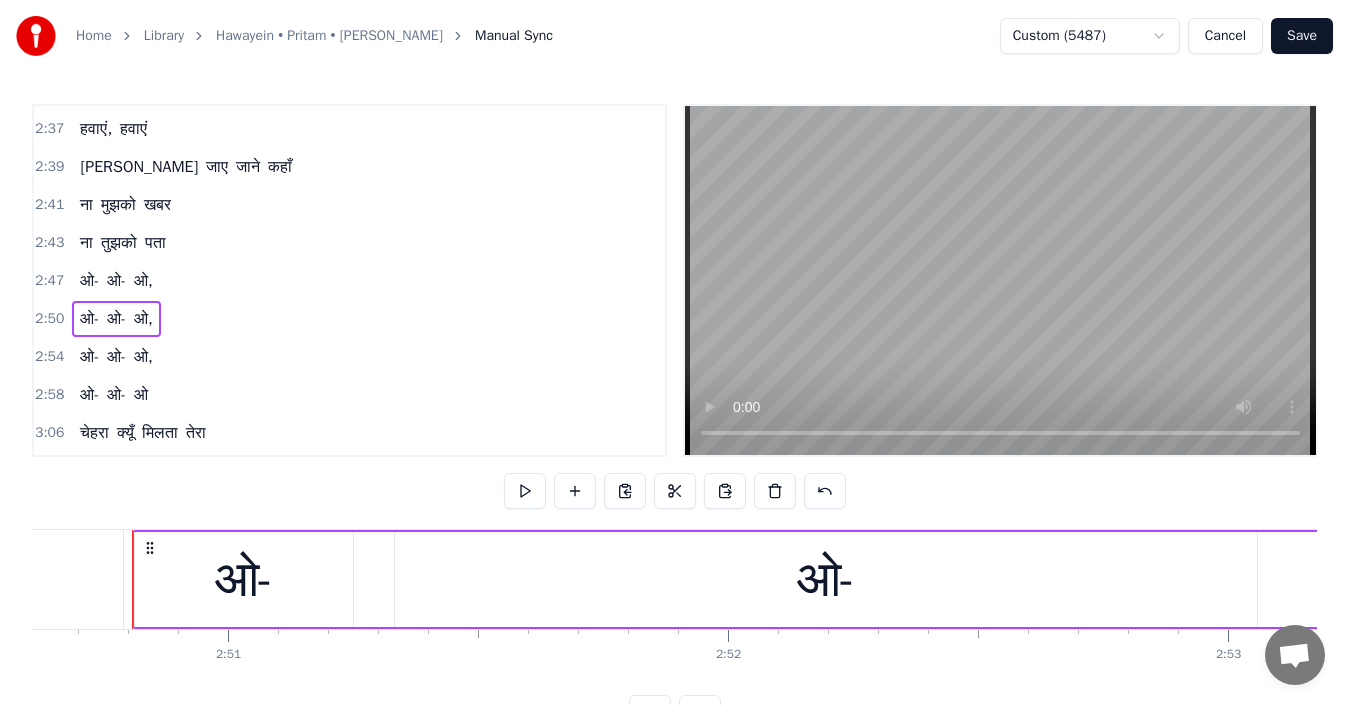 click on "ना" at bounding box center [86, 243] 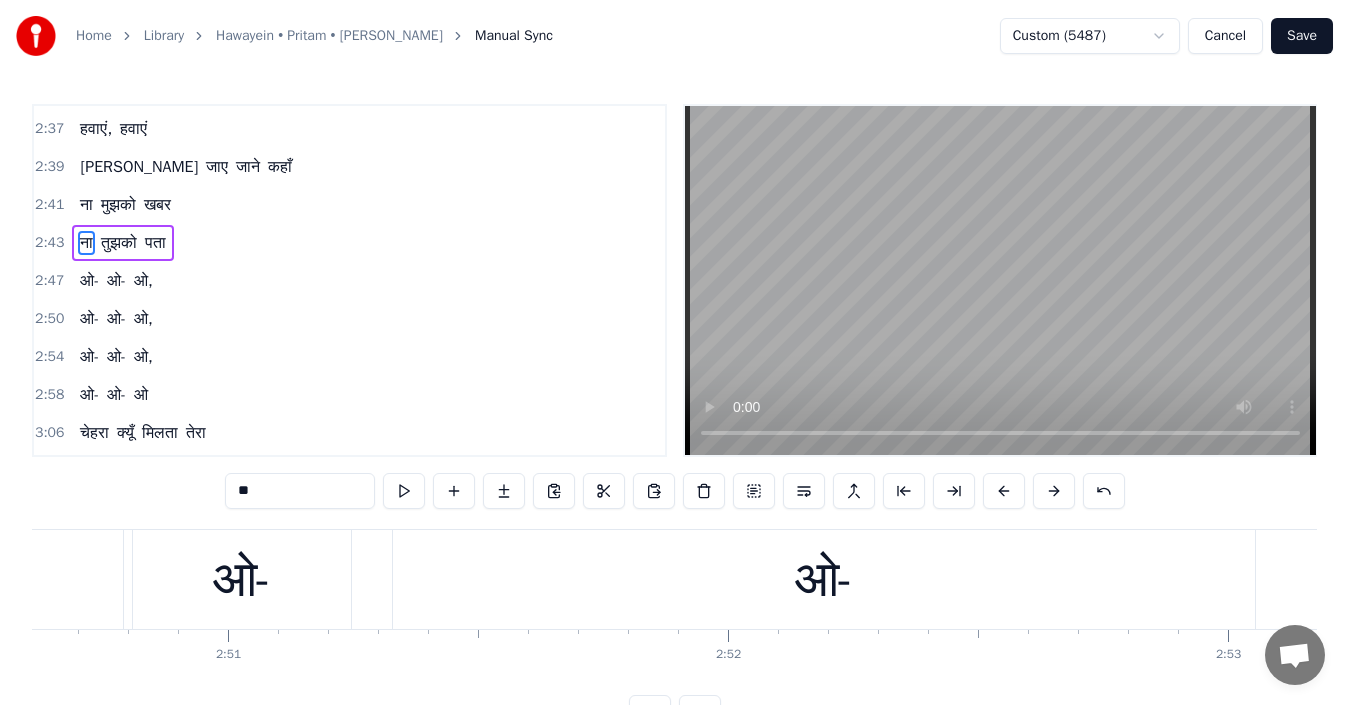 scroll, scrollTop: 1288, scrollLeft: 0, axis: vertical 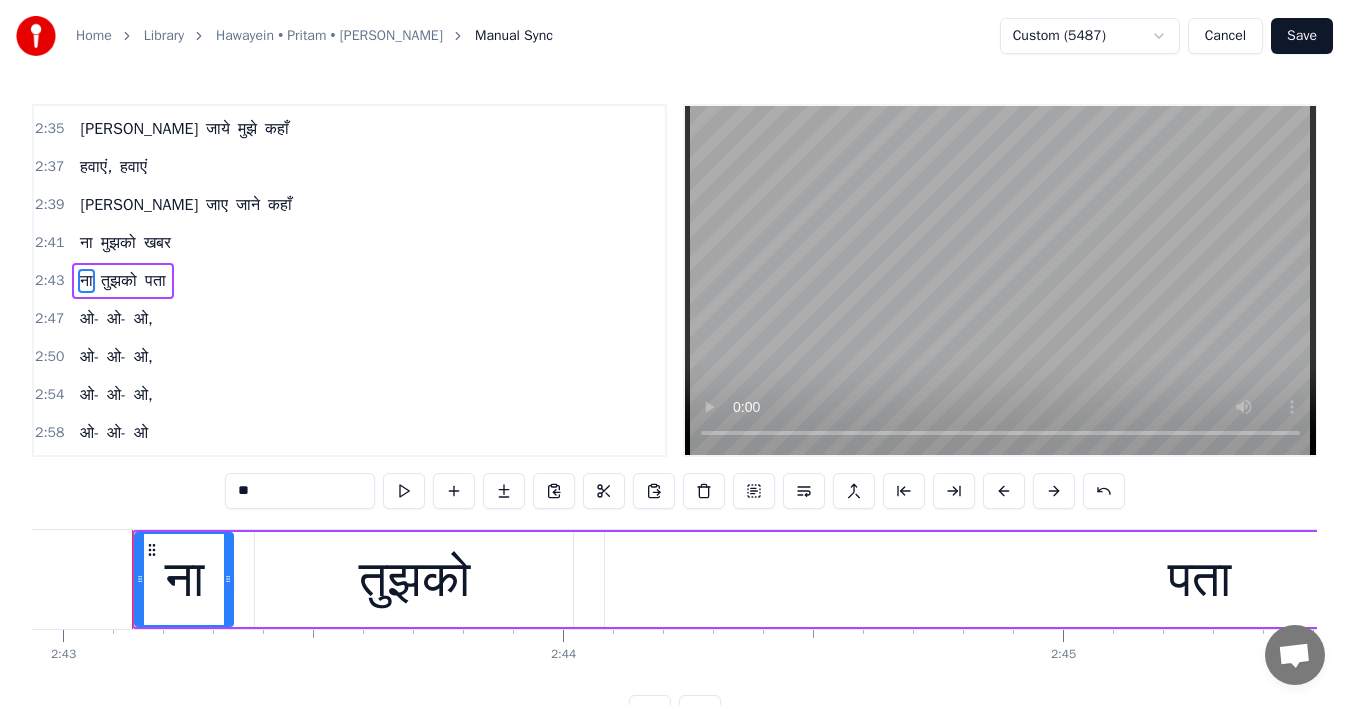 click at bounding box center (-8921, 579) 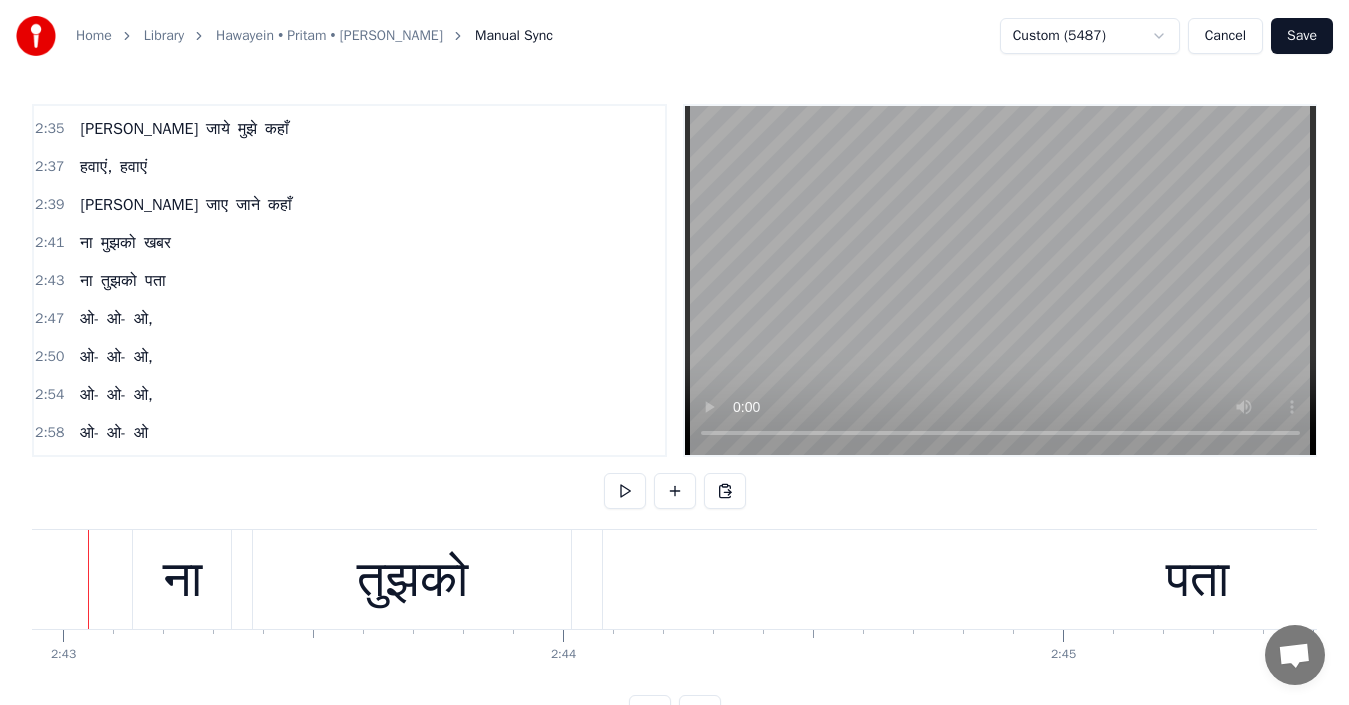 scroll, scrollTop: 0, scrollLeft: 81425, axis: horizontal 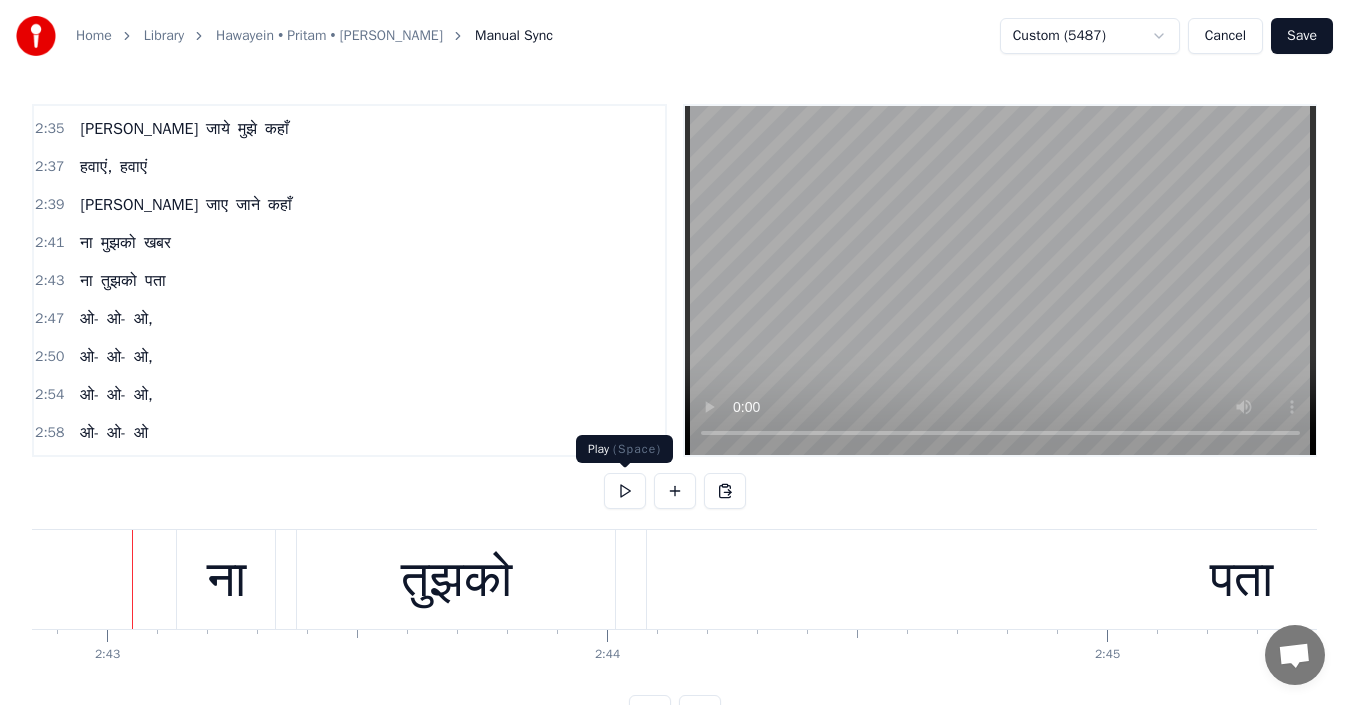 click at bounding box center [625, 491] 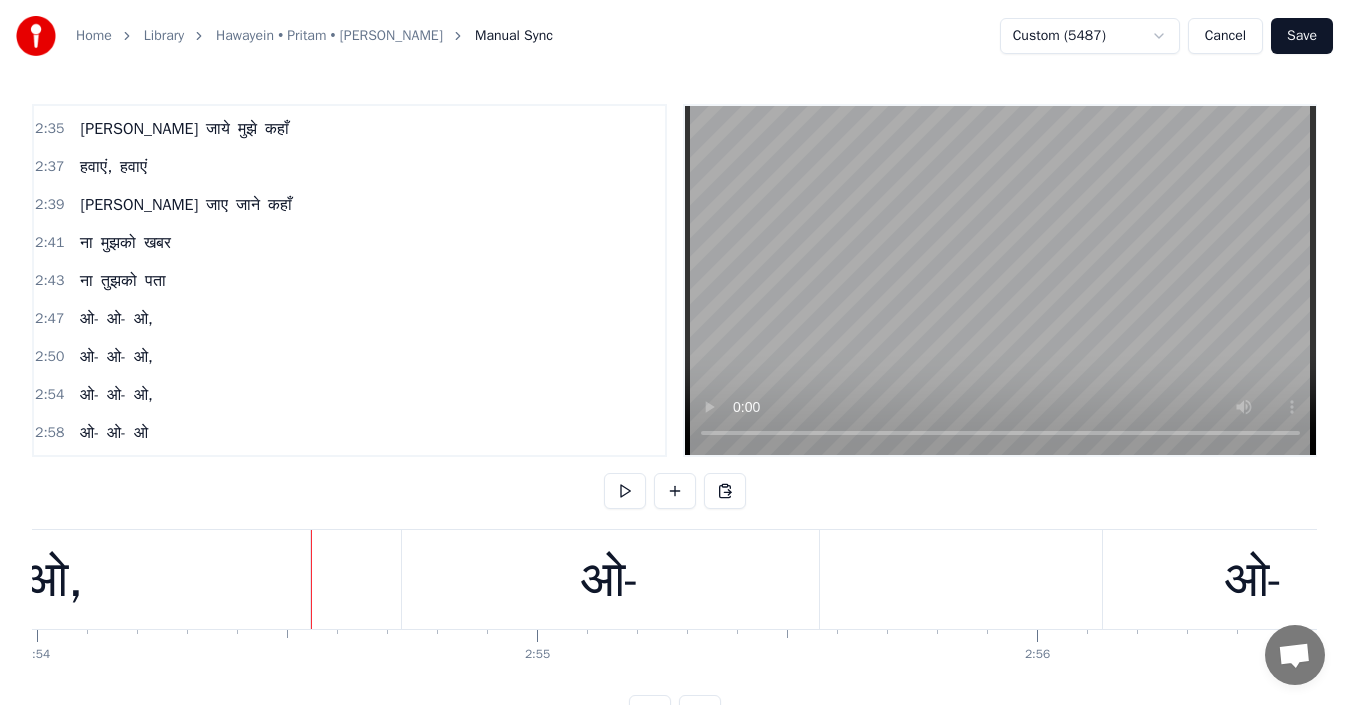 scroll, scrollTop: 0, scrollLeft: 87174, axis: horizontal 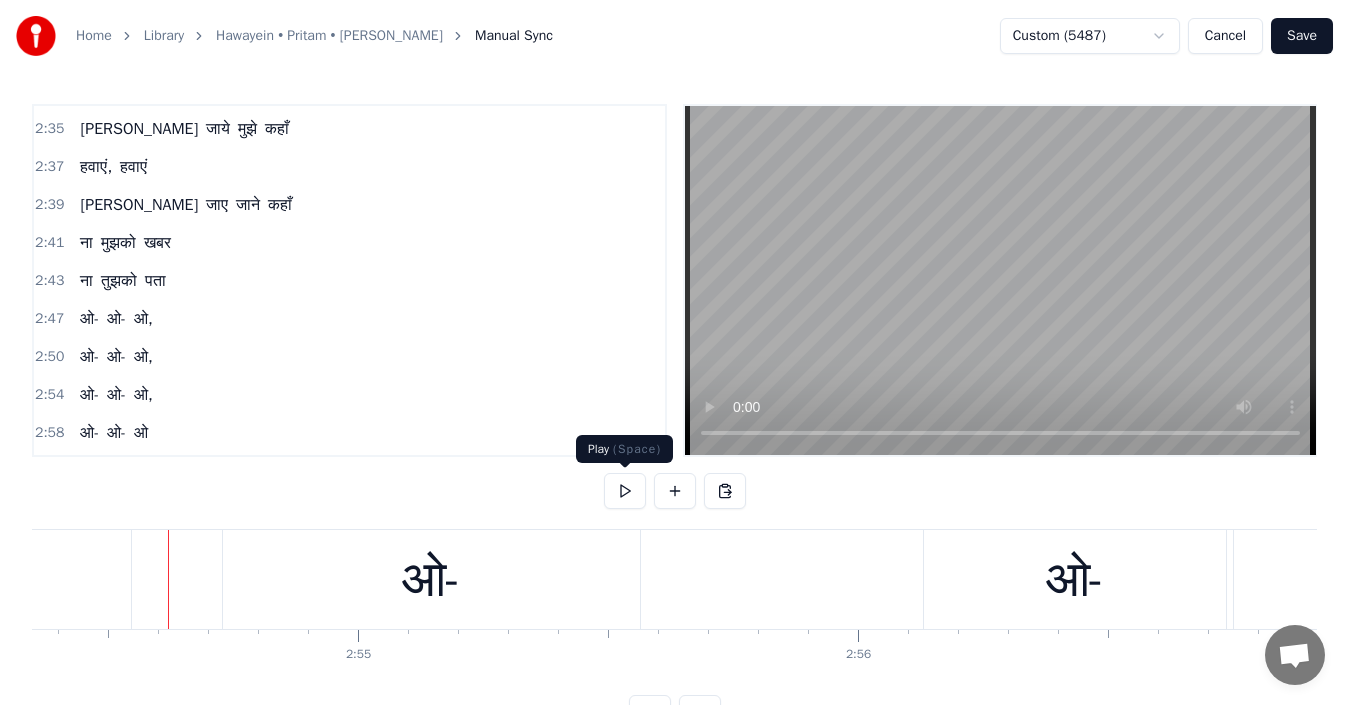 click at bounding box center [625, 491] 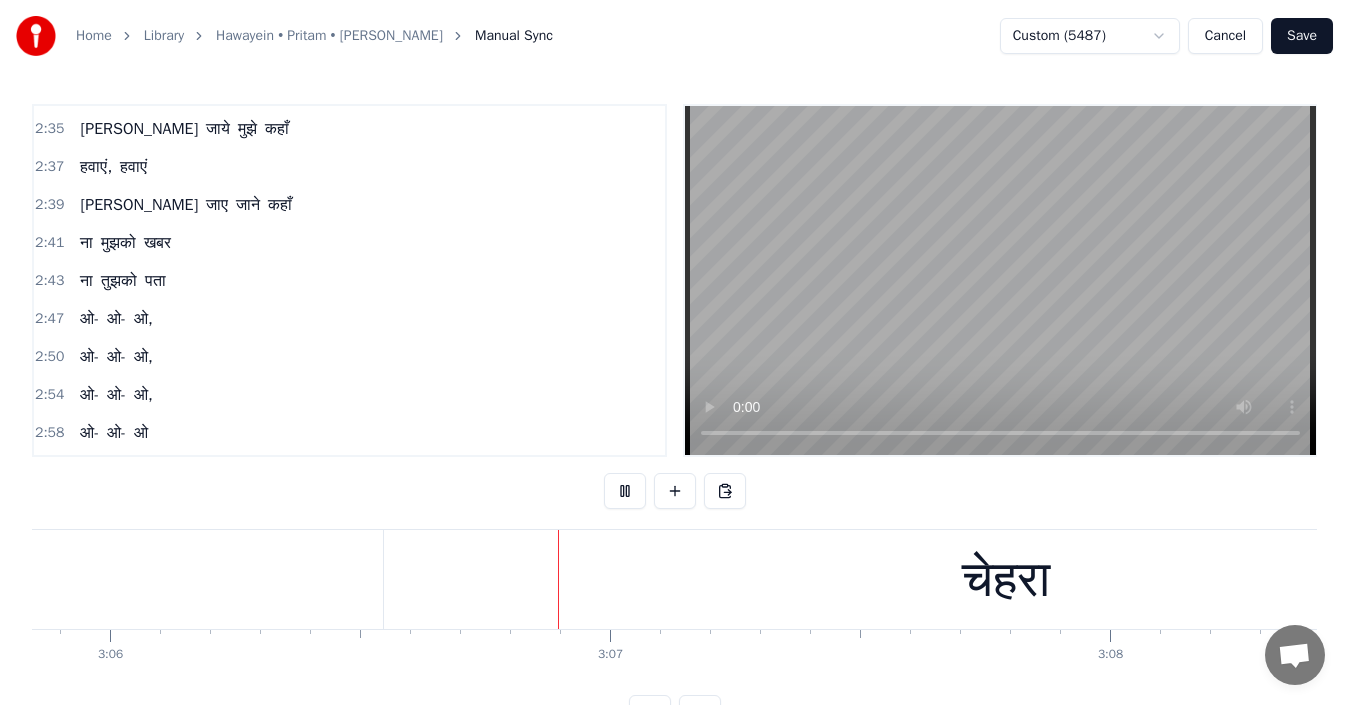 scroll, scrollTop: 0, scrollLeft: 93095, axis: horizontal 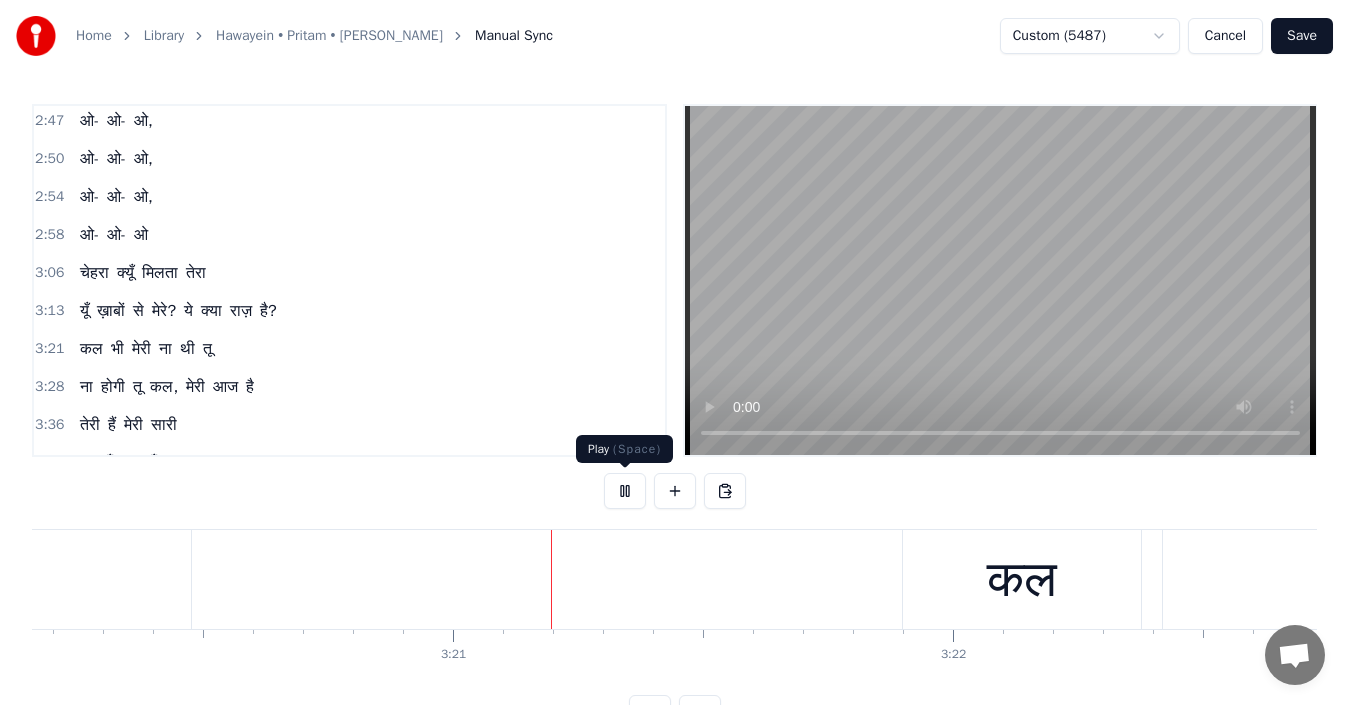 click at bounding box center (625, 491) 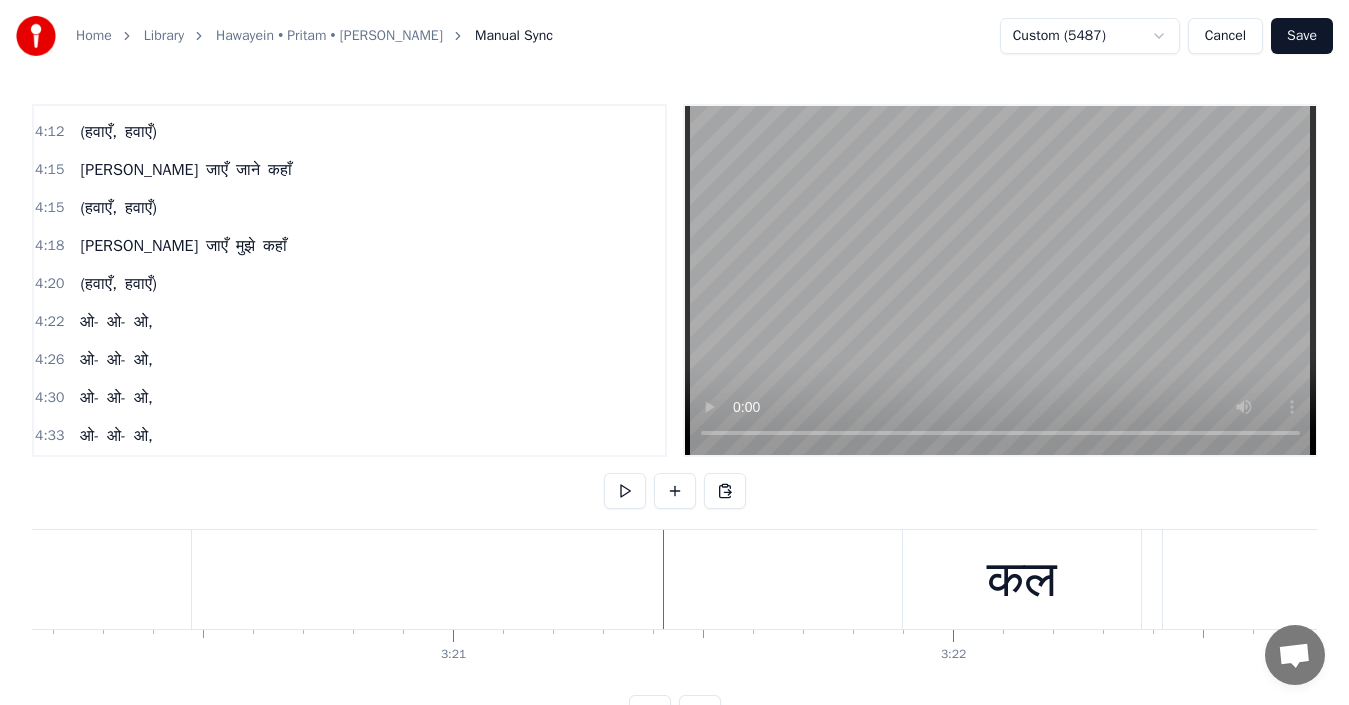 click on "ओ," at bounding box center (143, 436) 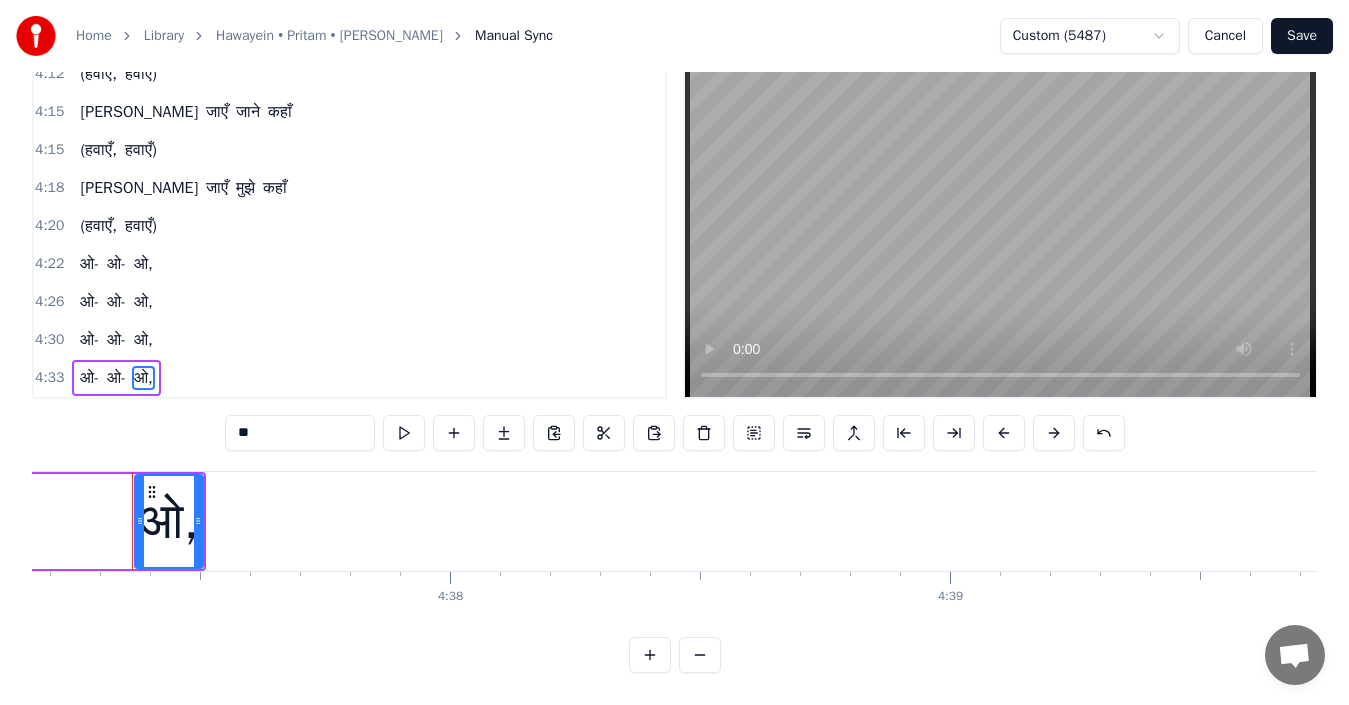 click at bounding box center [754, 433] 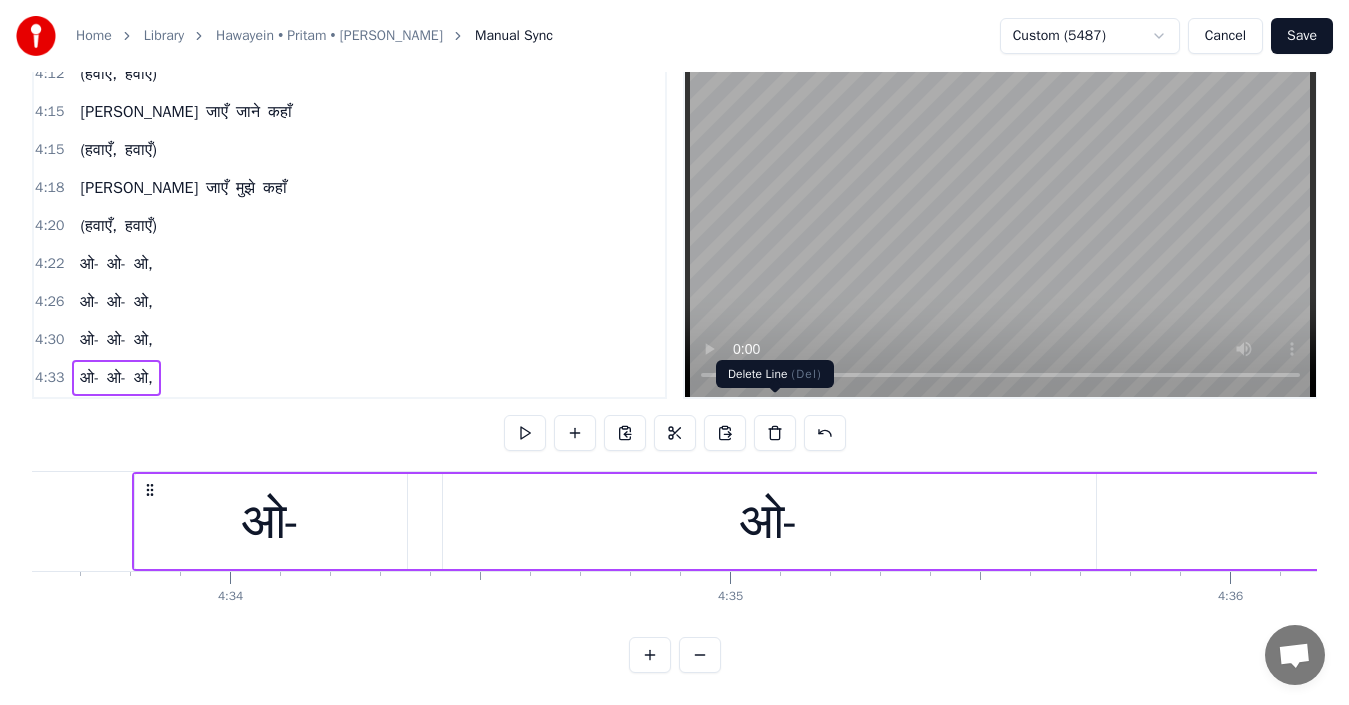 click at bounding box center (775, 433) 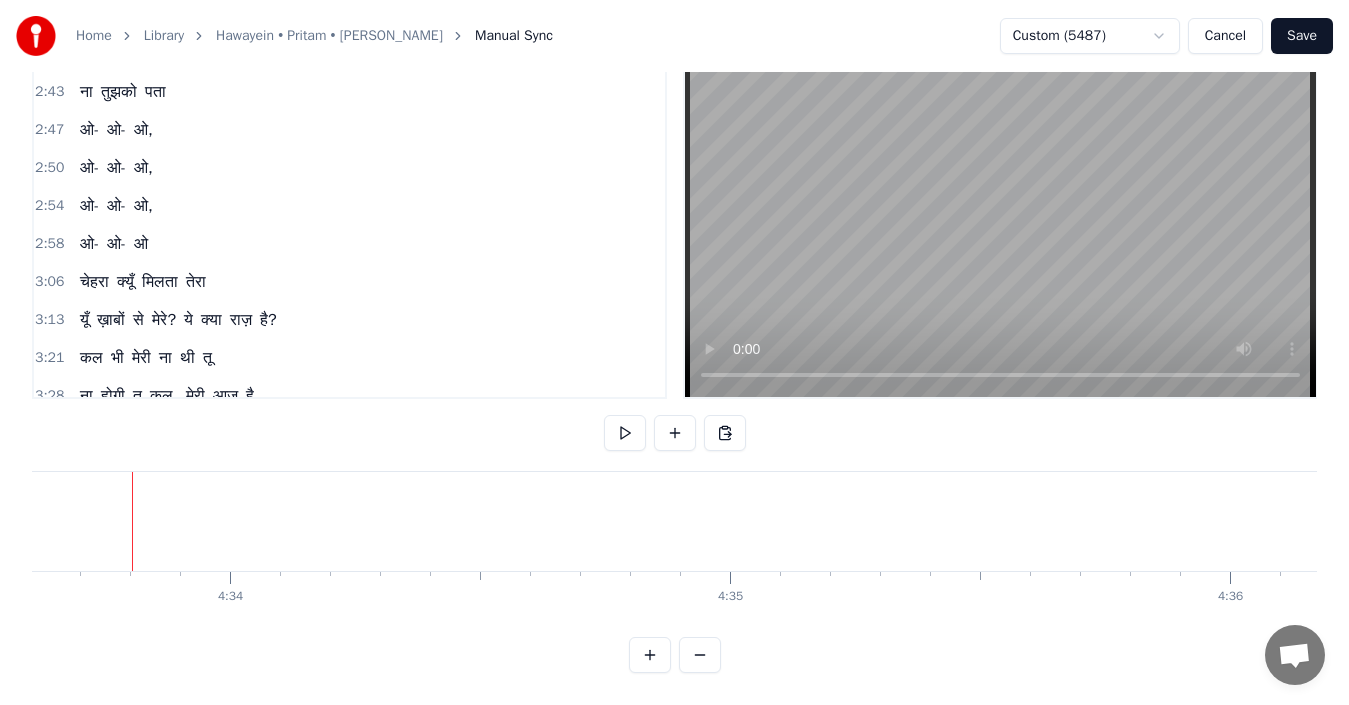 click on "ओ" at bounding box center (141, 244) 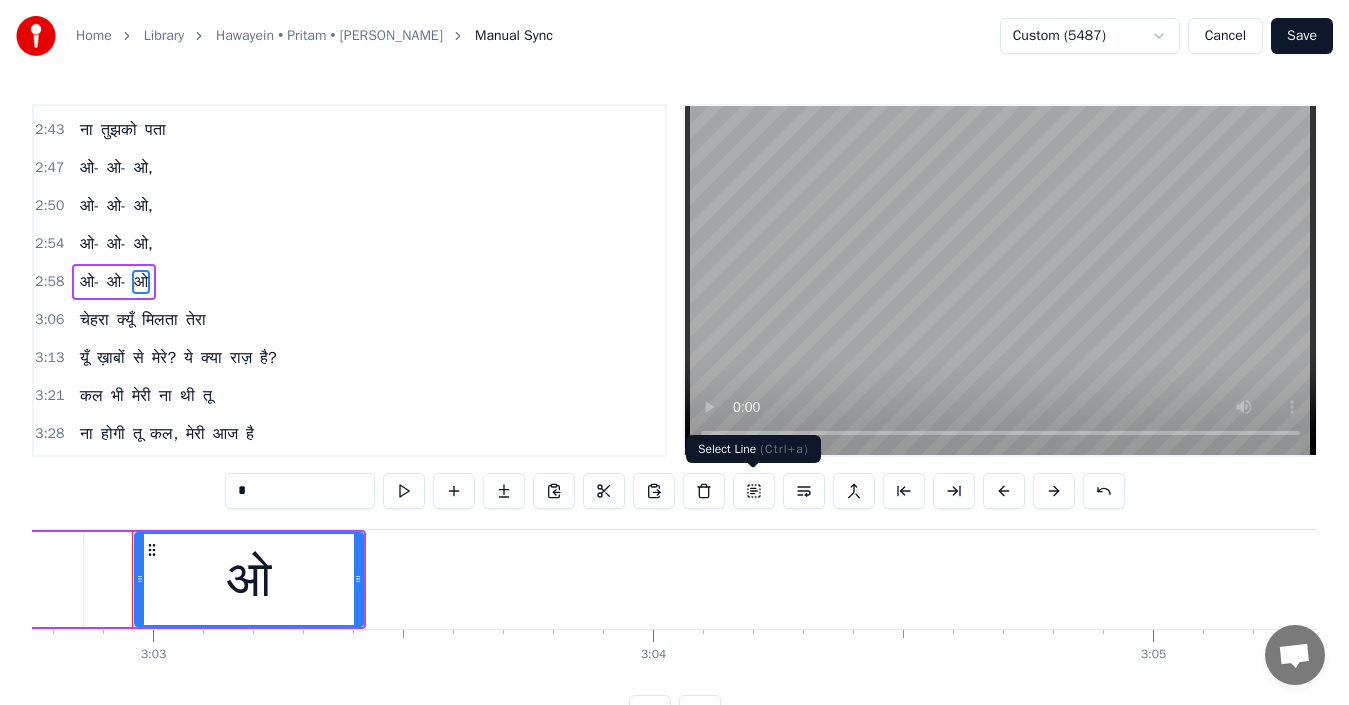 click at bounding box center (754, 491) 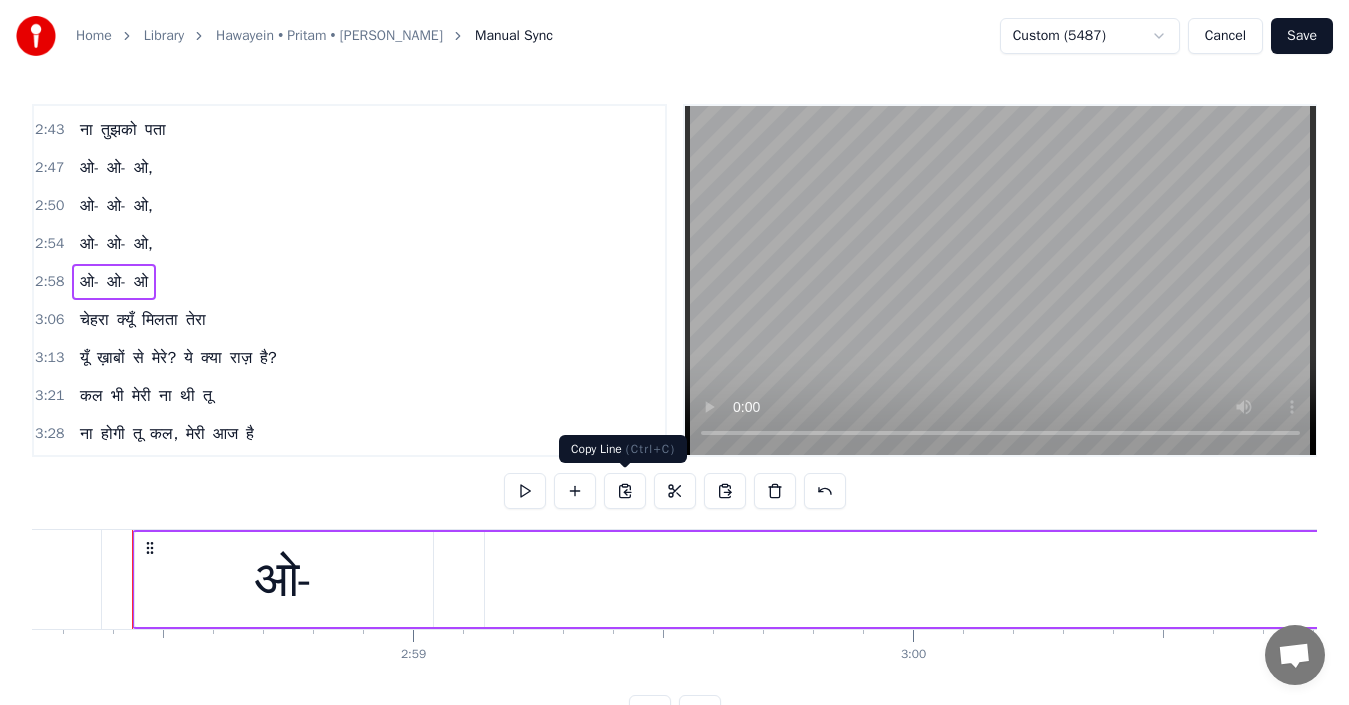 click at bounding box center (625, 491) 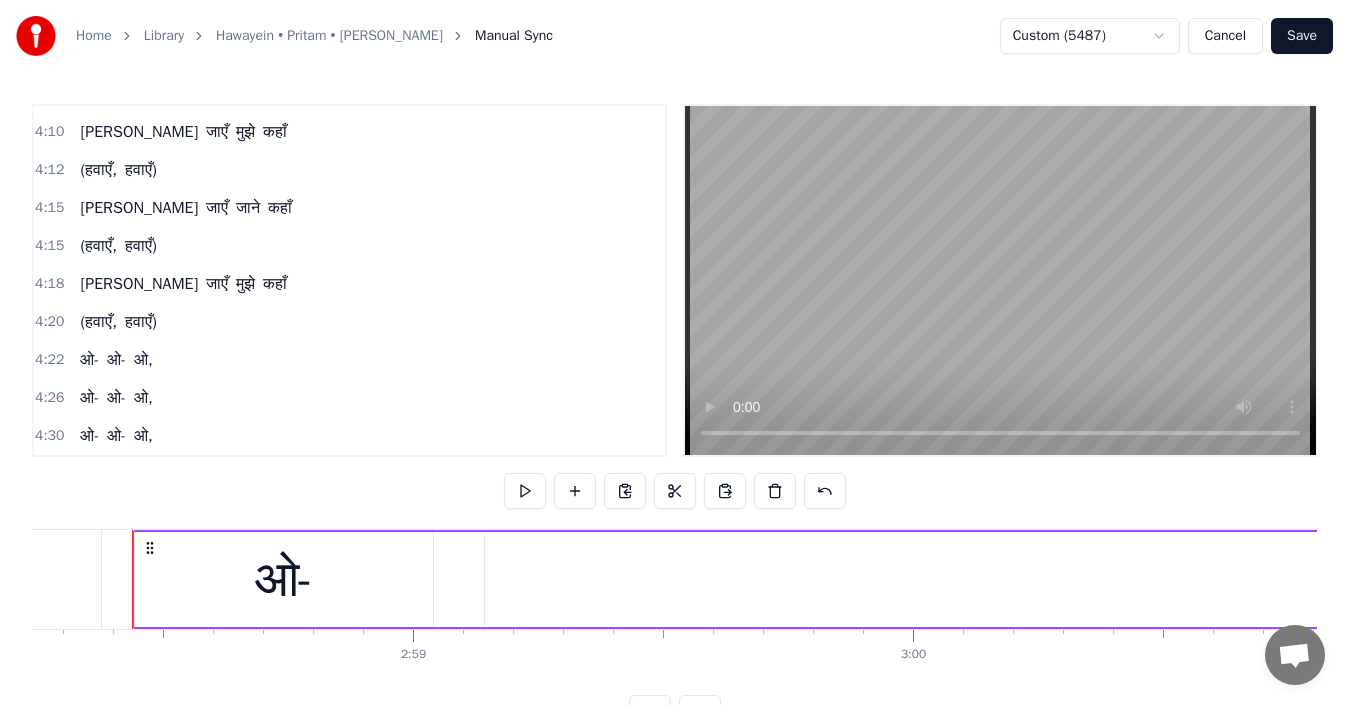 click on "ओ," at bounding box center [143, 436] 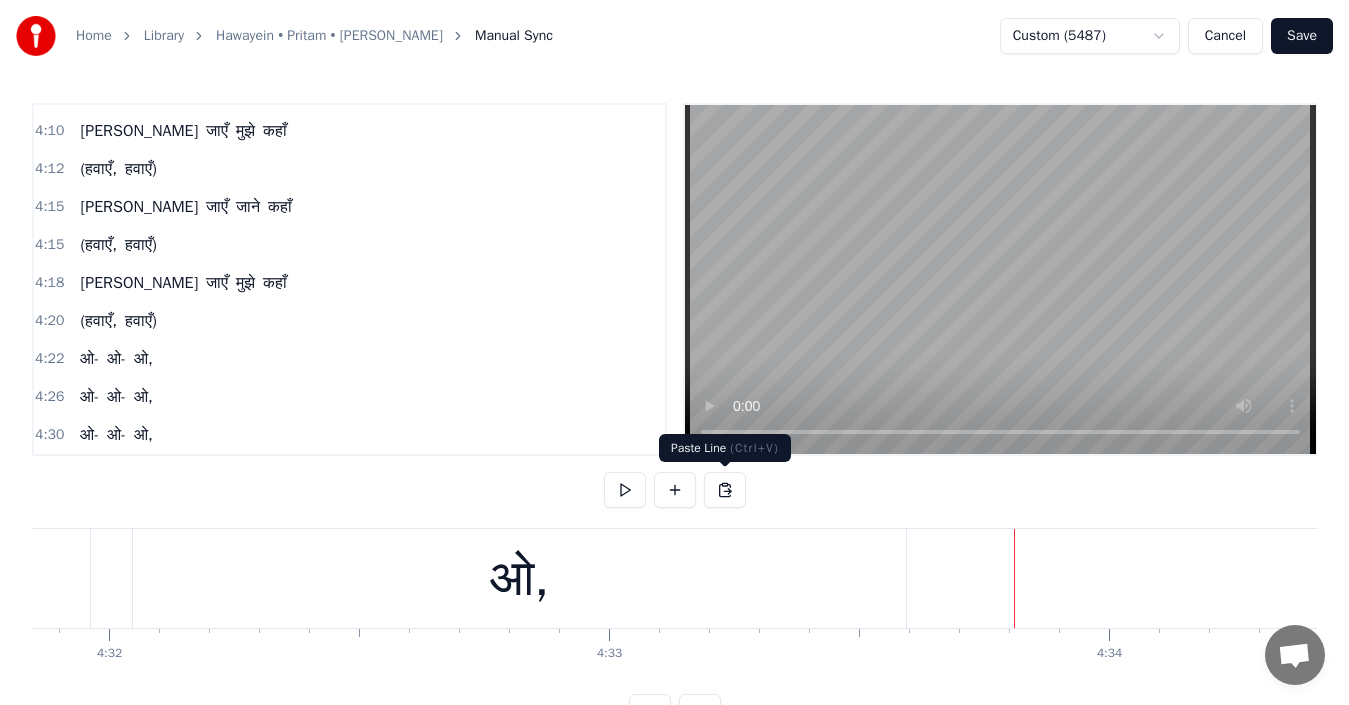 click at bounding box center [725, 490] 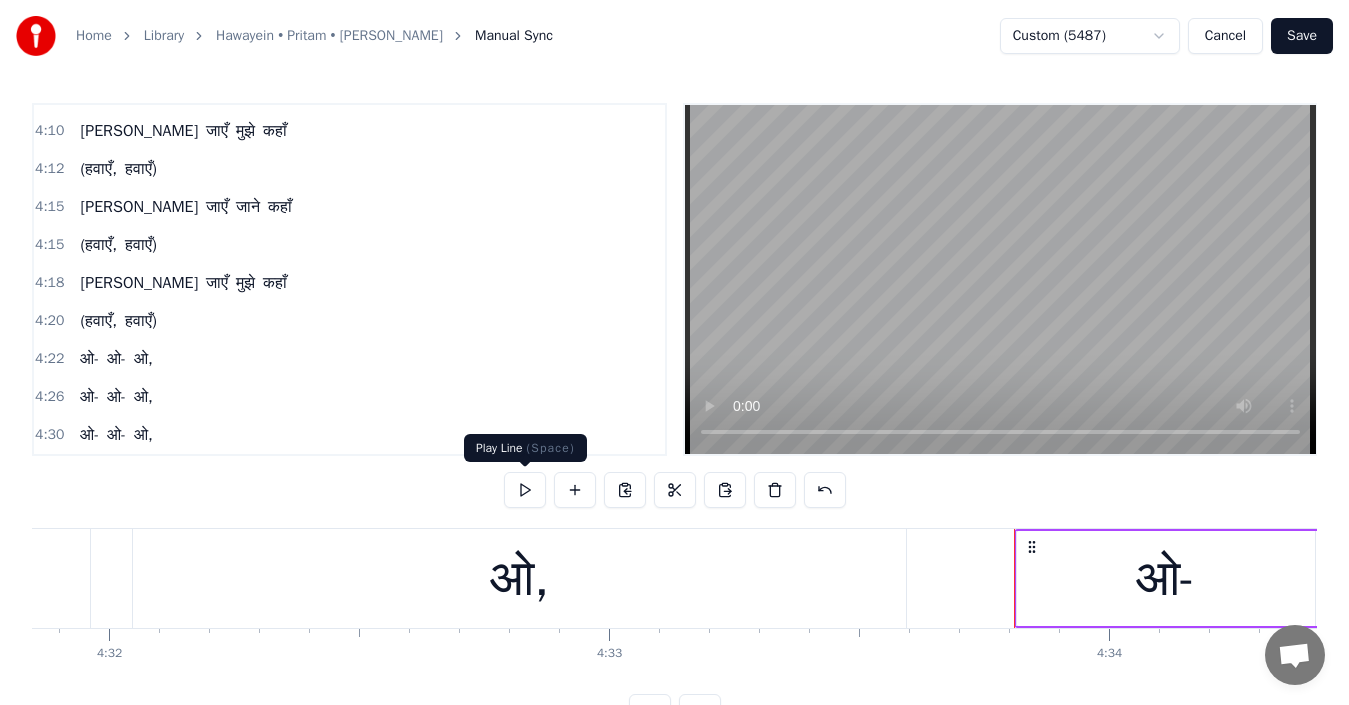 click at bounding box center (525, 490) 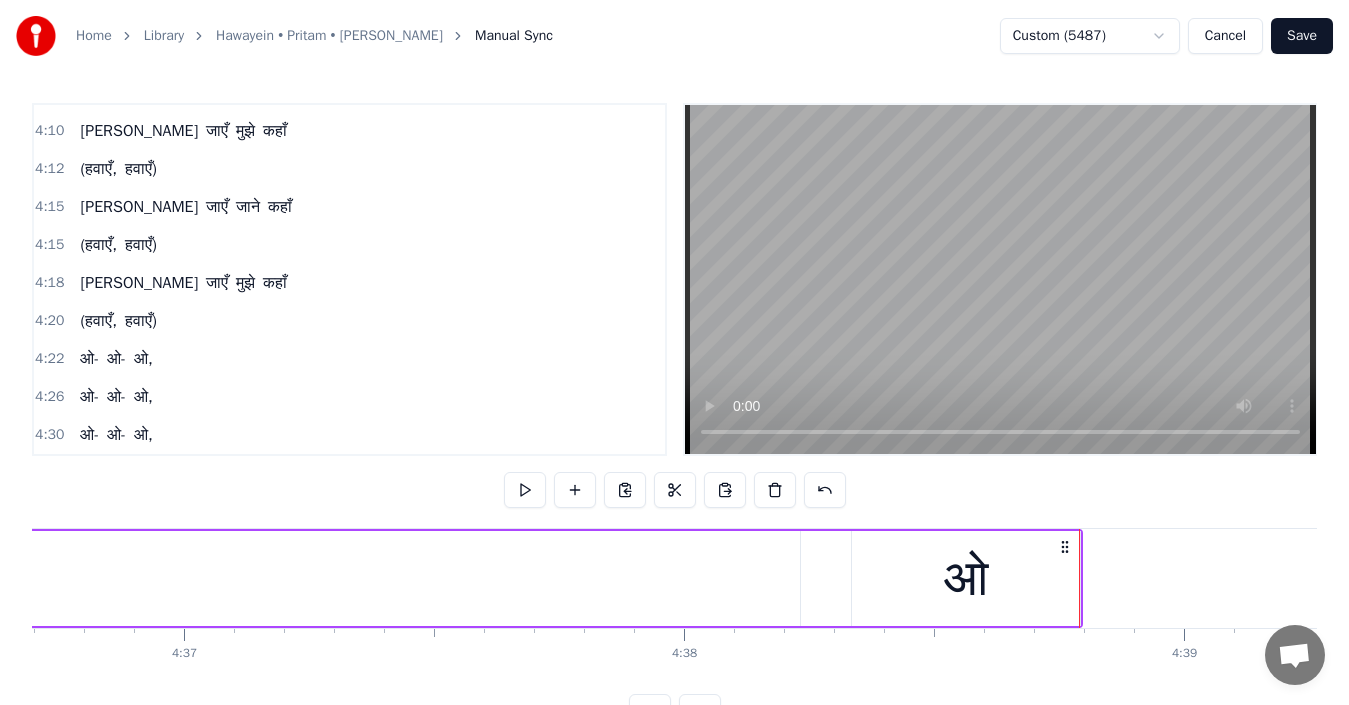 click 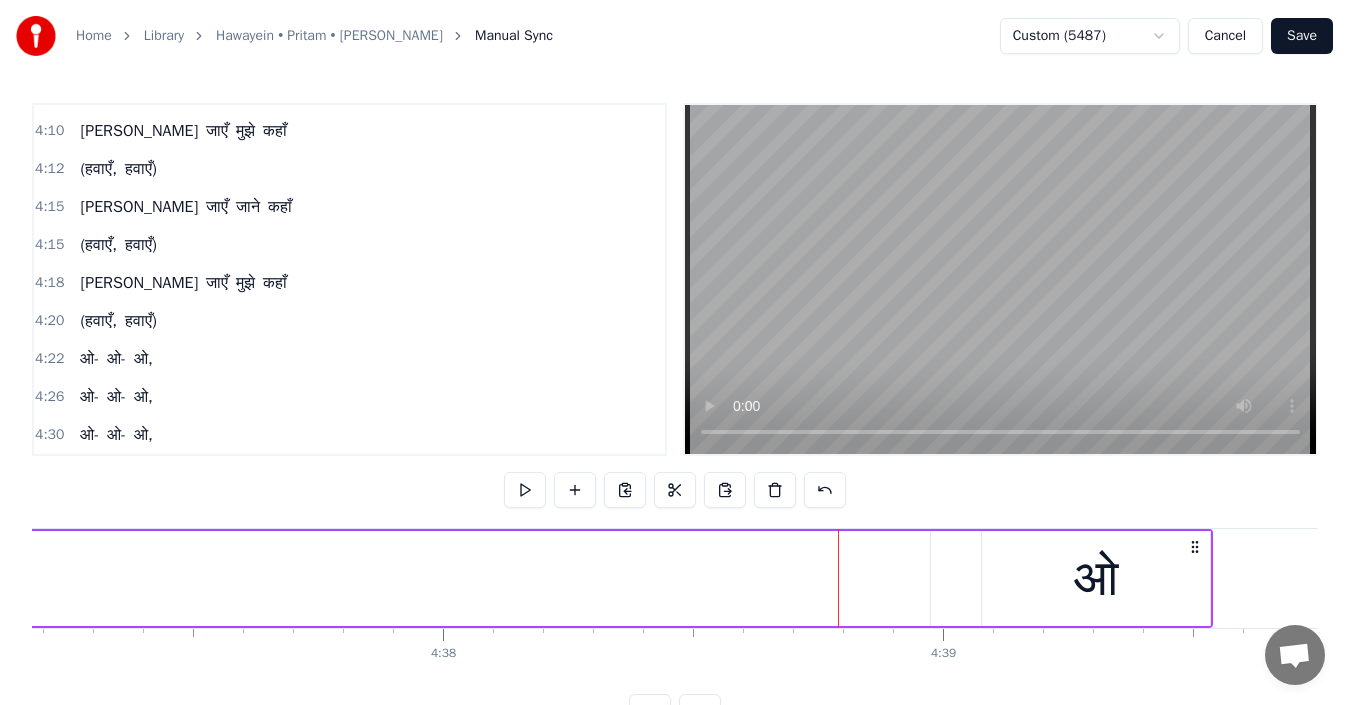 drag, startPoint x: 1064, startPoint y: 550, endPoint x: 1199, endPoint y: 554, distance: 135.05925 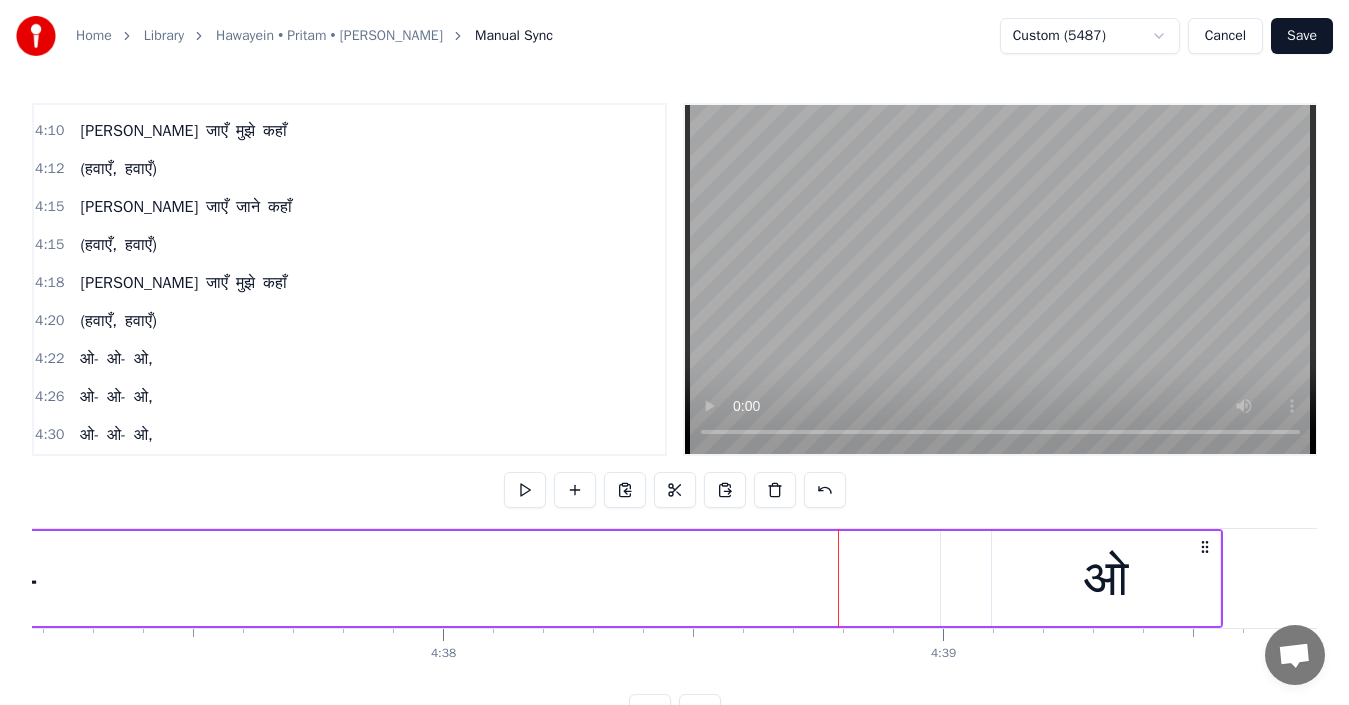 scroll, scrollTop: 0, scrollLeft: 138594, axis: horizontal 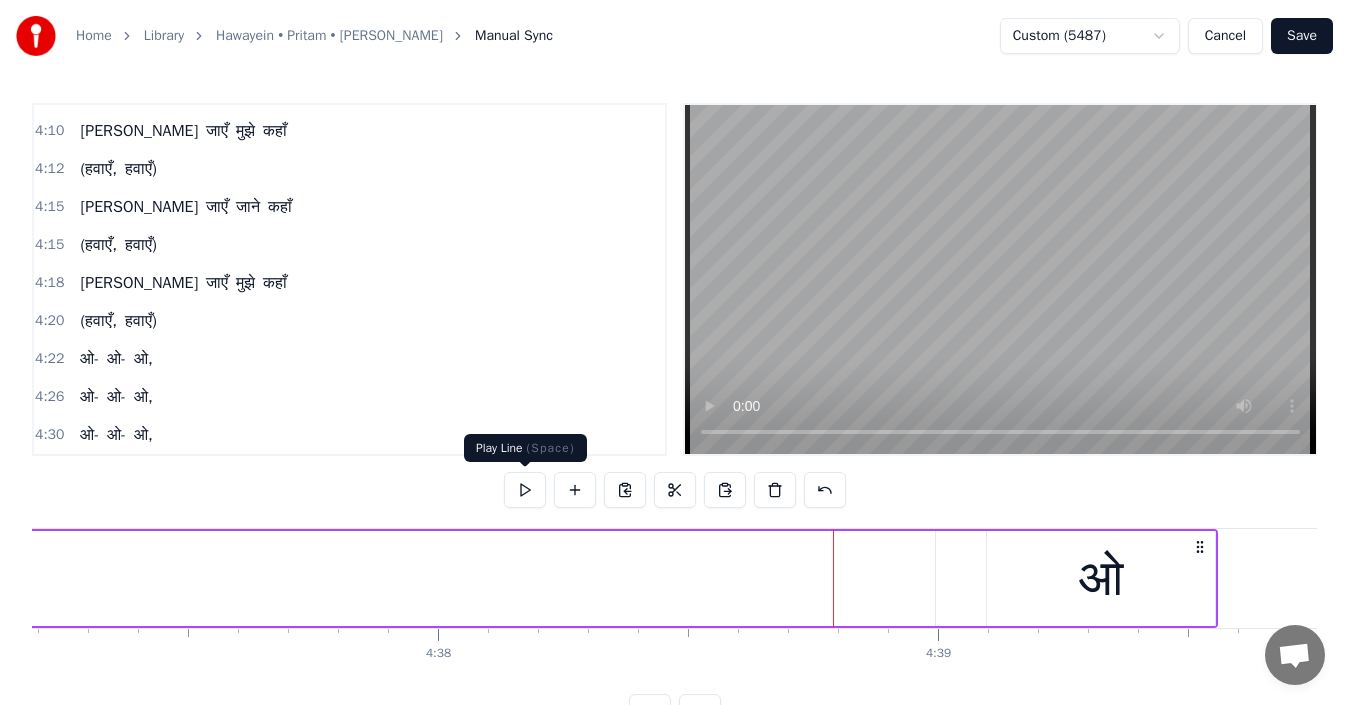 click at bounding box center [525, 490] 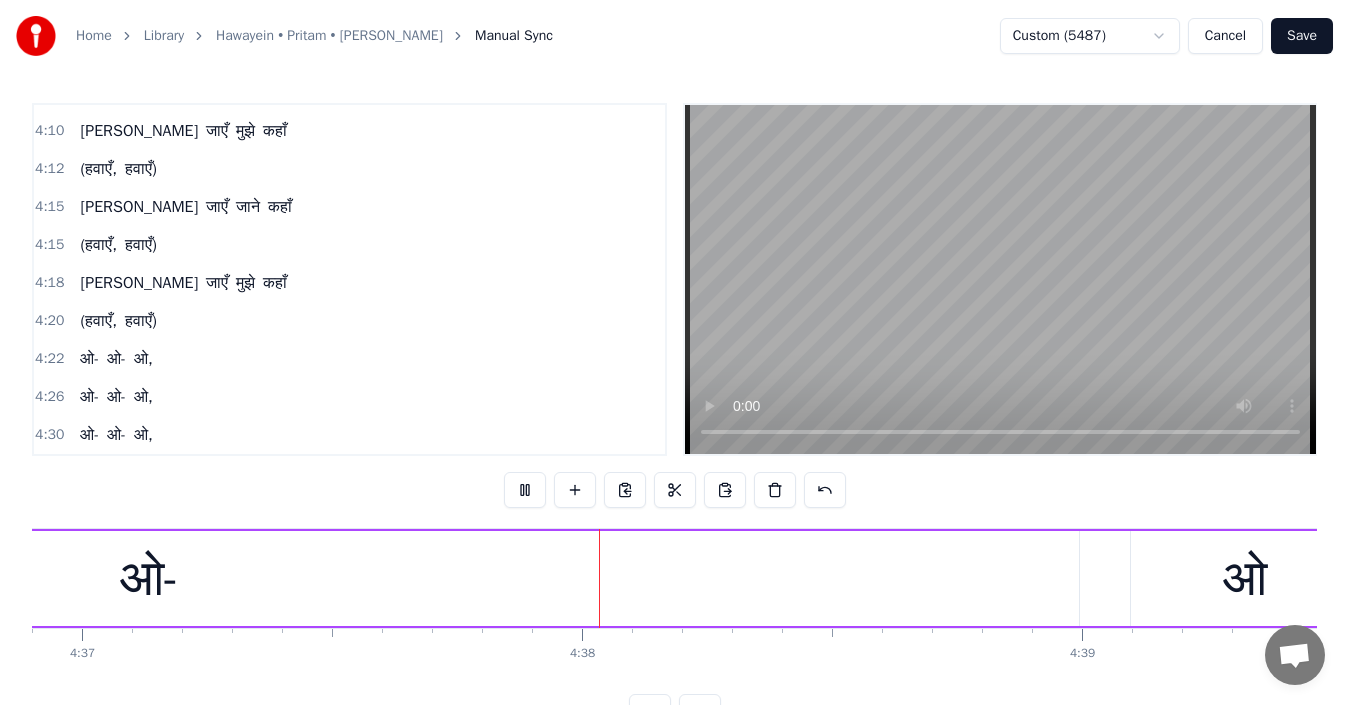 scroll, scrollTop: 0, scrollLeft: 138691, axis: horizontal 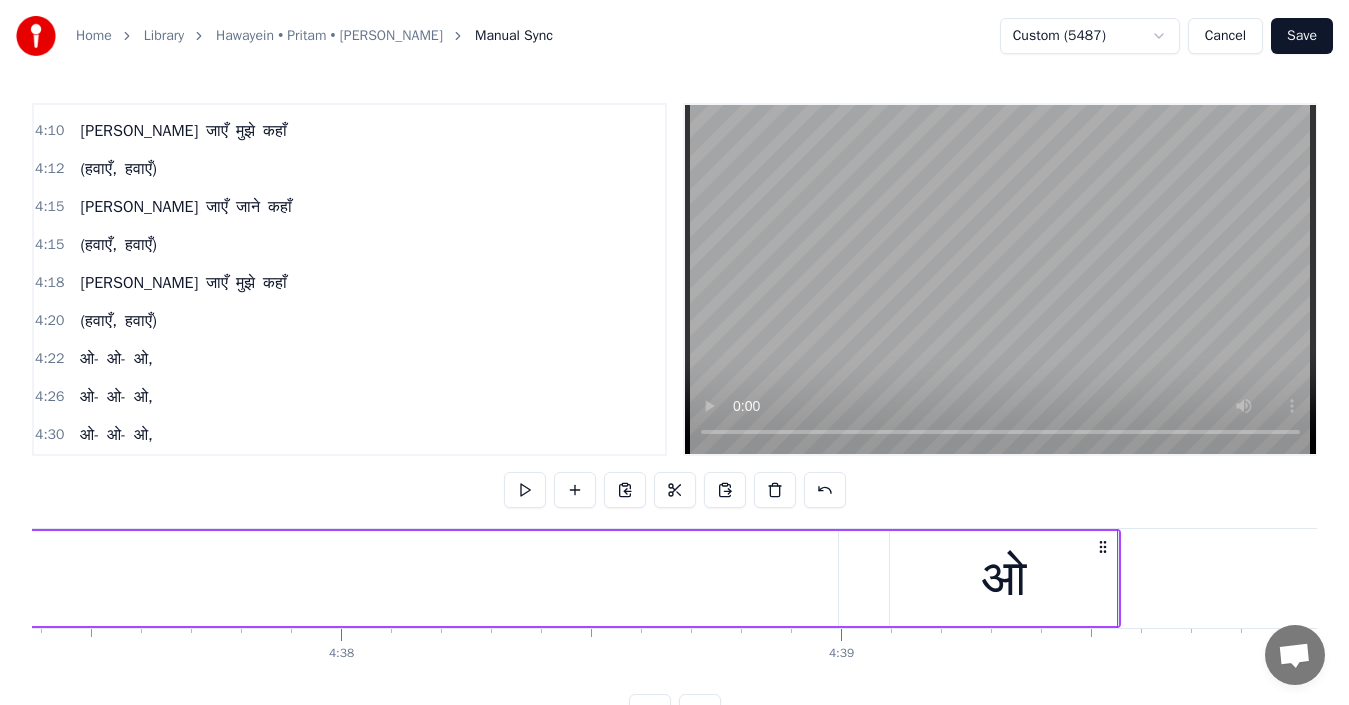click on "Save" at bounding box center [1302, 36] 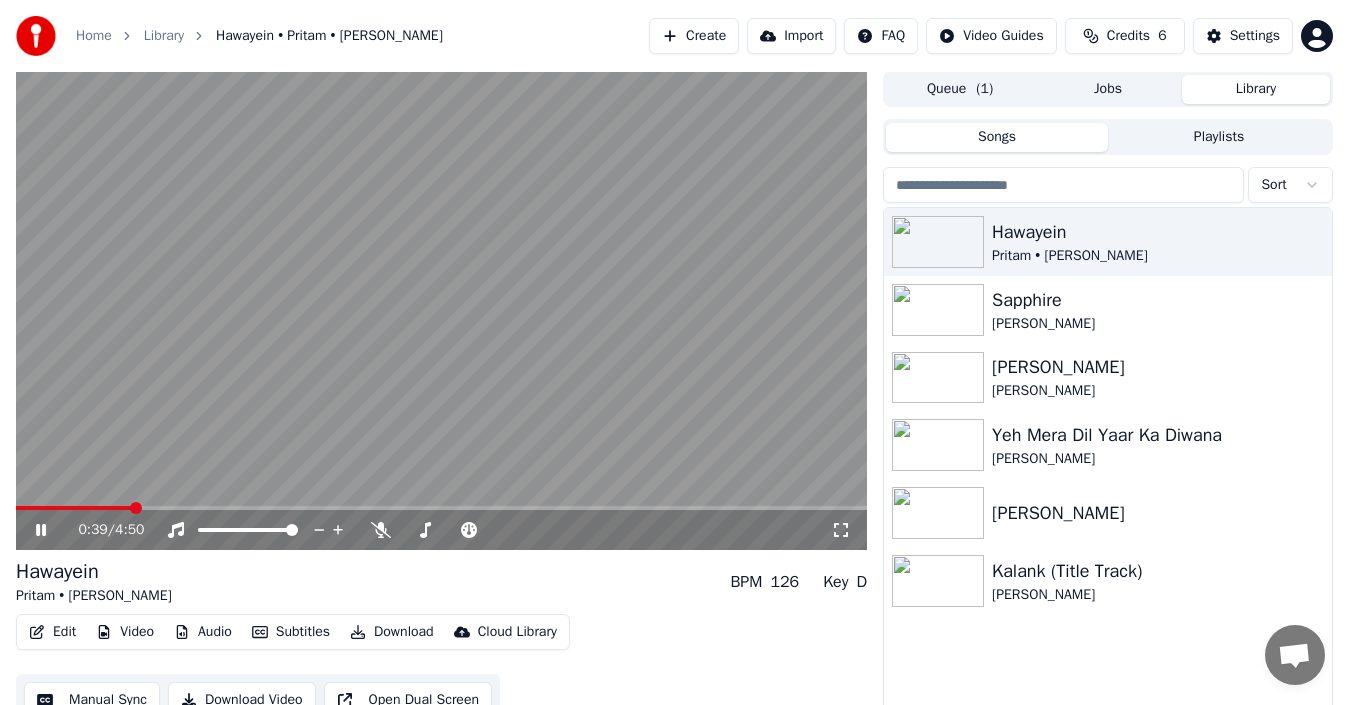 click on "Edit" at bounding box center (52, 632) 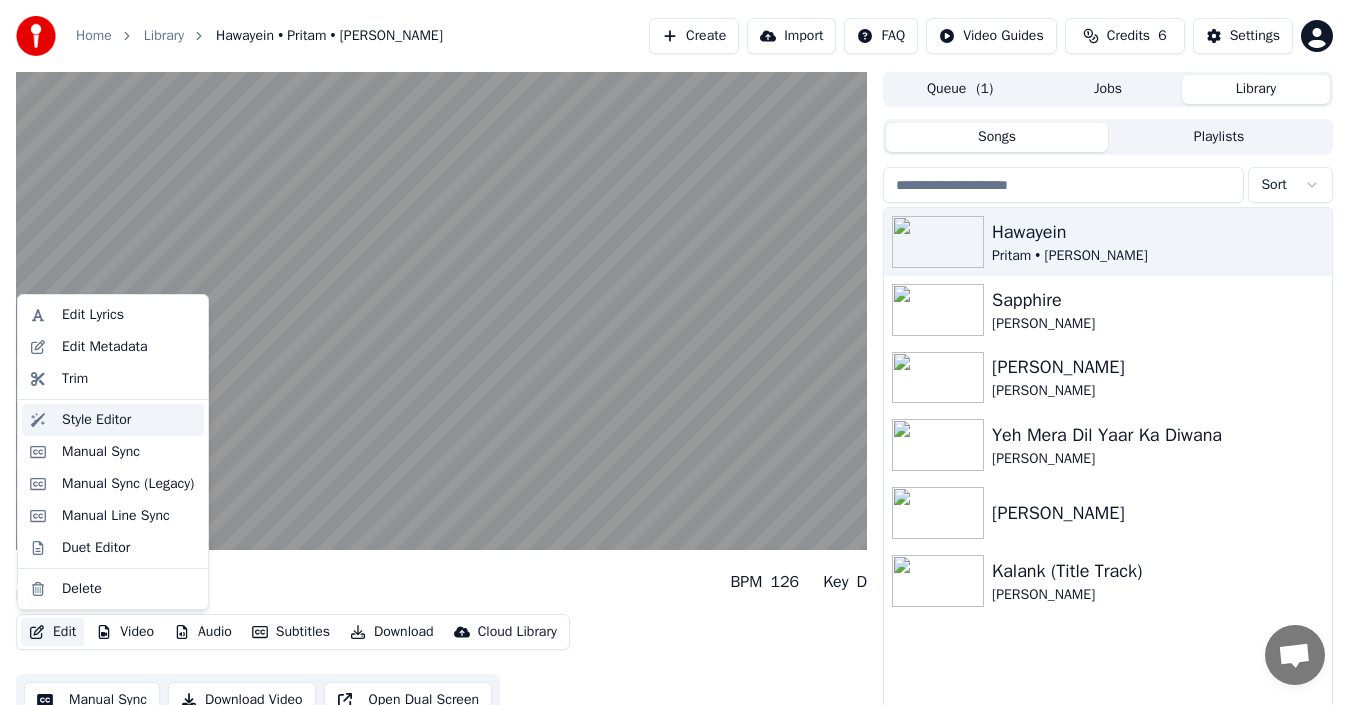 click on "Style Editor" at bounding box center [96, 420] 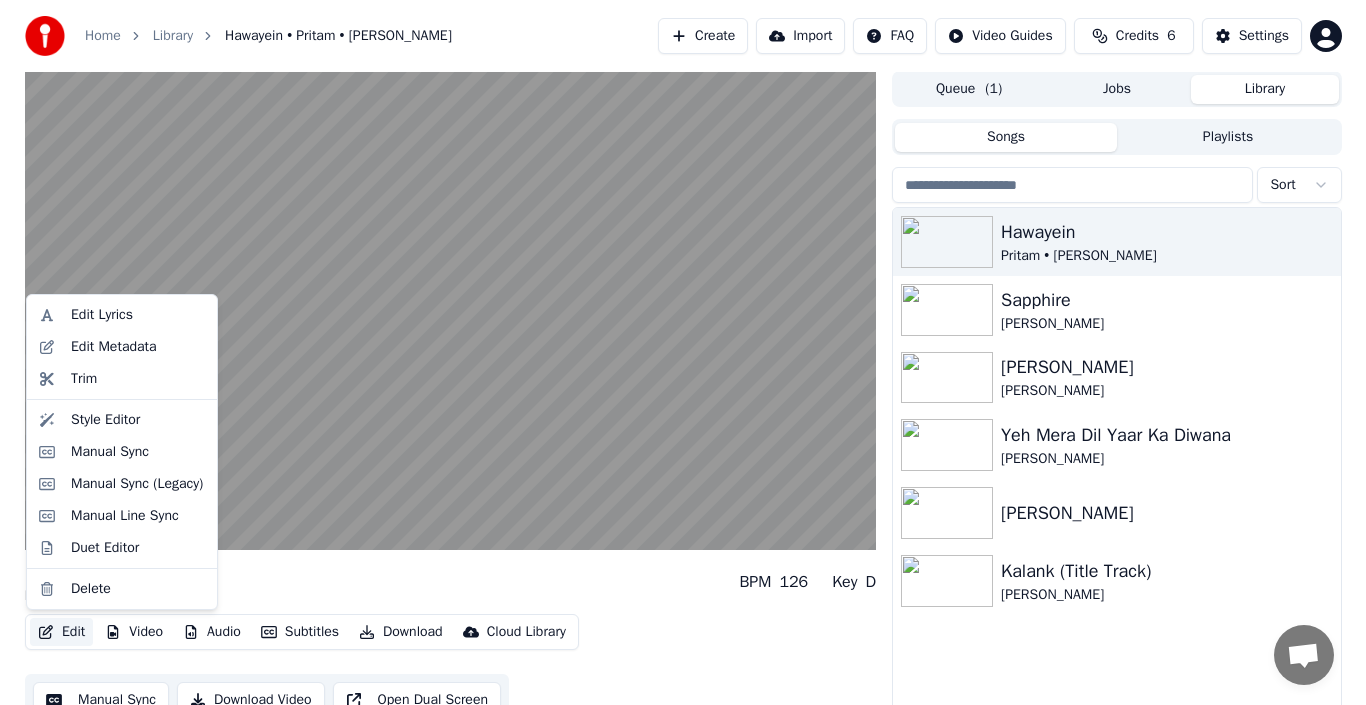 scroll, scrollTop: 0, scrollLeft: 0, axis: both 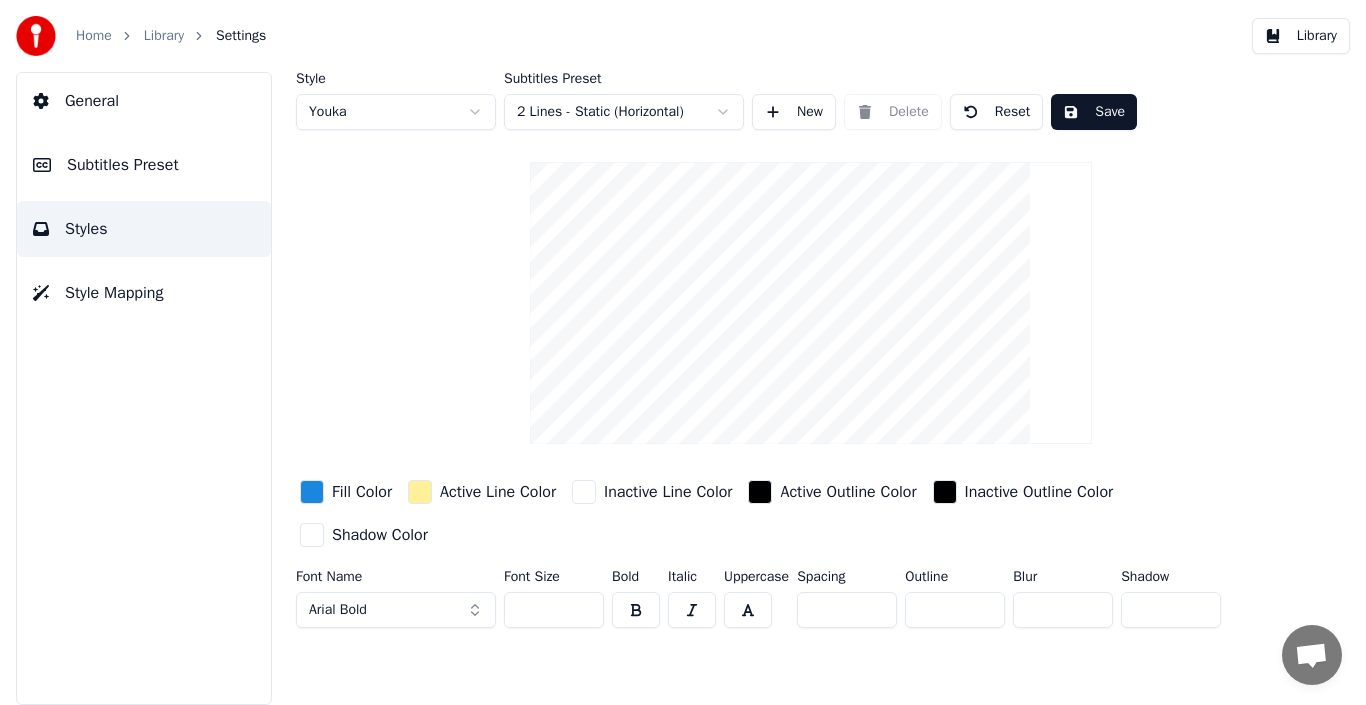 click on "Subtitles Preset" at bounding box center [123, 165] 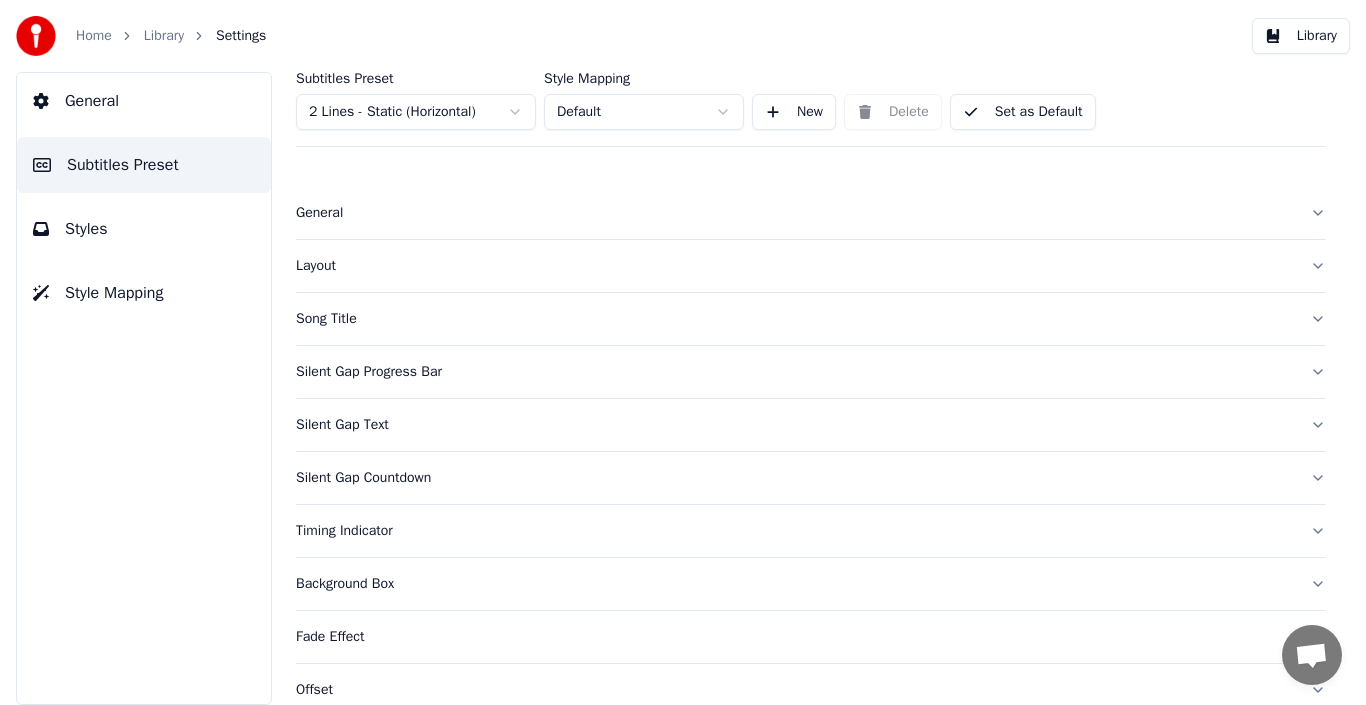 click on "General" at bounding box center [144, 101] 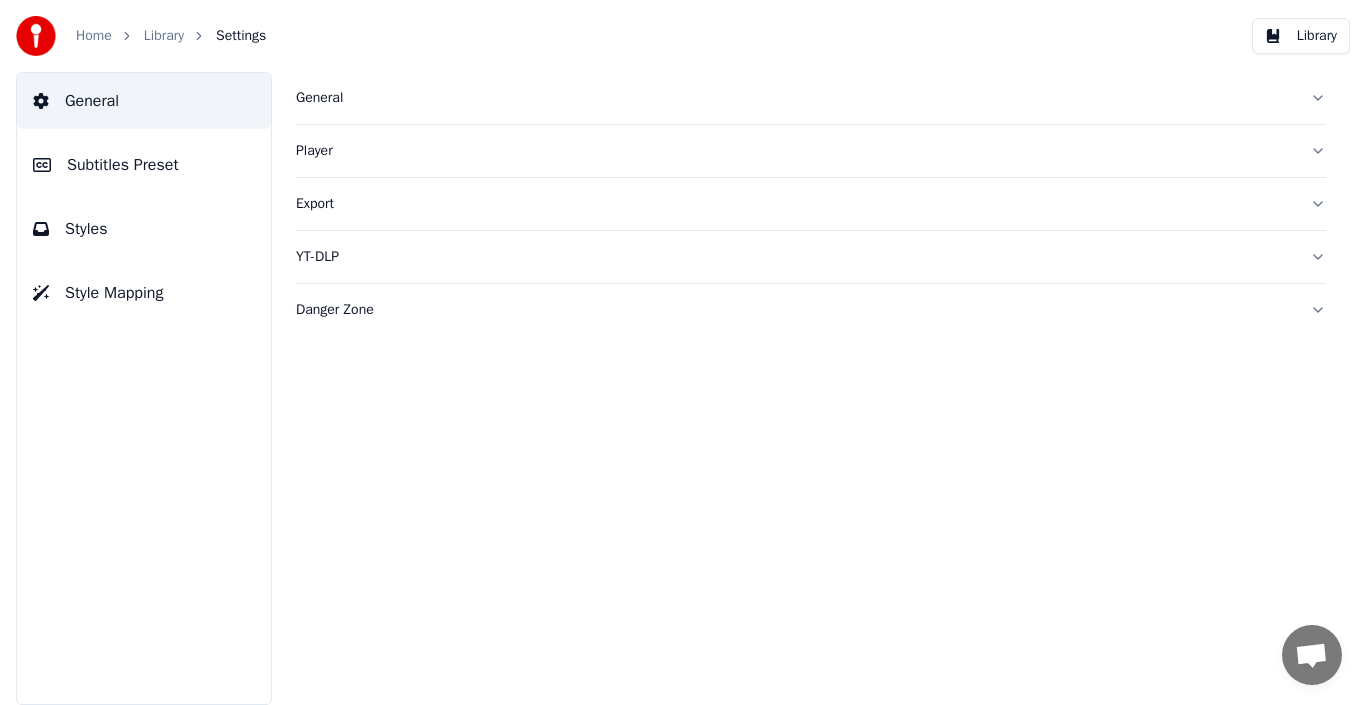 click on "General" at bounding box center (795, 98) 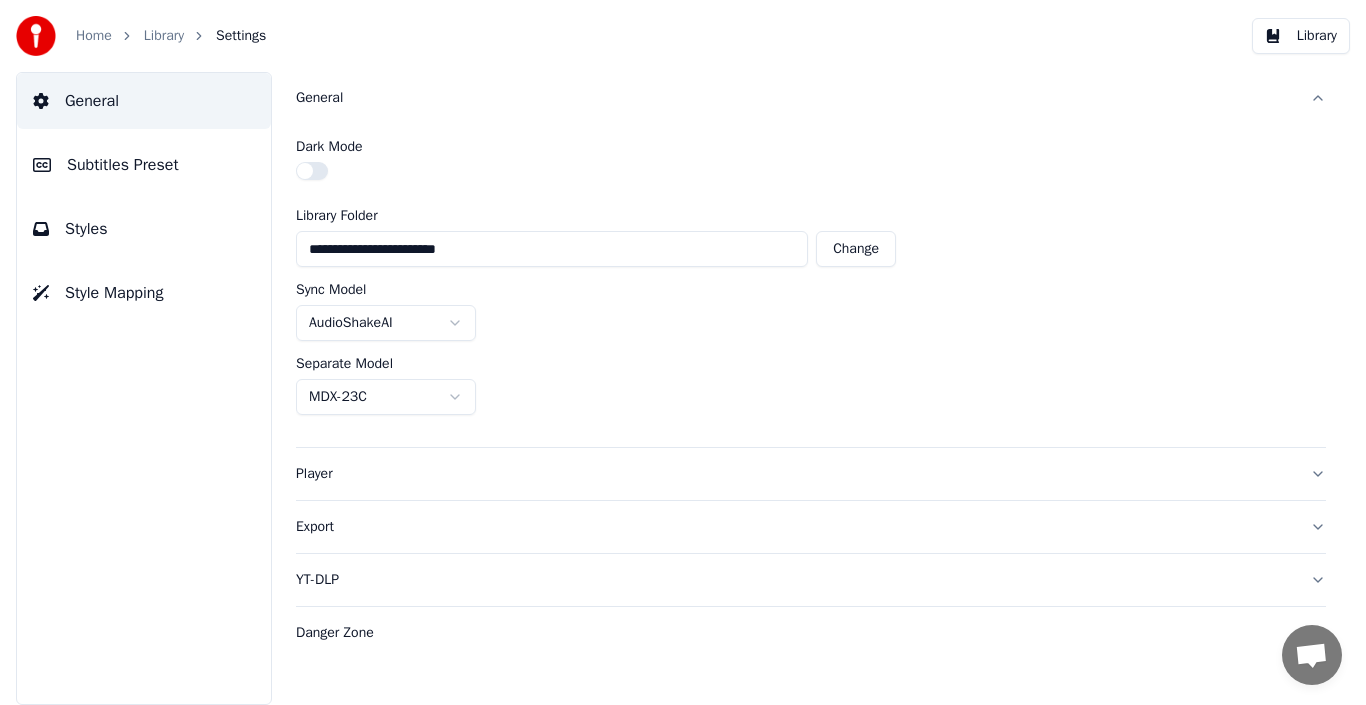 click on "General" at bounding box center [795, 98] 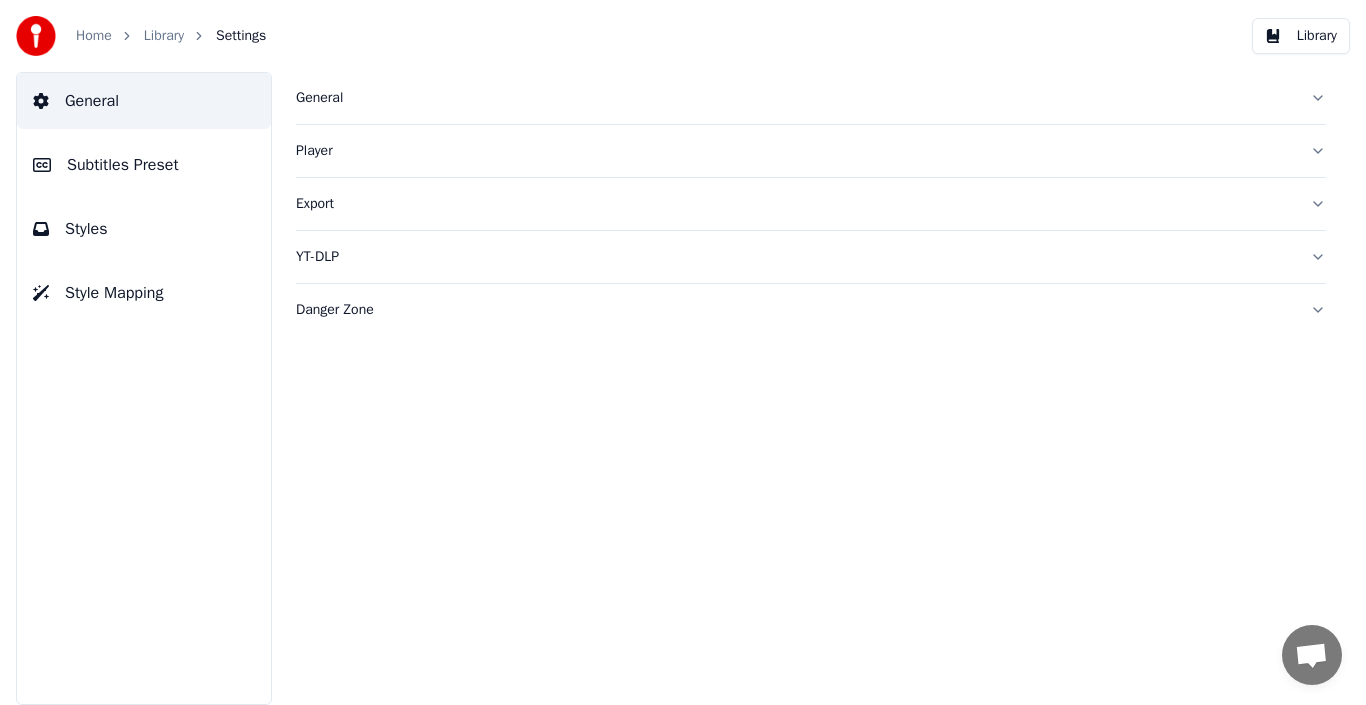 click on "Player" at bounding box center (795, 151) 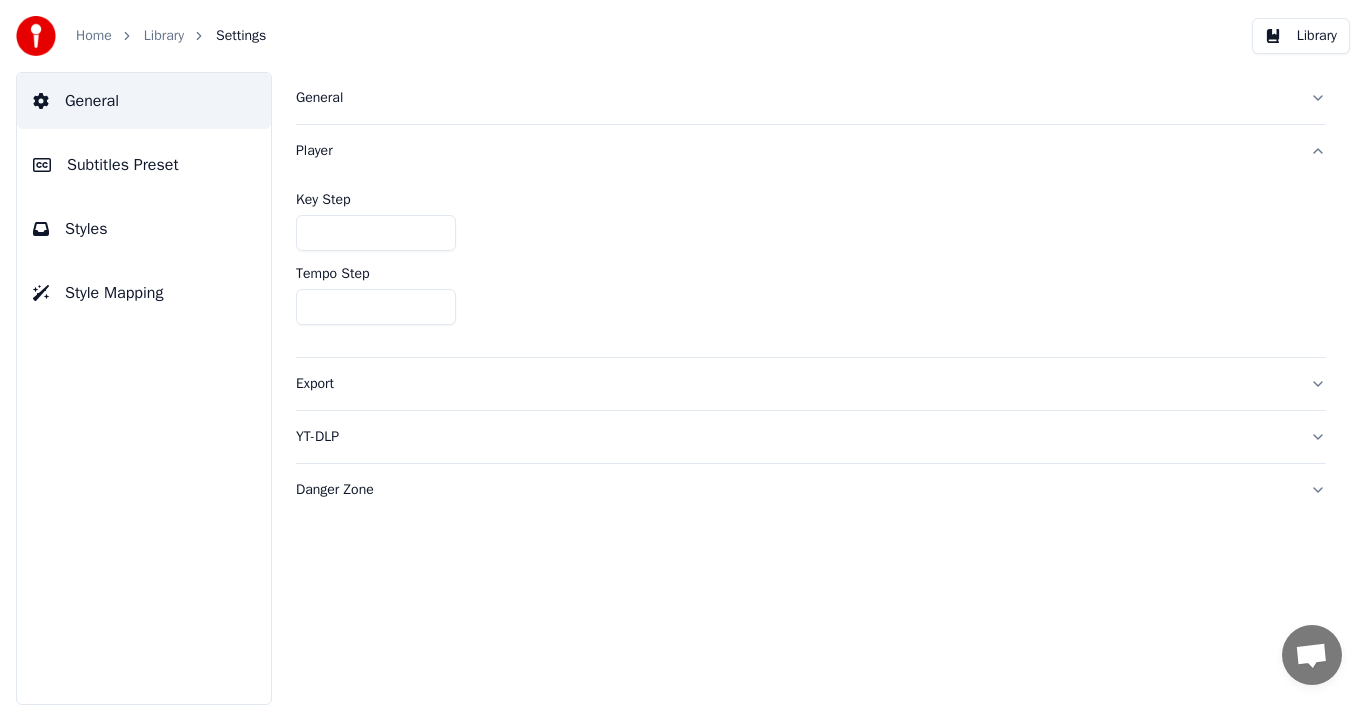 click on "Player" at bounding box center [795, 151] 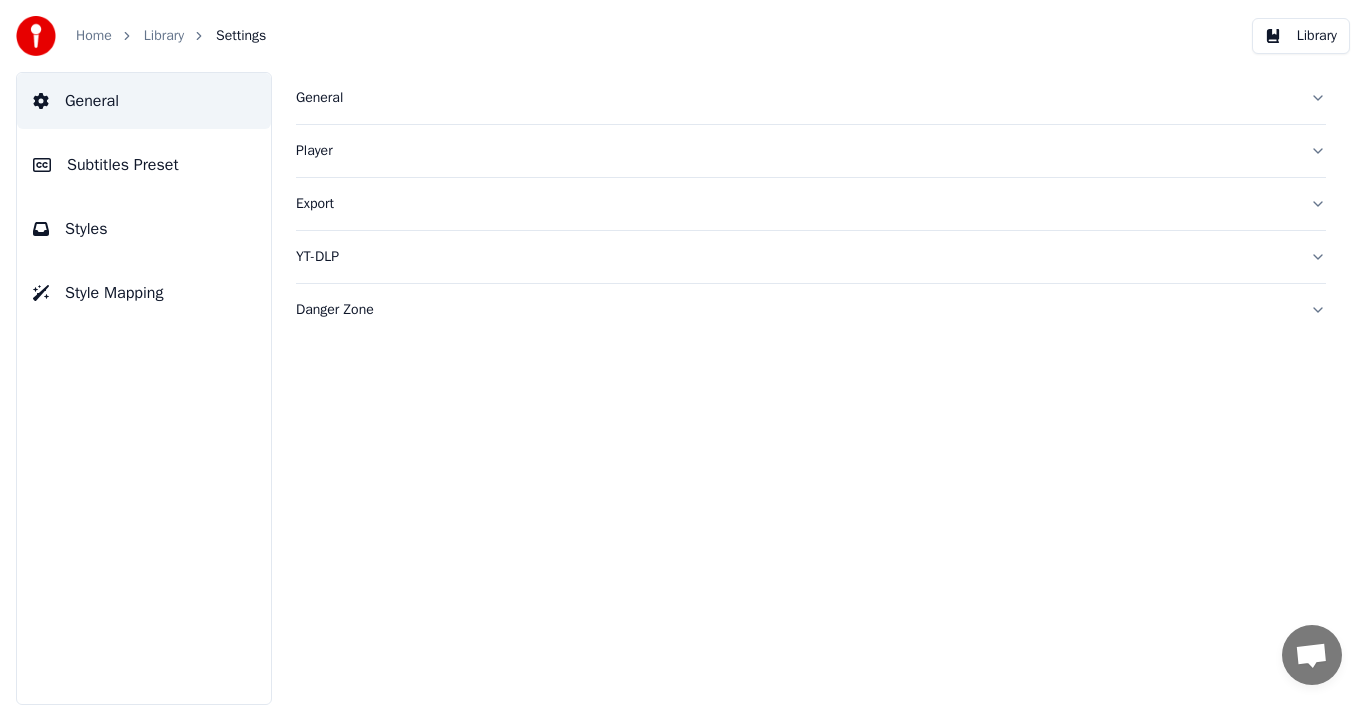 click on "Export" at bounding box center [795, 204] 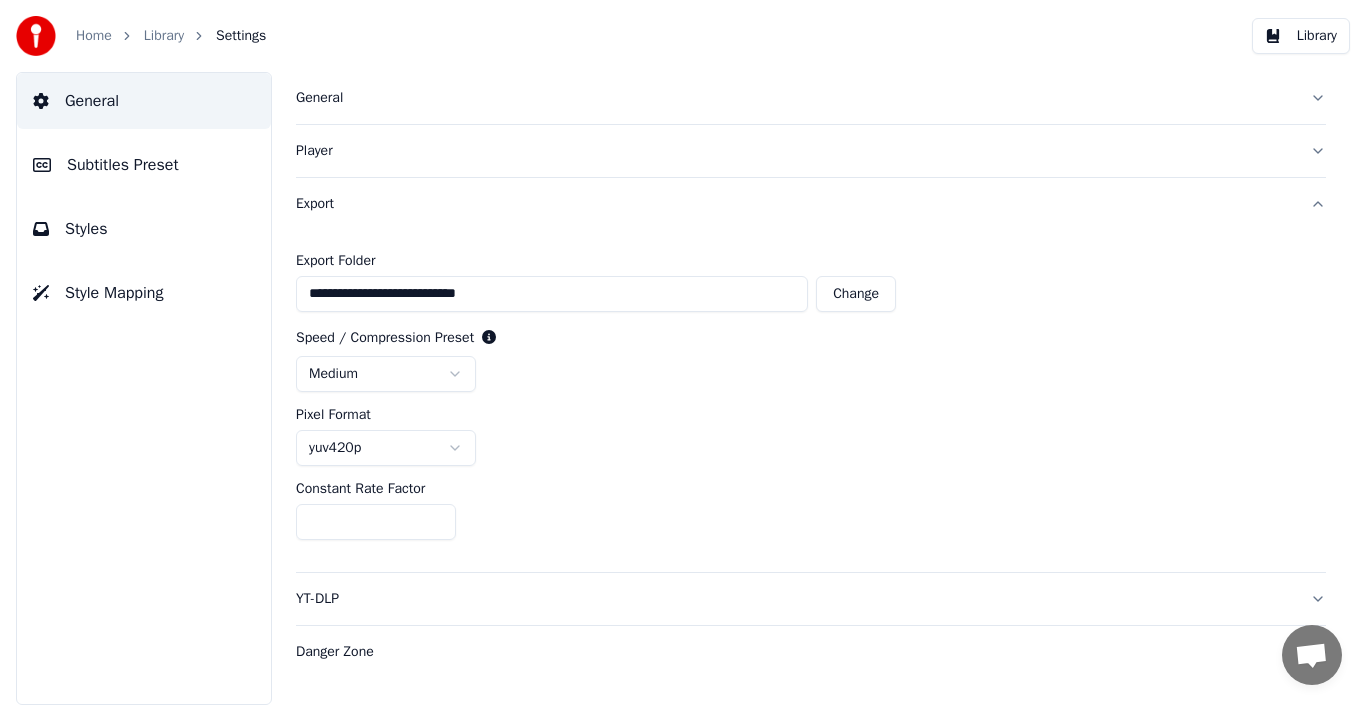click on "Export" at bounding box center (795, 204) 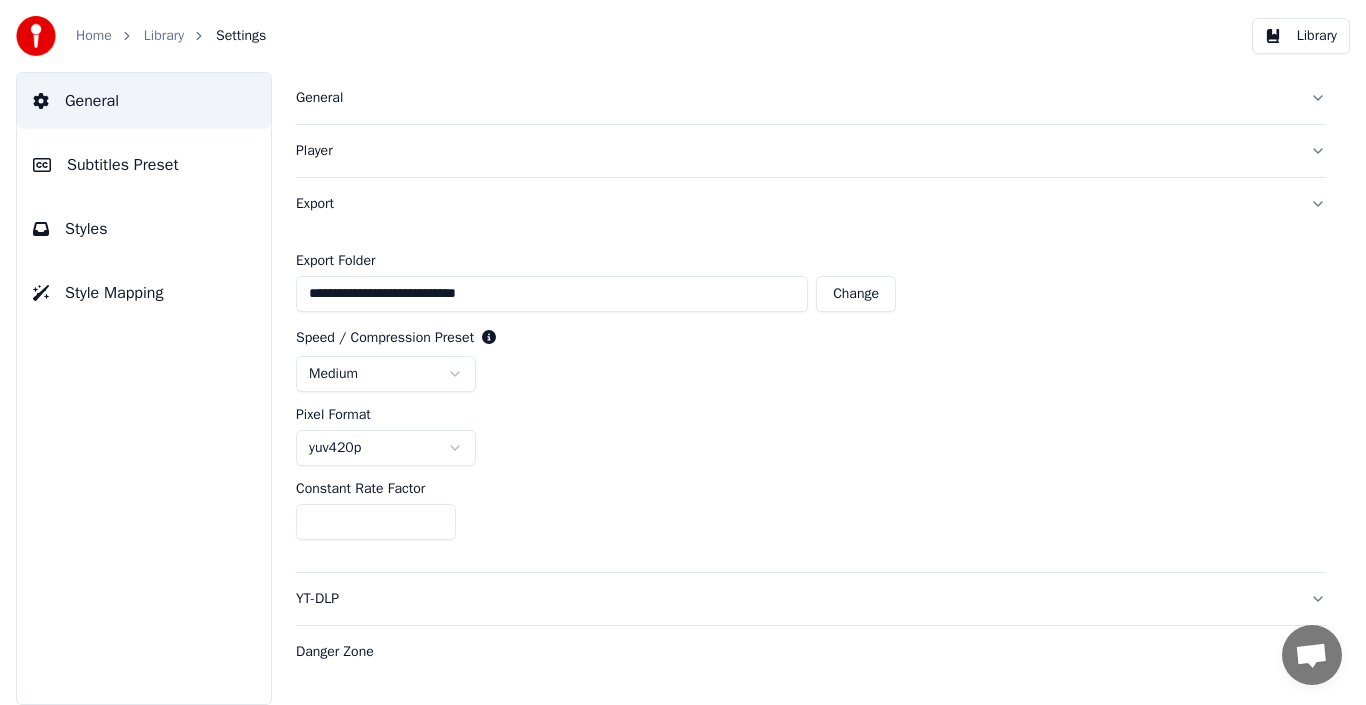 click on "Export" at bounding box center (795, 204) 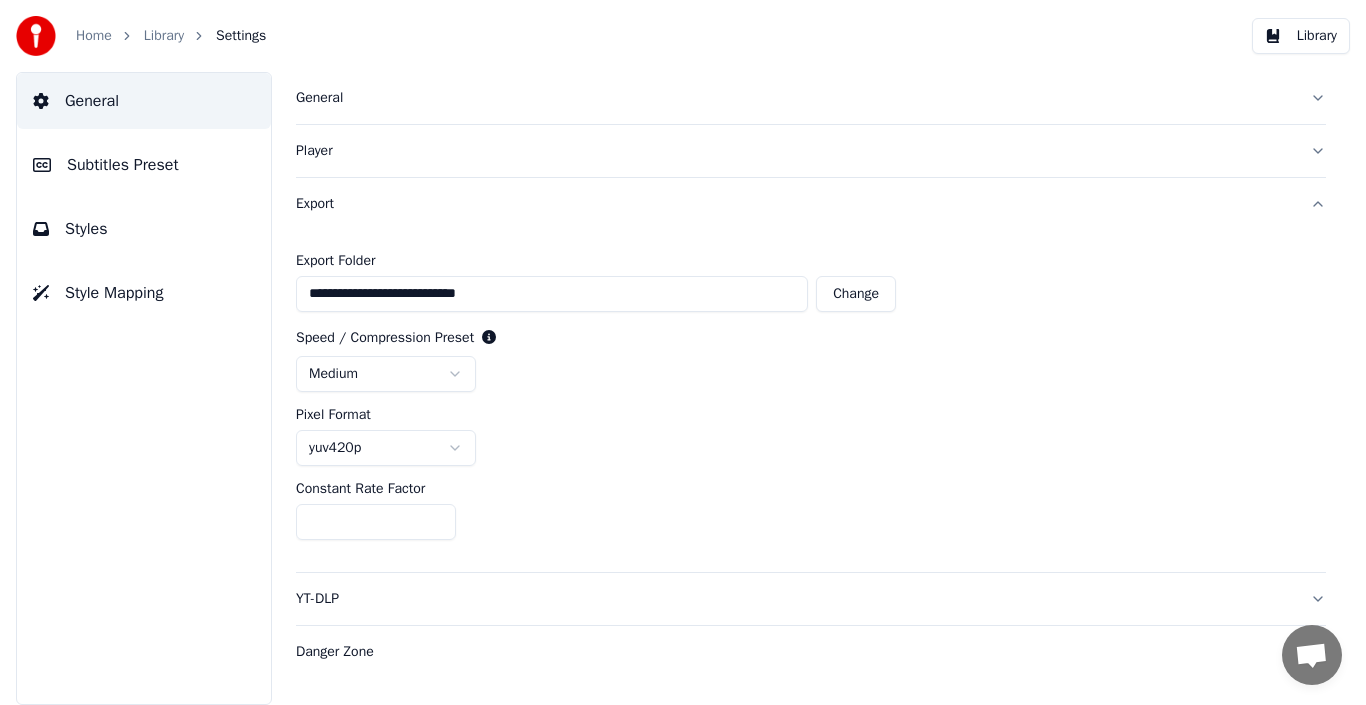 click on "Export" at bounding box center [795, 204] 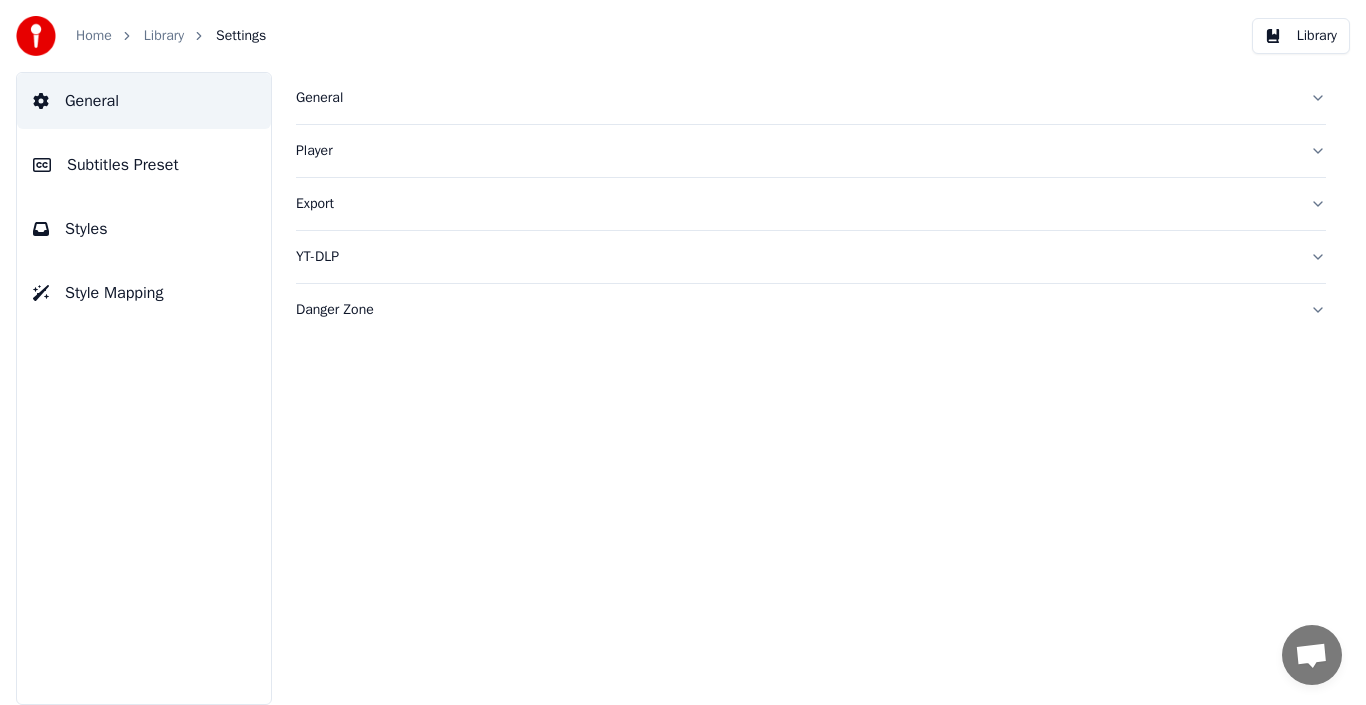 click on "Subtitles Preset" at bounding box center (144, 165) 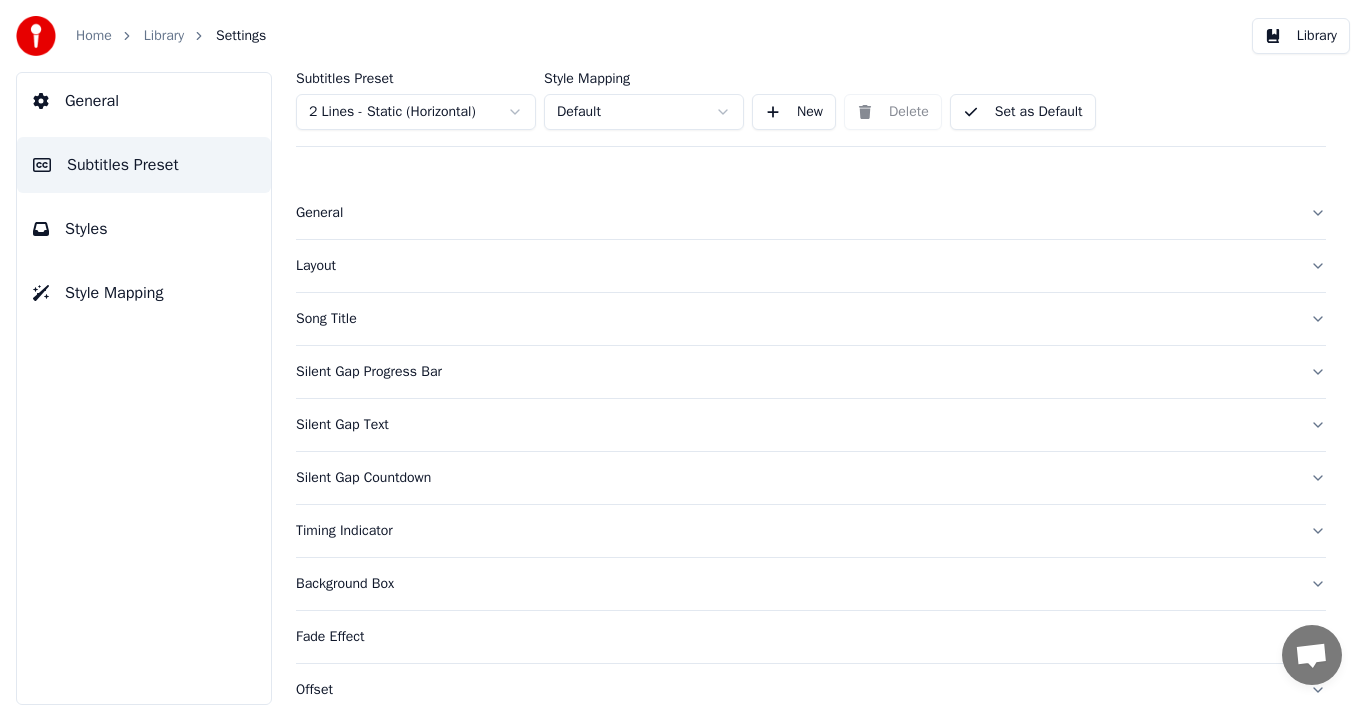 click on "General" at bounding box center [795, 213] 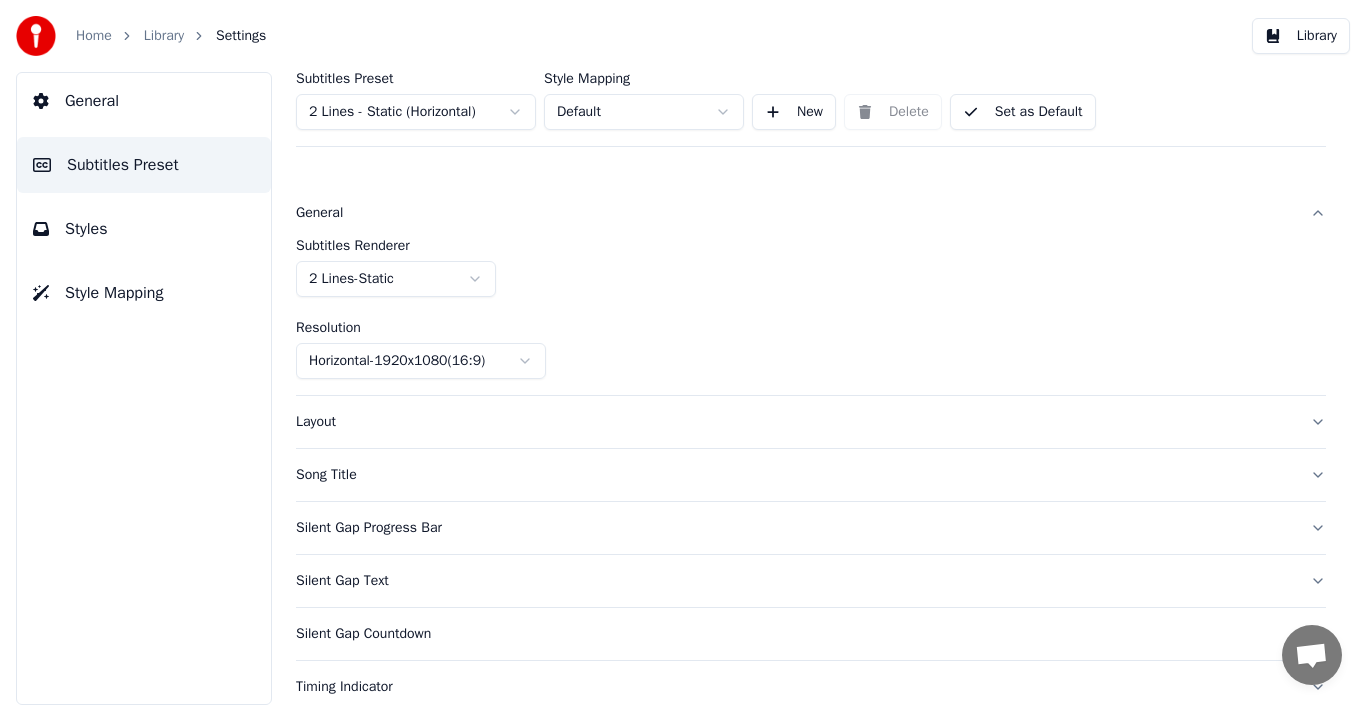 click on "Home Library Settings Library General Subtitles Preset Styles Style Mapping Subtitles Preset 2 Lines - Static (Horizontal) Style Mapping Default New Delete Set as Default General Subtitles Renderer 2 Lines  -  Static Resolution Horizontal  -  1920 x 1080  ( 16 : 9 ) Layout Song Title Silent Gap Progress Bar Silent Gap Text Silent Gap Countdown Timing Indicator Background Box Fade Effect Offset Max Characters Per Line Auto Line Break Advanced Settings" at bounding box center (683, 352) 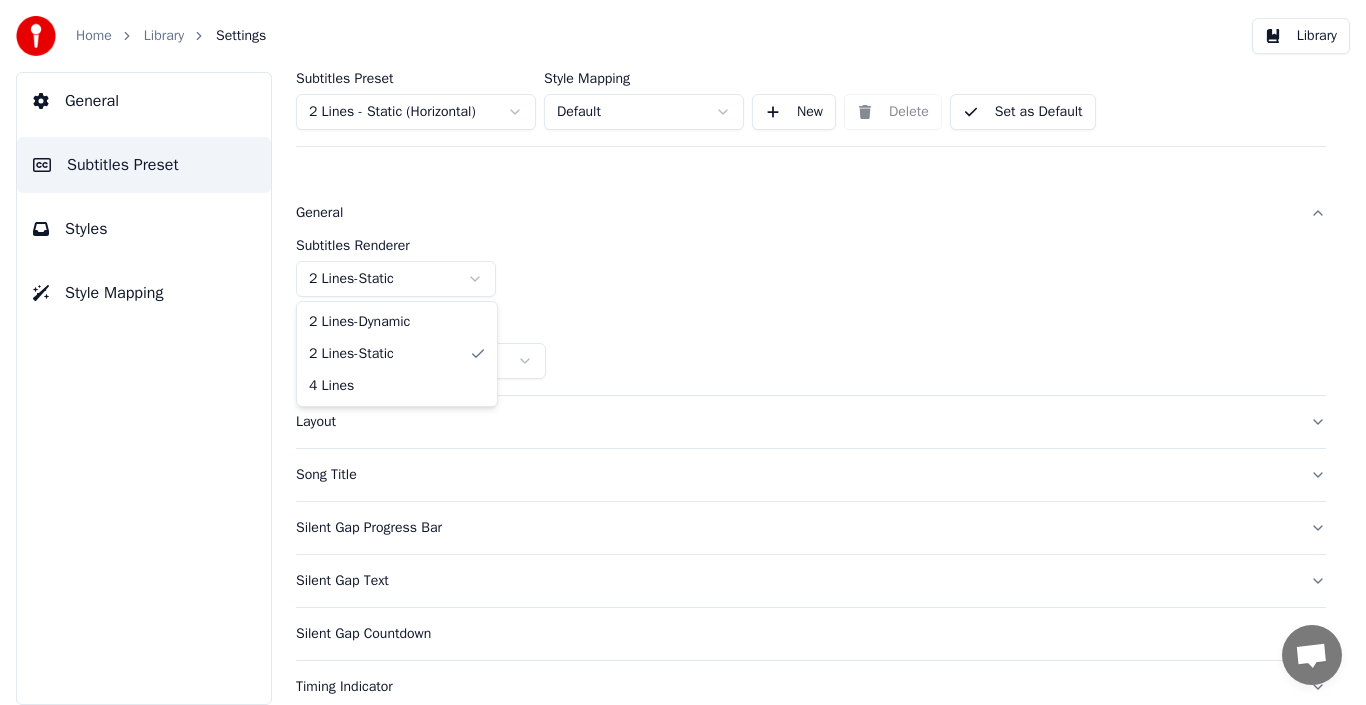 click on "Home Library Settings Library General Subtitles Preset Styles Style Mapping Subtitles Preset 2 Lines - Static (Horizontal) Style Mapping Default New Delete Set as Default General Subtitles Renderer 2 Lines  -  Static Resolution Horizontal  -  1920 x 1080  ( 16 : 9 ) Layout Song Title Silent Gap Progress Bar Silent Gap Text Silent Gap Countdown Timing Indicator Background Box Fade Effect Offset Max Characters Per Line Auto Line Break Advanced Settings 2 Lines  -  Dynamic 2 Lines  -  Static 4 Lines" at bounding box center [683, 352] 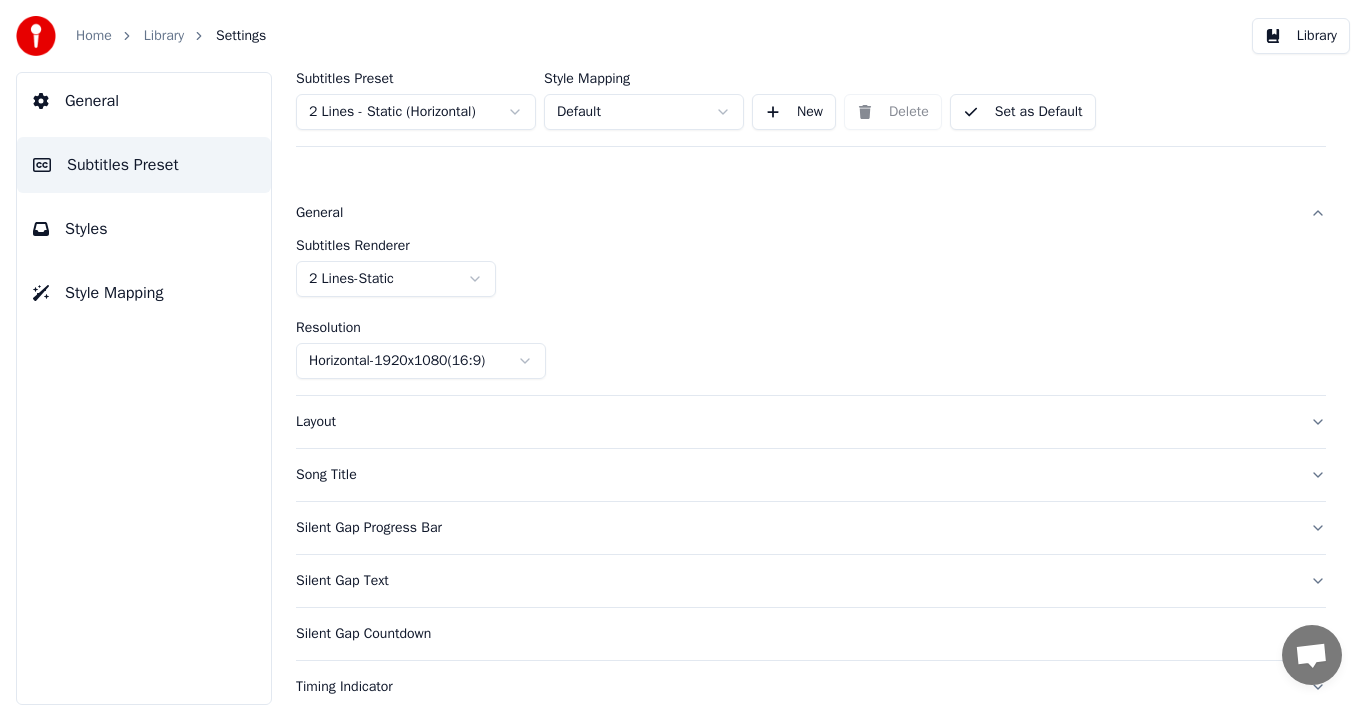 click on "Layout" at bounding box center (795, 422) 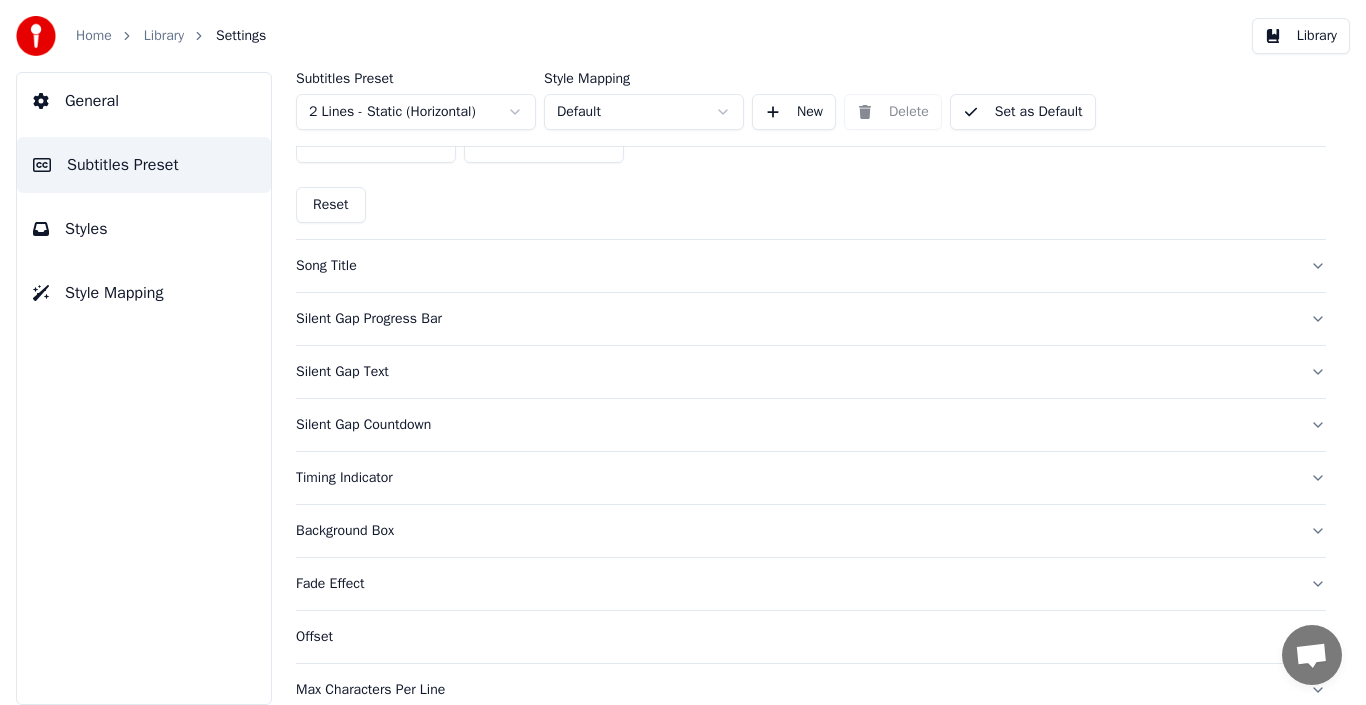 scroll, scrollTop: 713, scrollLeft: 0, axis: vertical 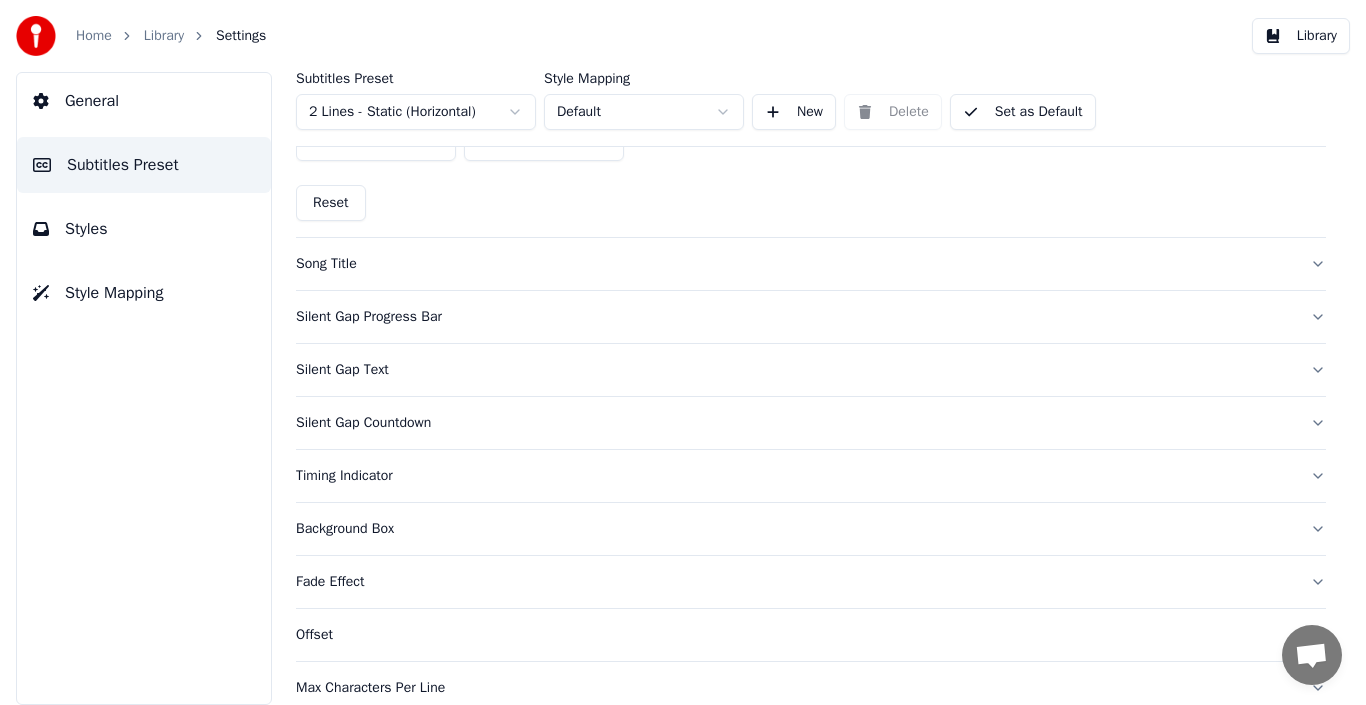 click on "Silent Gap Progress Bar" at bounding box center [795, 317] 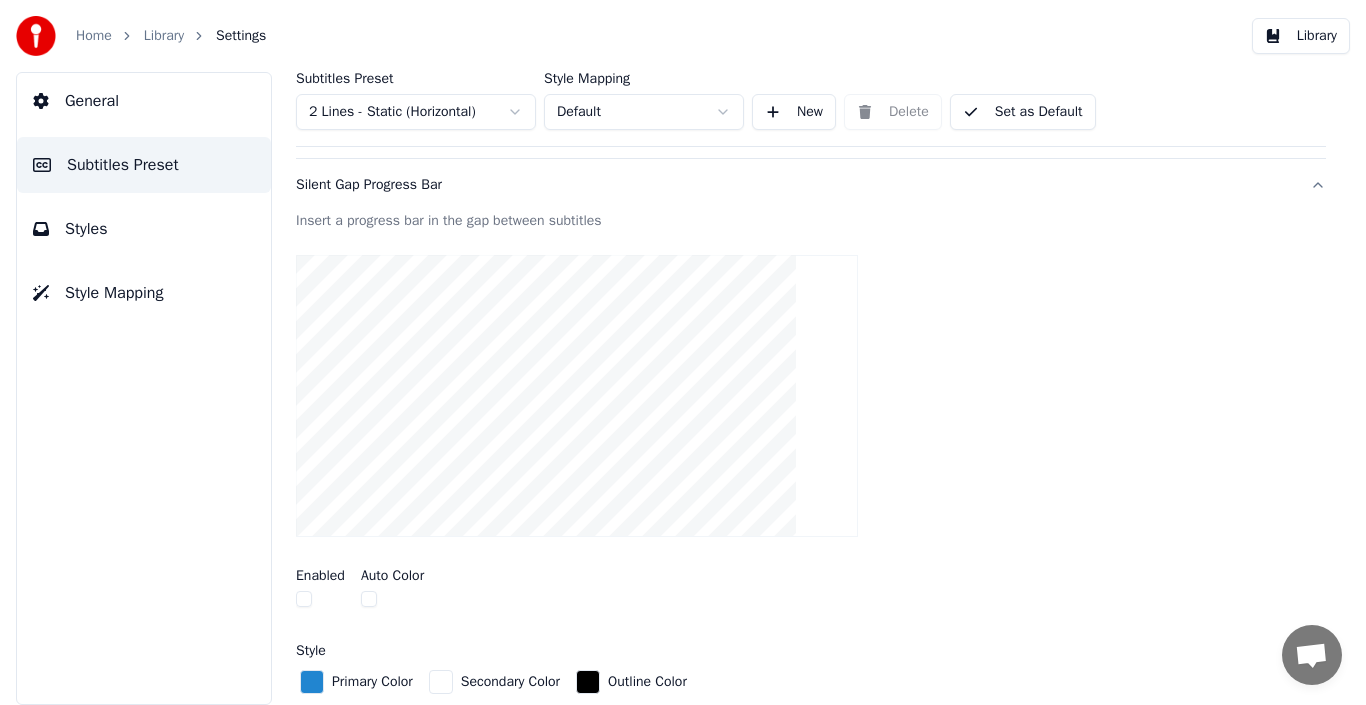 scroll, scrollTop: 183, scrollLeft: 0, axis: vertical 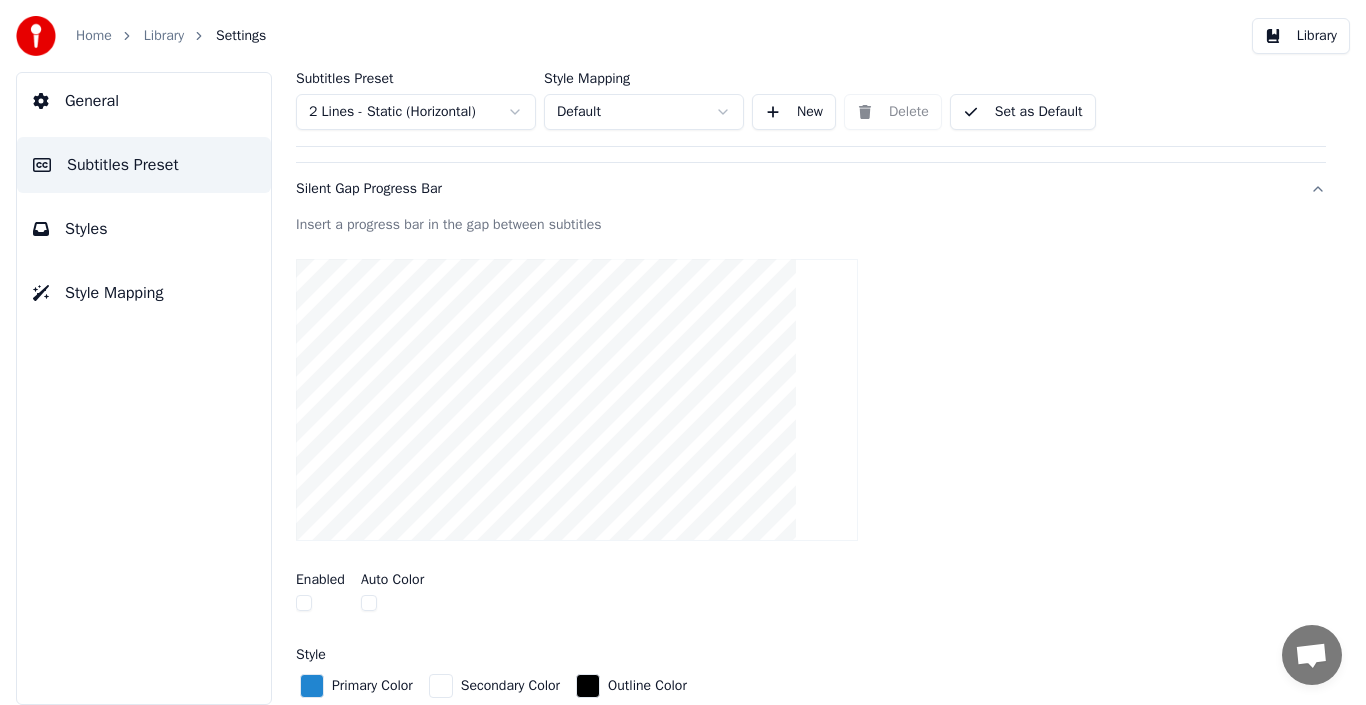 click at bounding box center [304, 603] 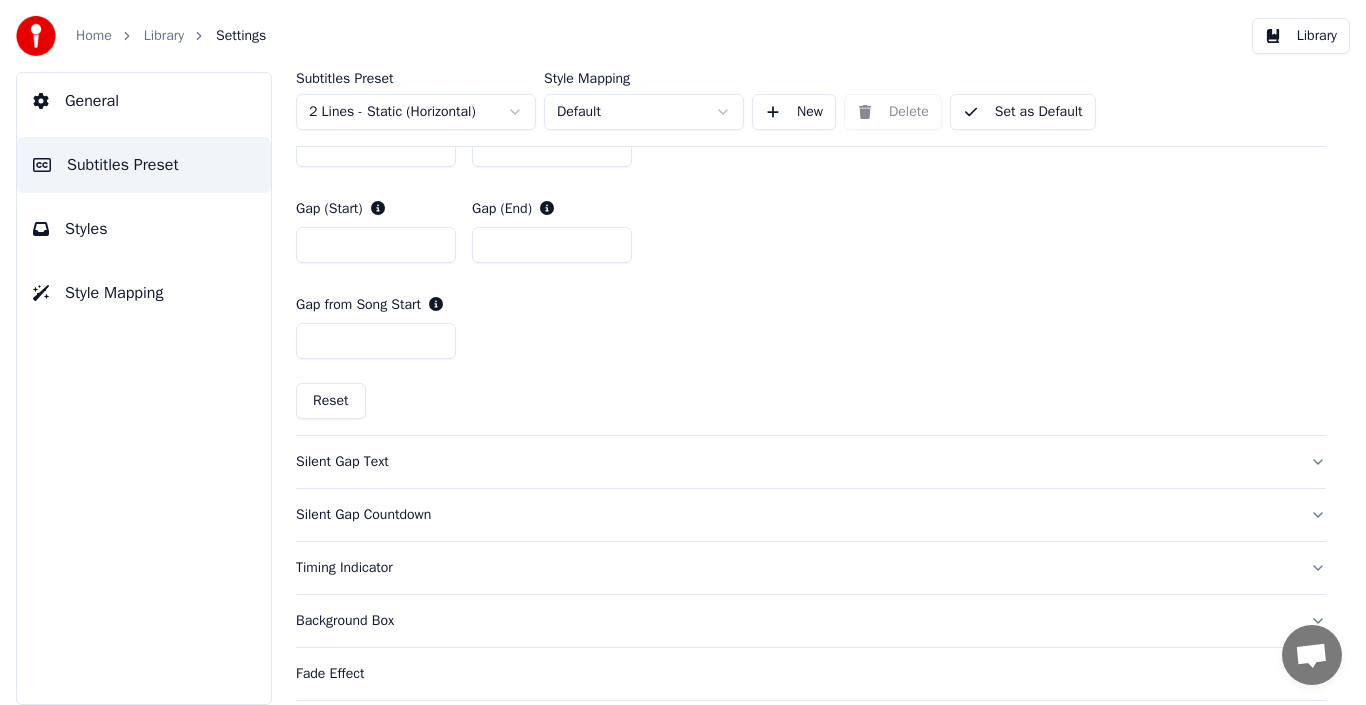 scroll, scrollTop: 1106, scrollLeft: 0, axis: vertical 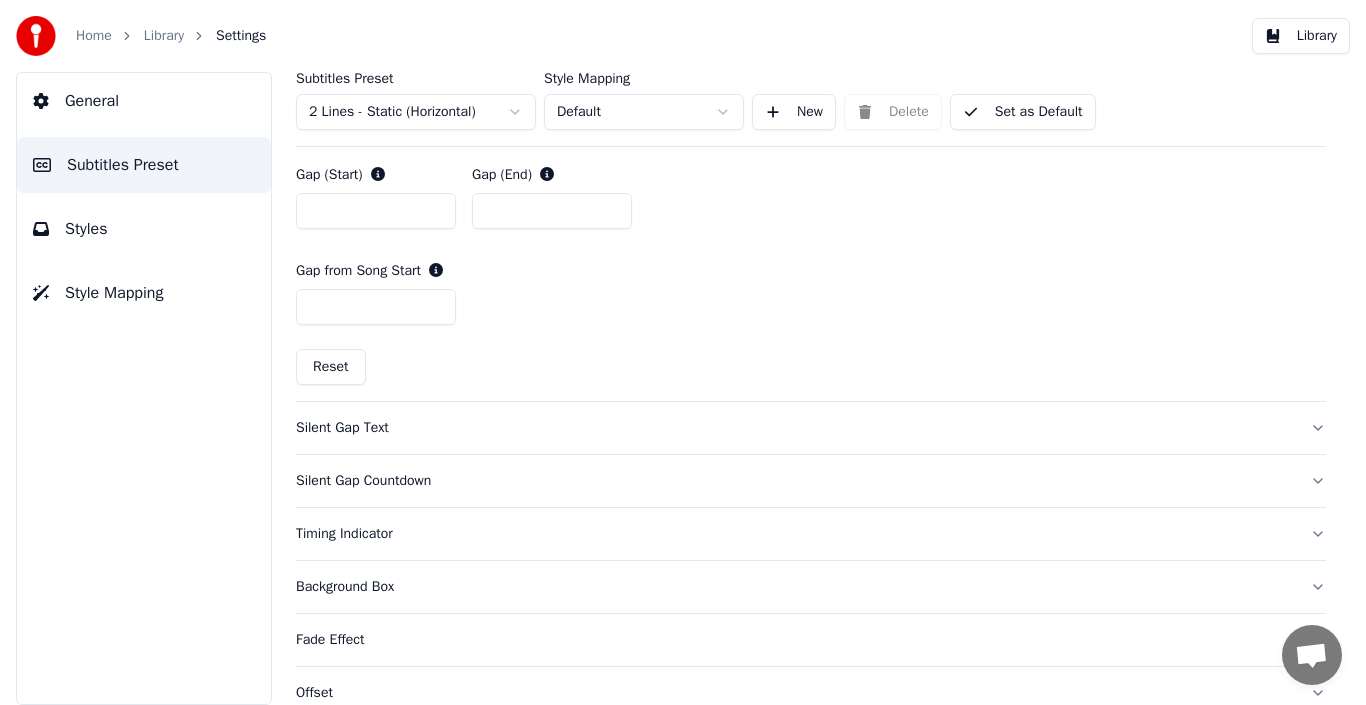 click on "Silent Gap Text" at bounding box center (795, 428) 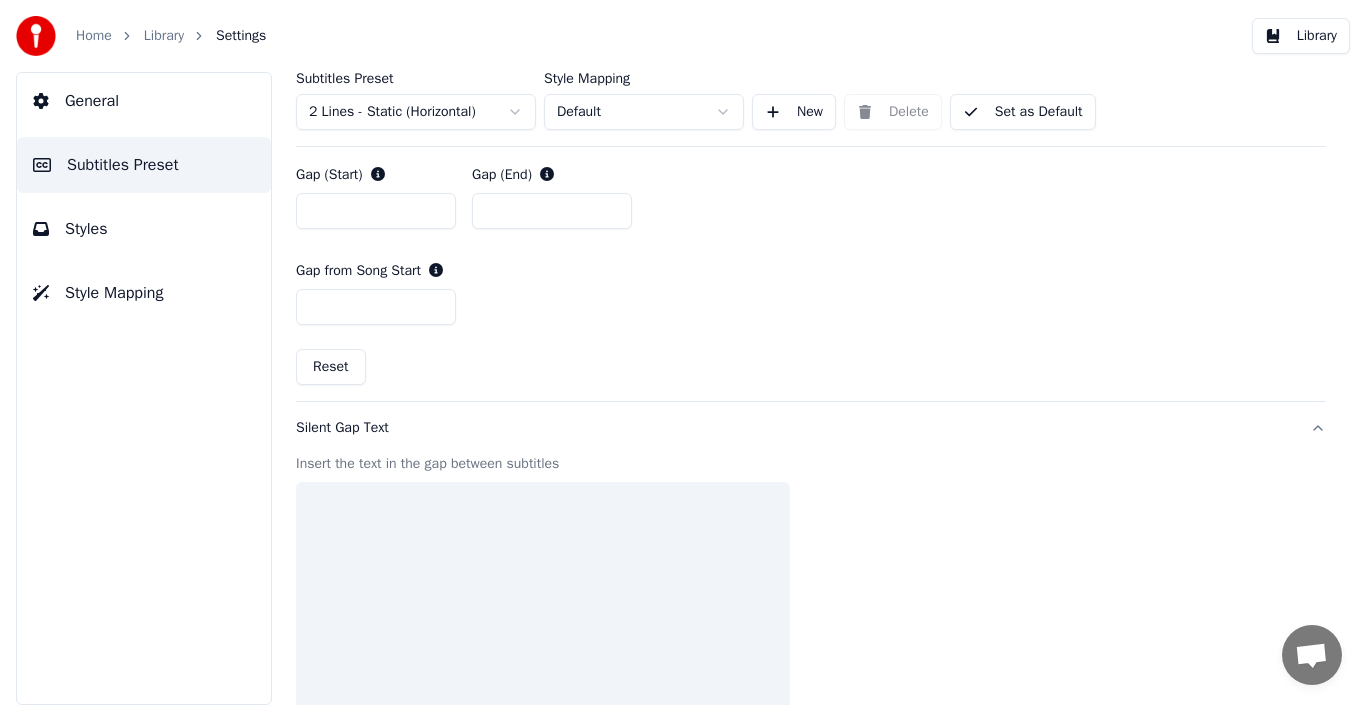scroll, scrollTop: 1030, scrollLeft: 0, axis: vertical 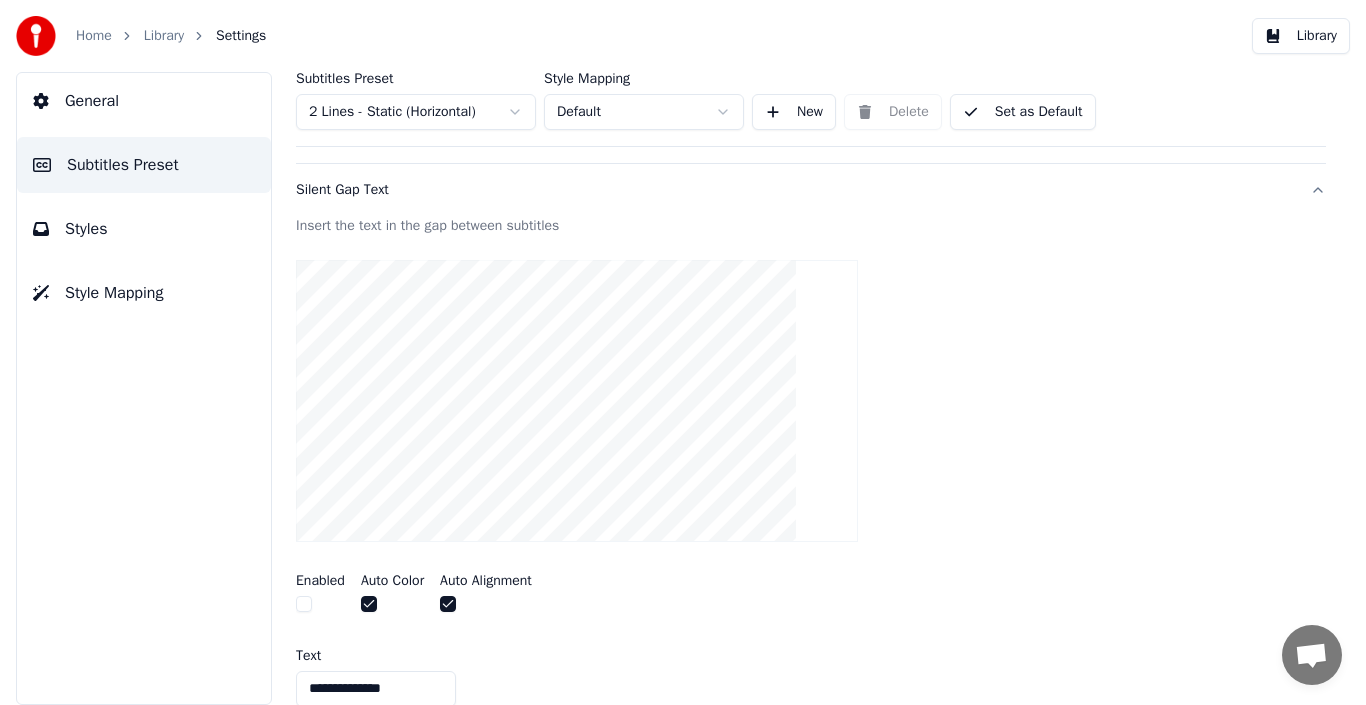 click at bounding box center [304, 604] 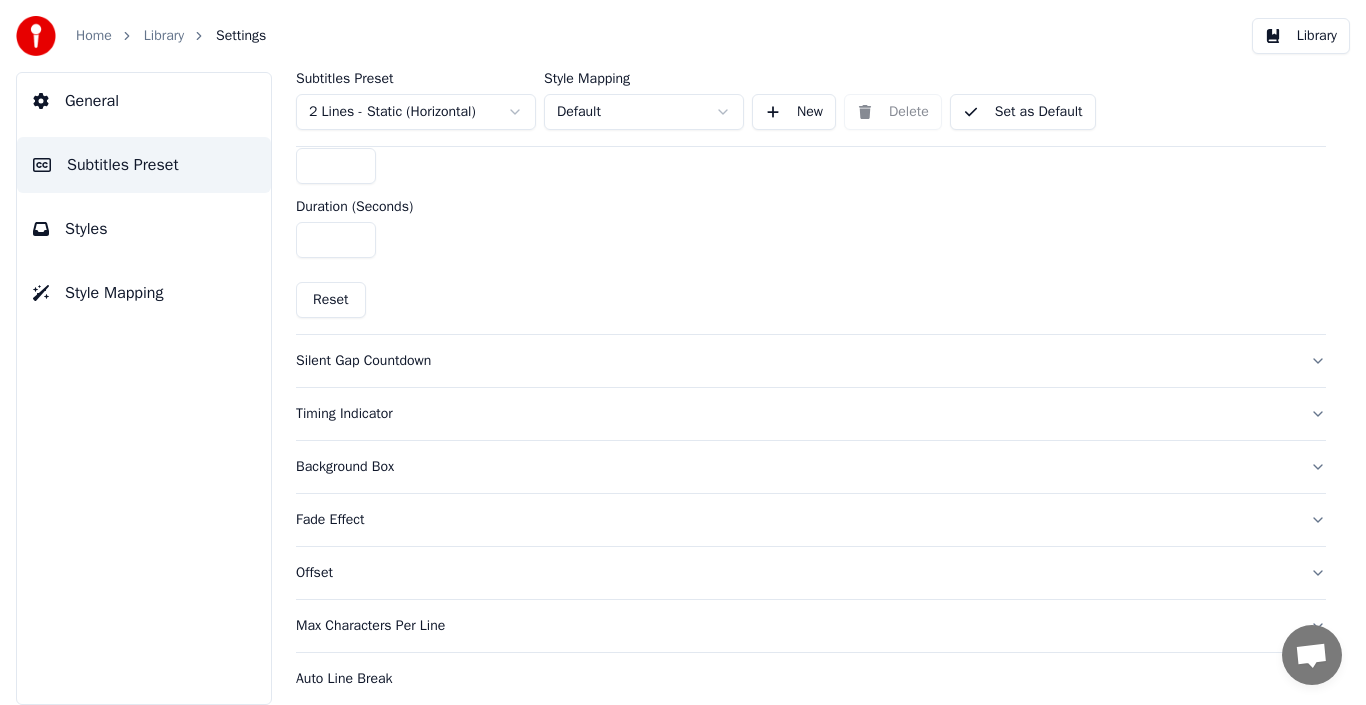 scroll, scrollTop: 1037, scrollLeft: 0, axis: vertical 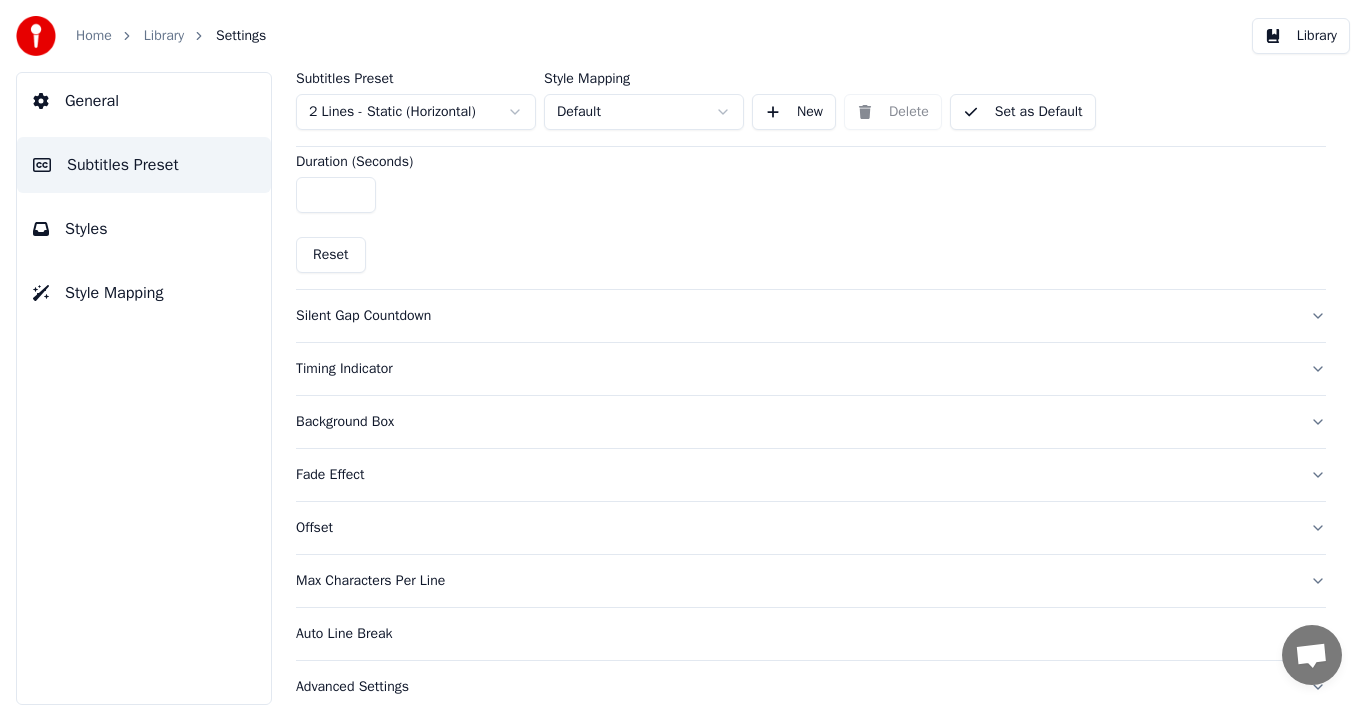 click on "Silent Gap Countdown" at bounding box center (795, 316) 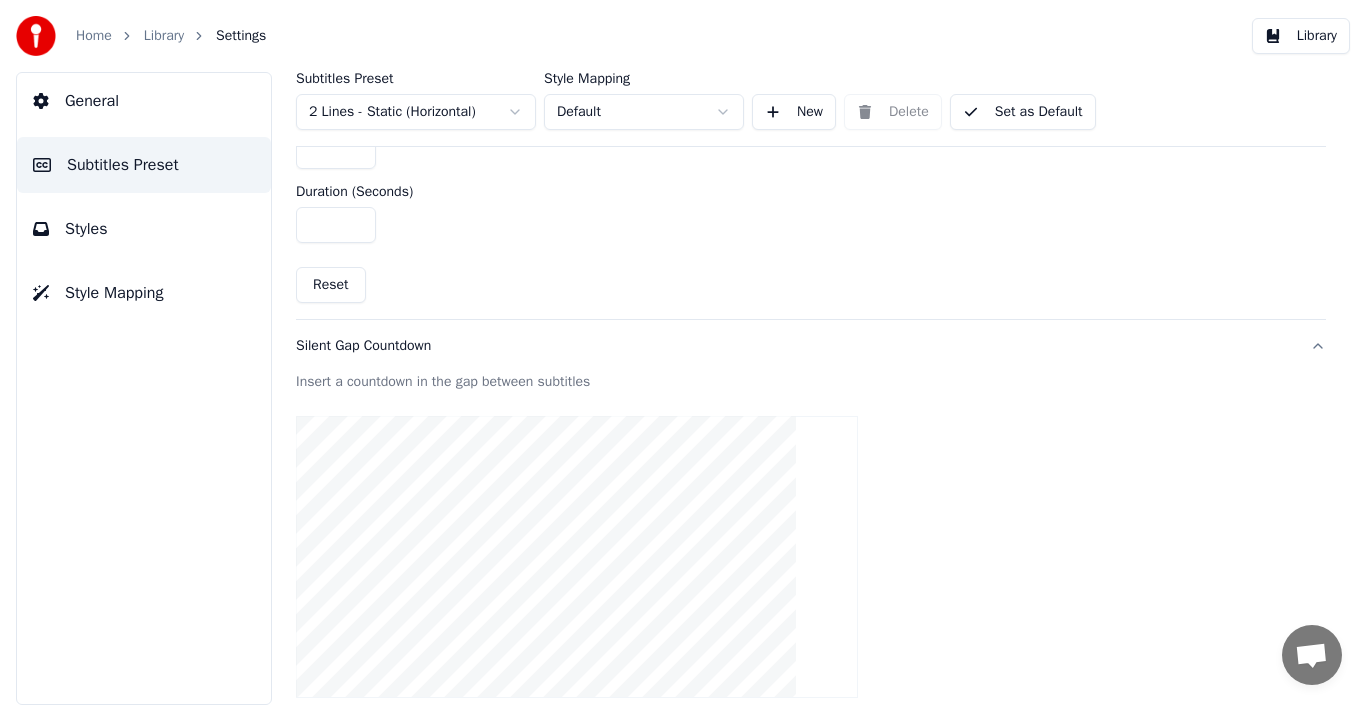 scroll, scrollTop: 954, scrollLeft: 0, axis: vertical 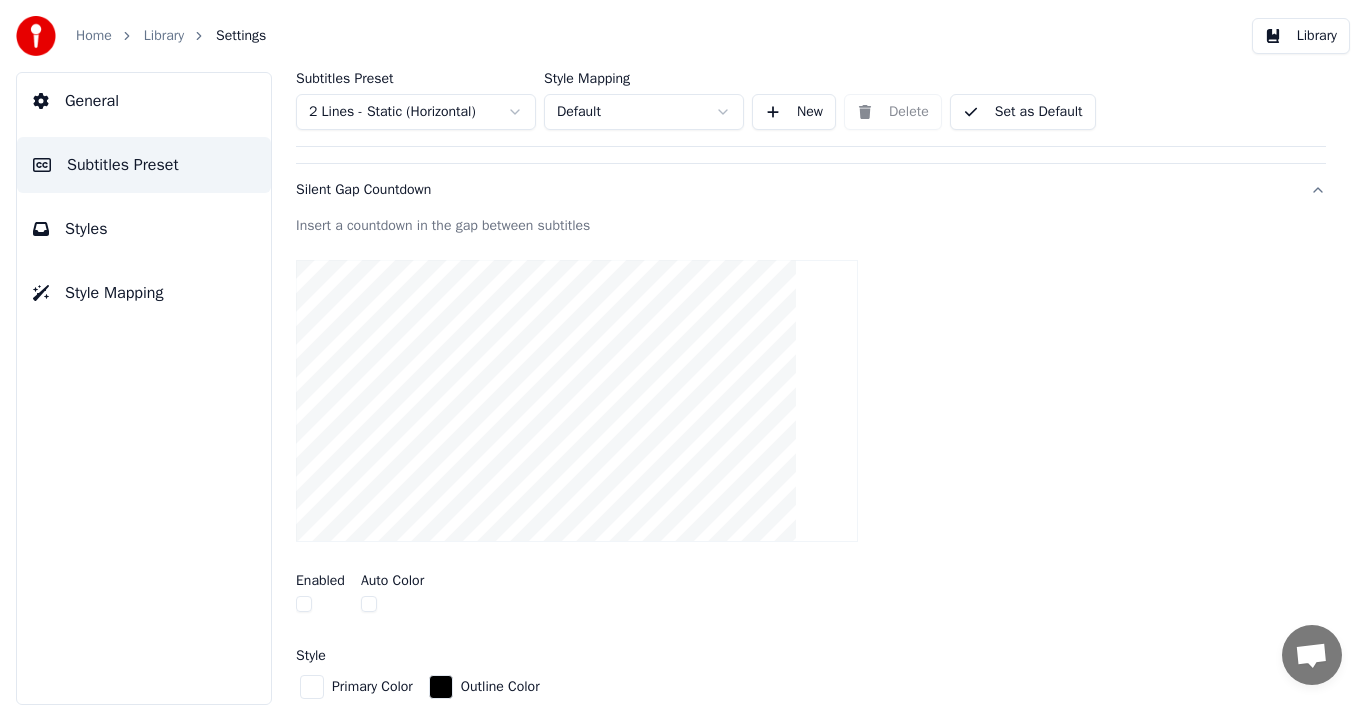click at bounding box center (304, 604) 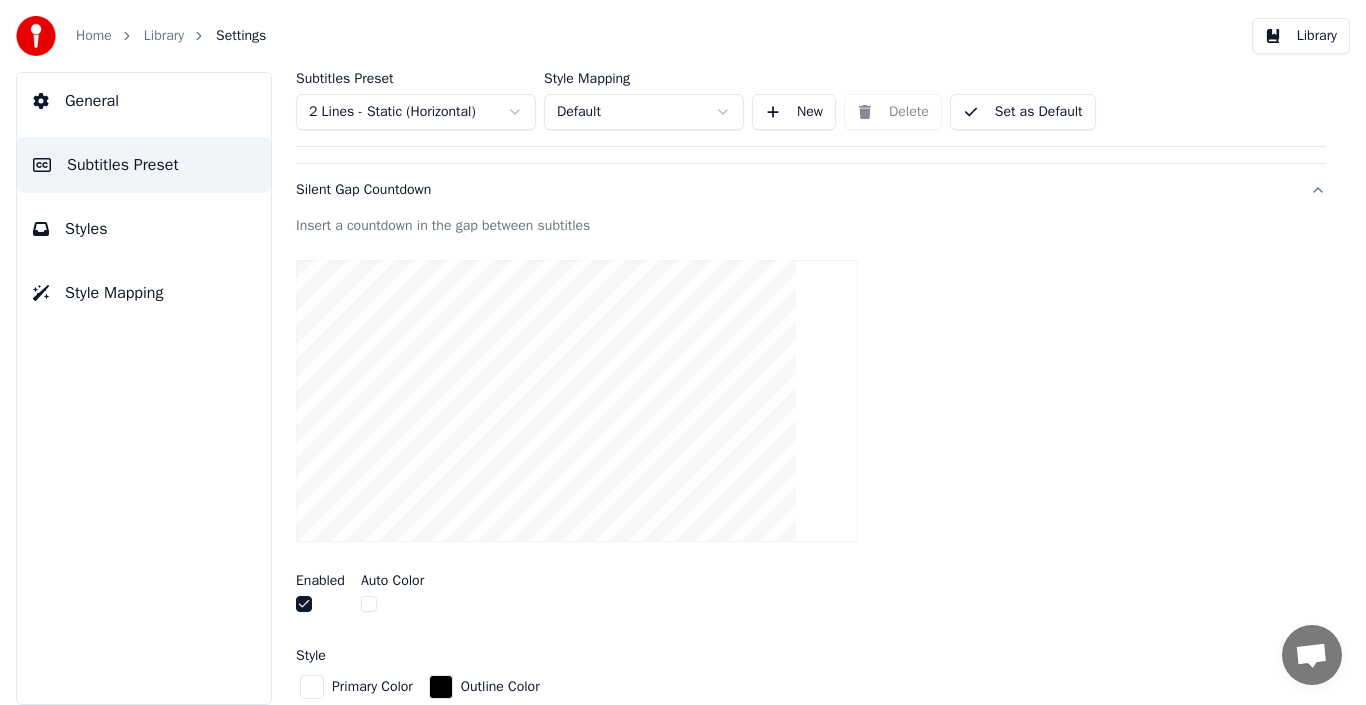 click at bounding box center [304, 604] 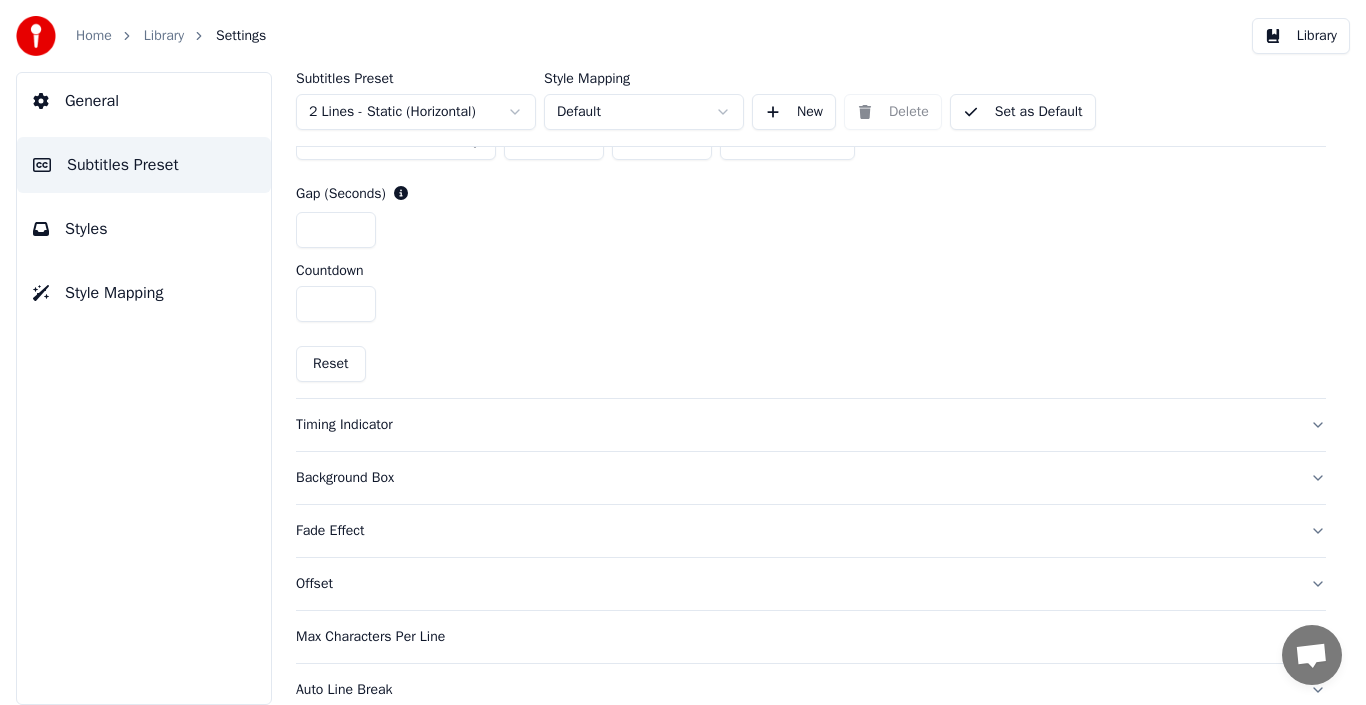 scroll, scrollTop: 985, scrollLeft: 0, axis: vertical 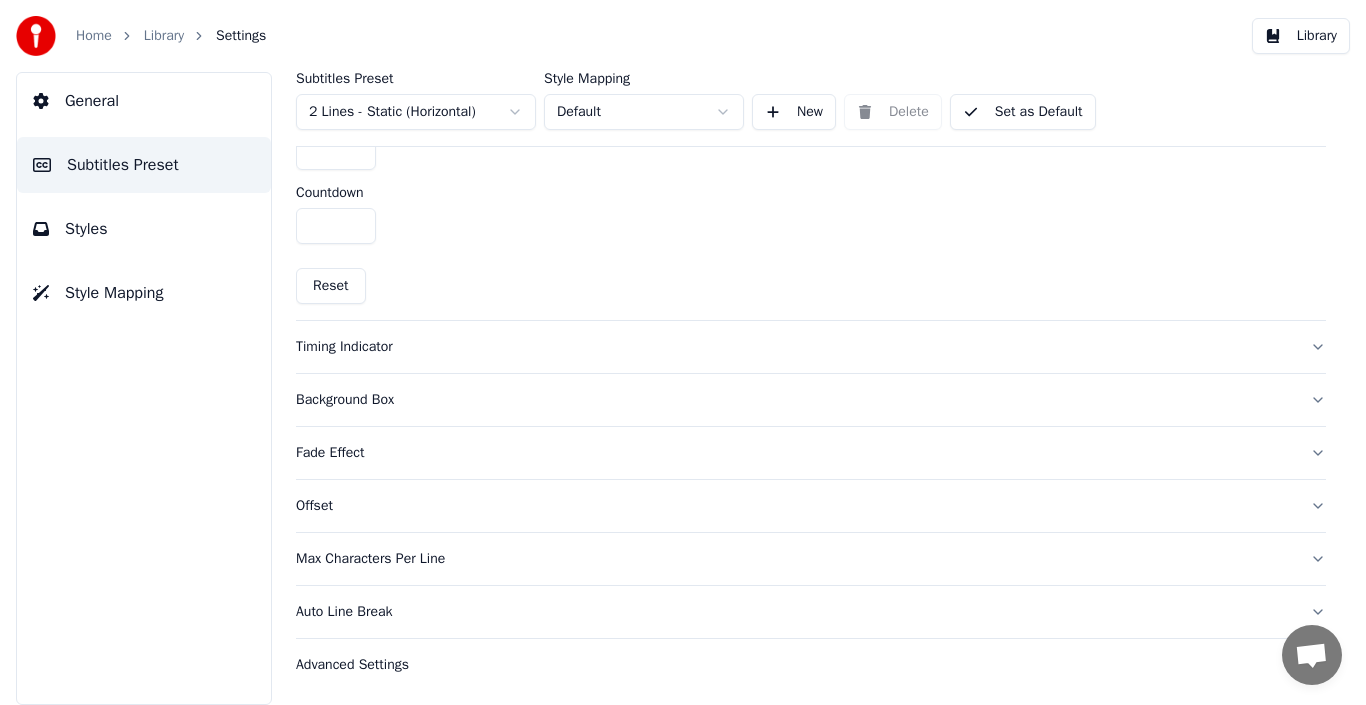 click on "Timing Indicator" at bounding box center (795, 347) 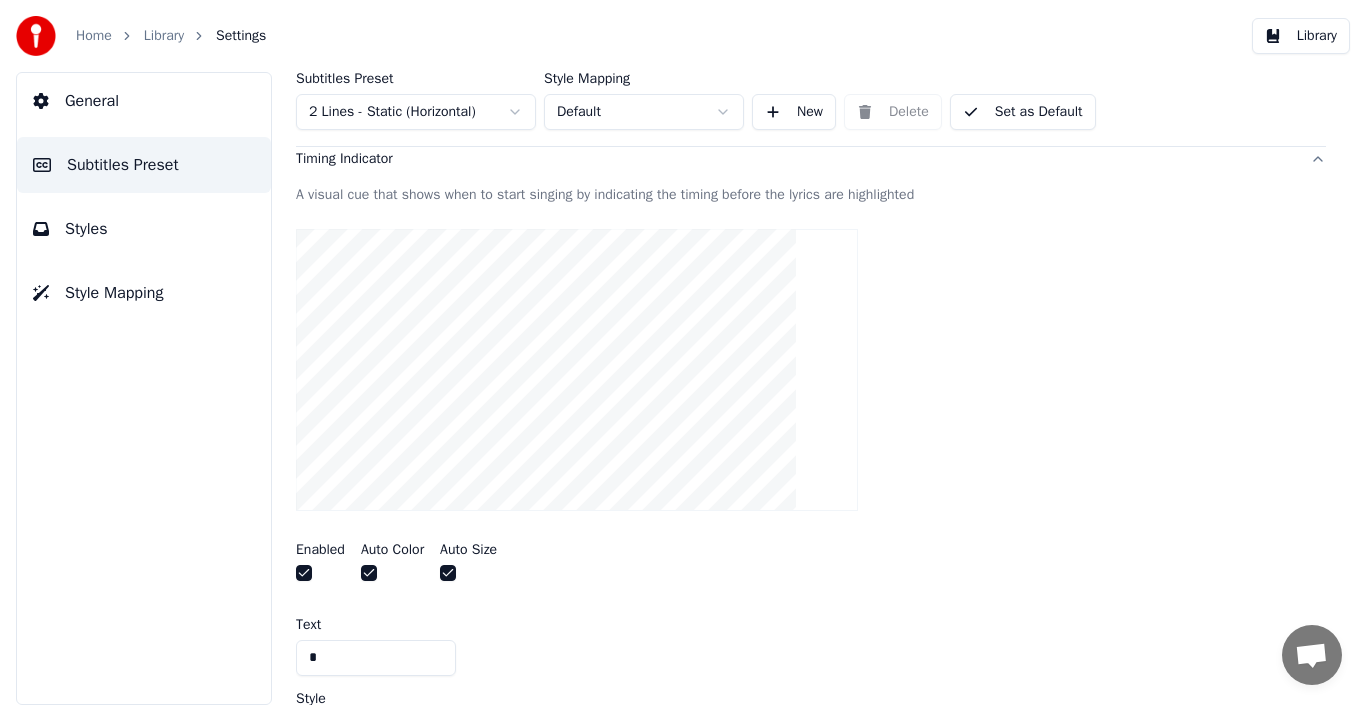 scroll, scrollTop: 364, scrollLeft: 0, axis: vertical 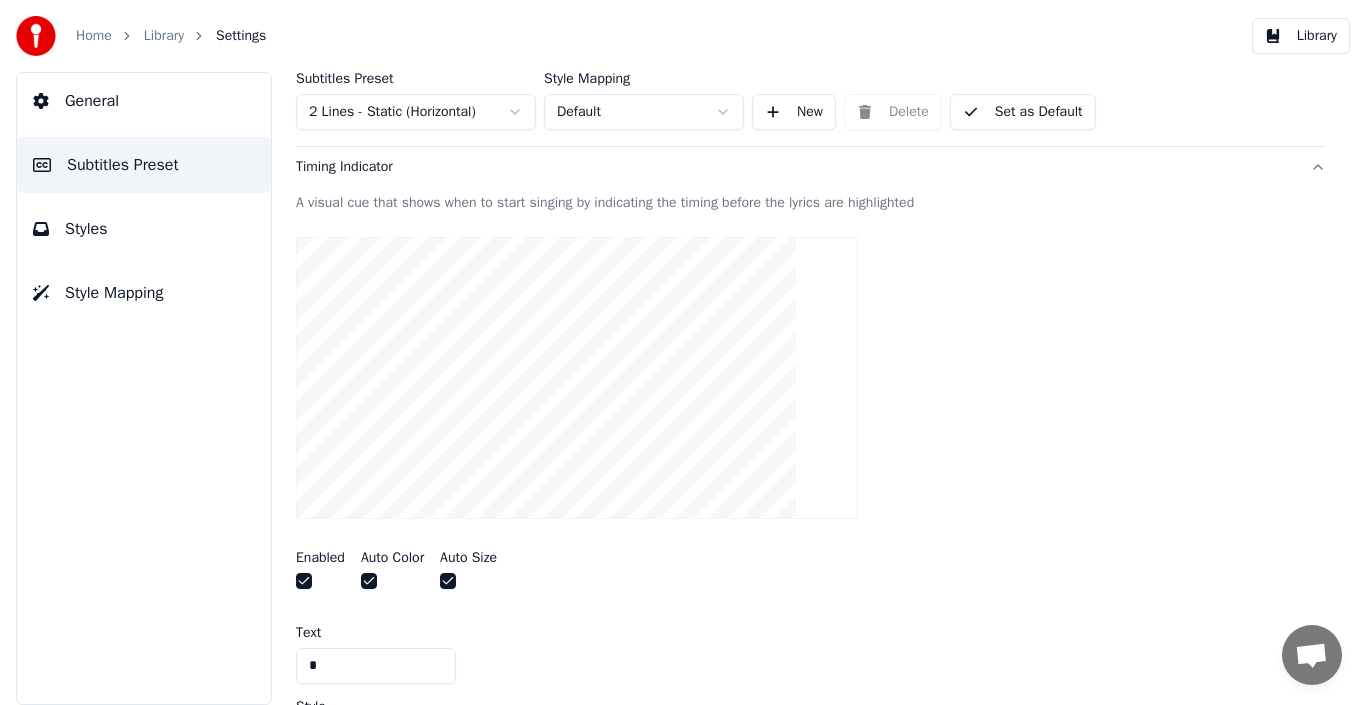click at bounding box center [304, 581] 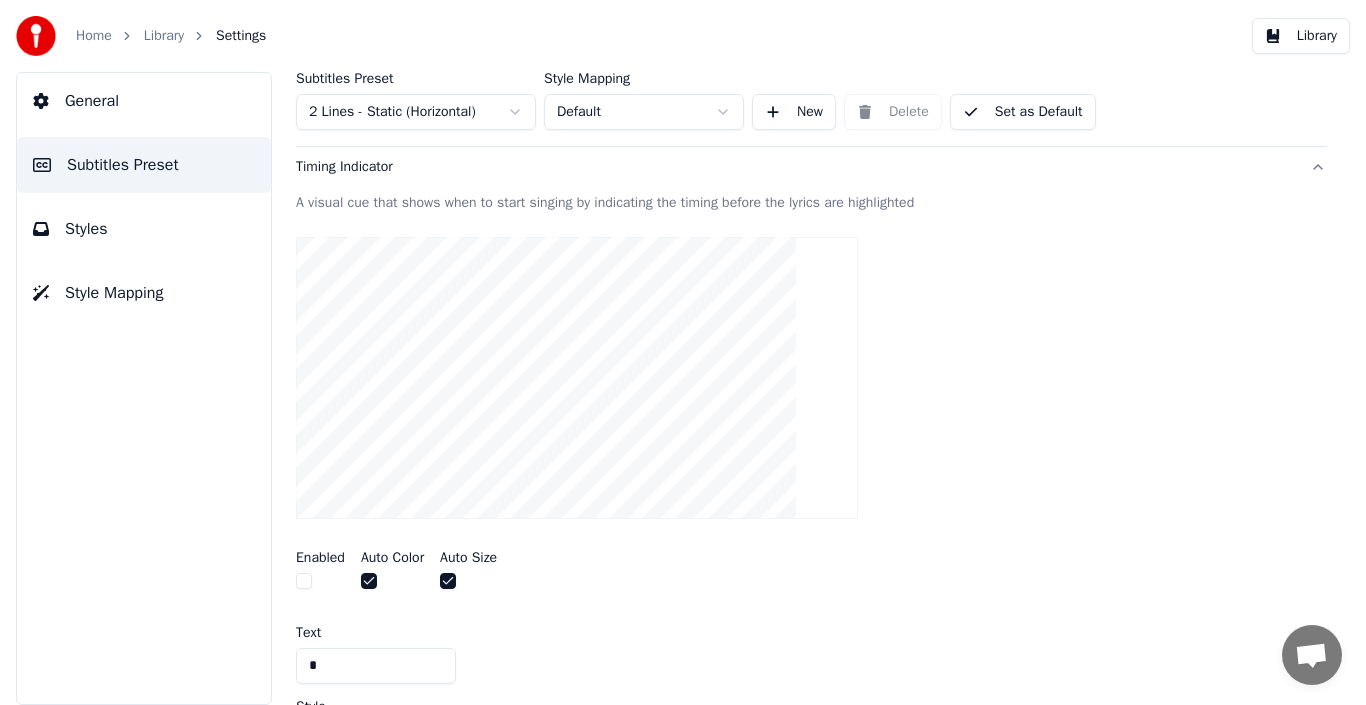 click at bounding box center (304, 581) 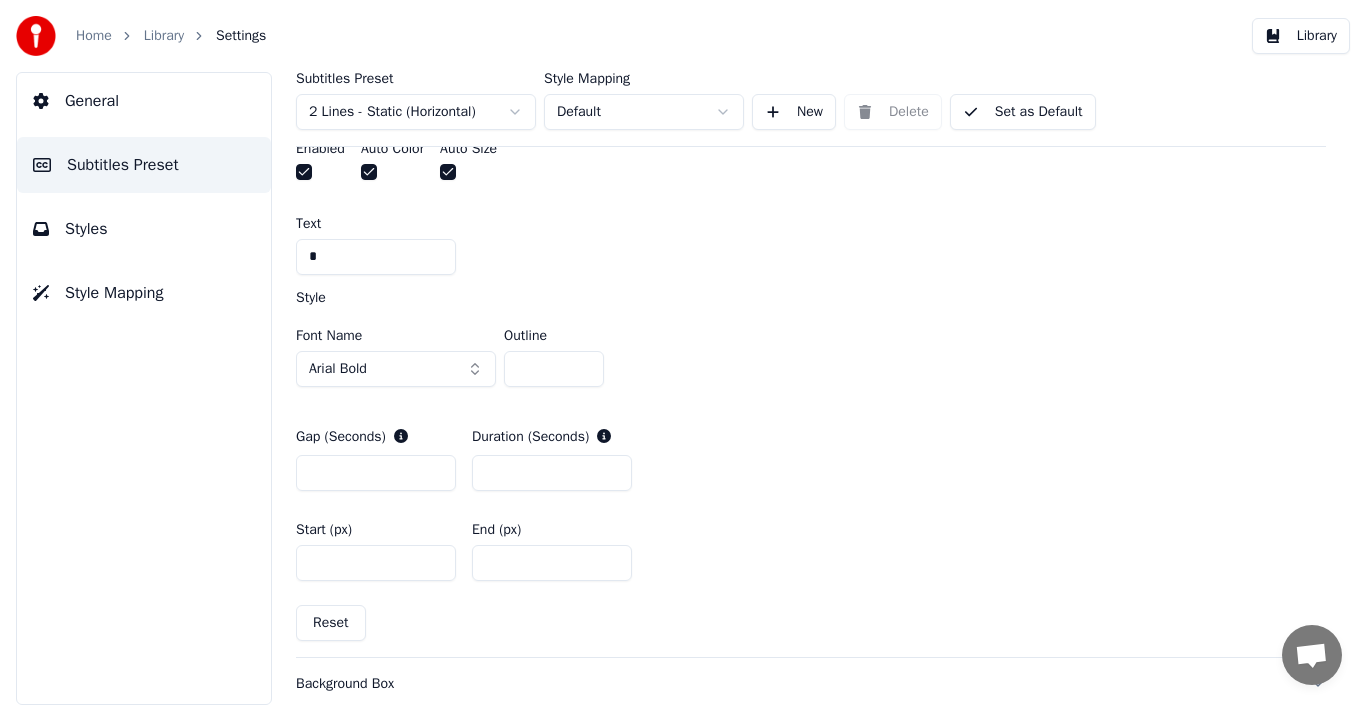 scroll, scrollTop: 776, scrollLeft: 0, axis: vertical 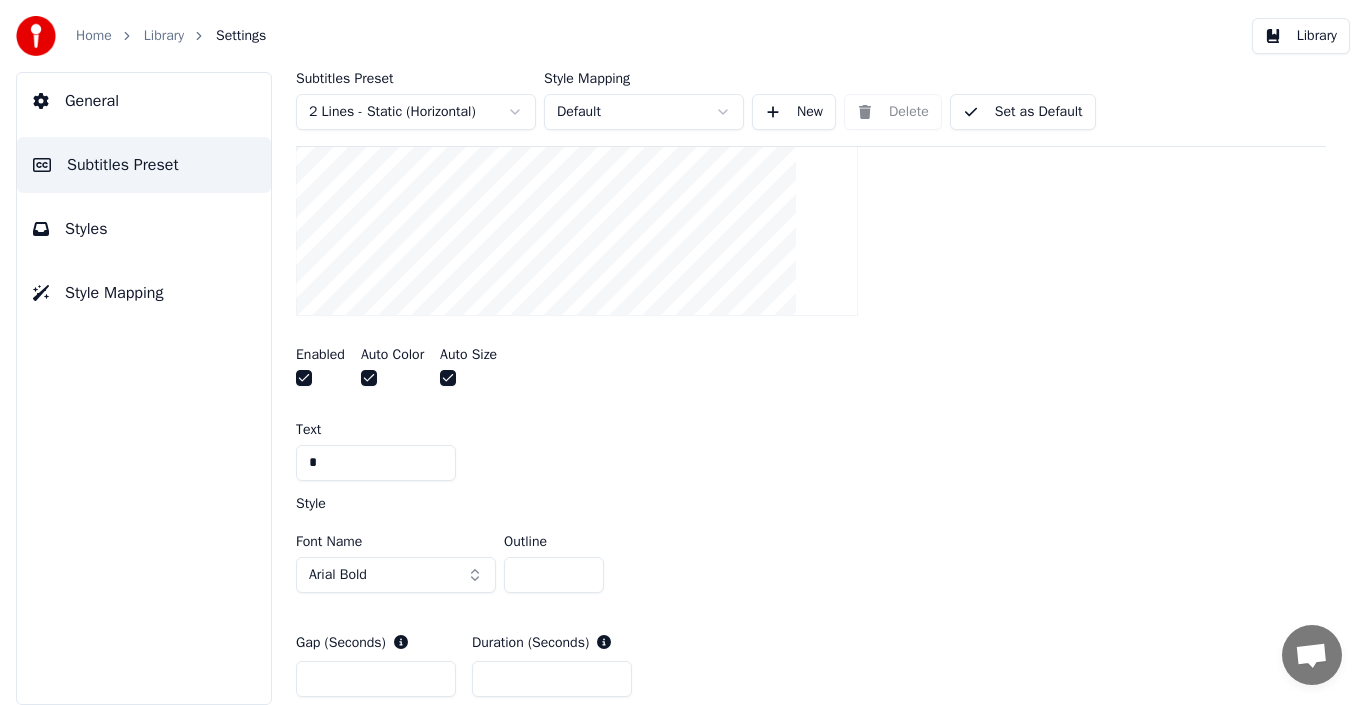 click at bounding box center [320, 380] 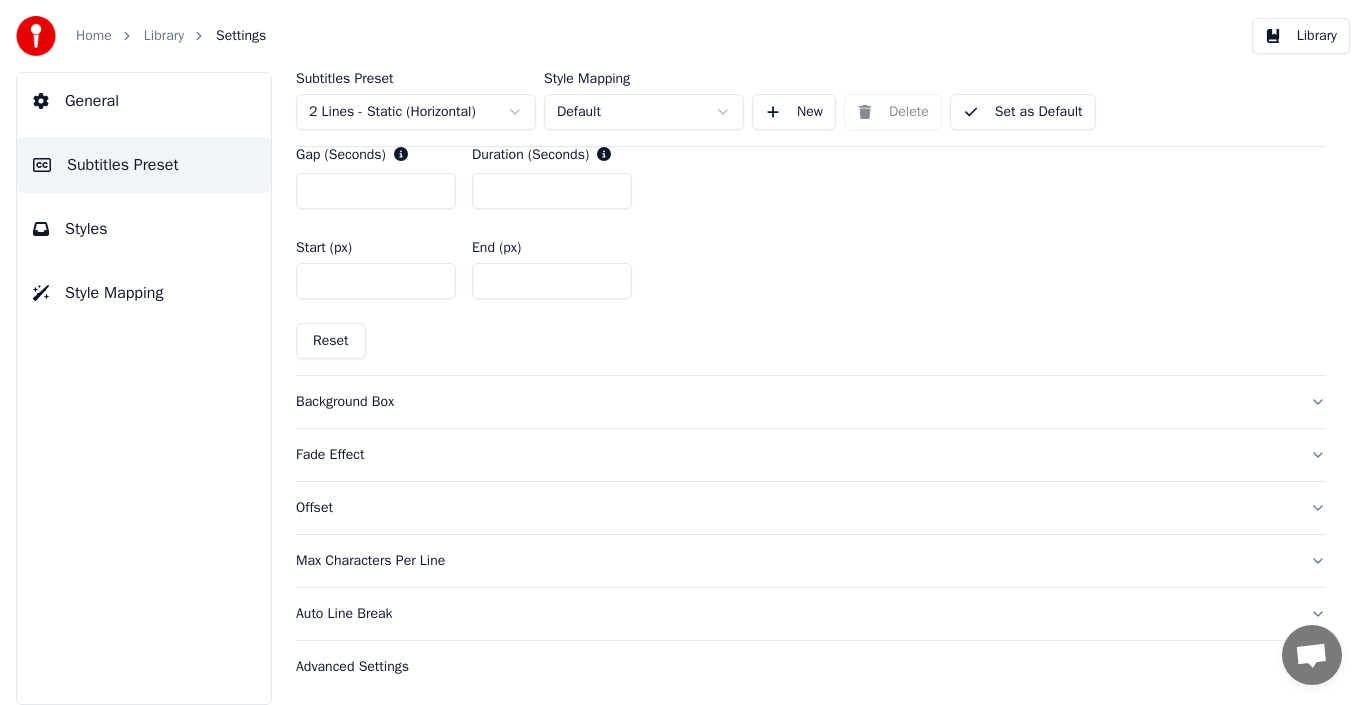 scroll, scrollTop: 1058, scrollLeft: 0, axis: vertical 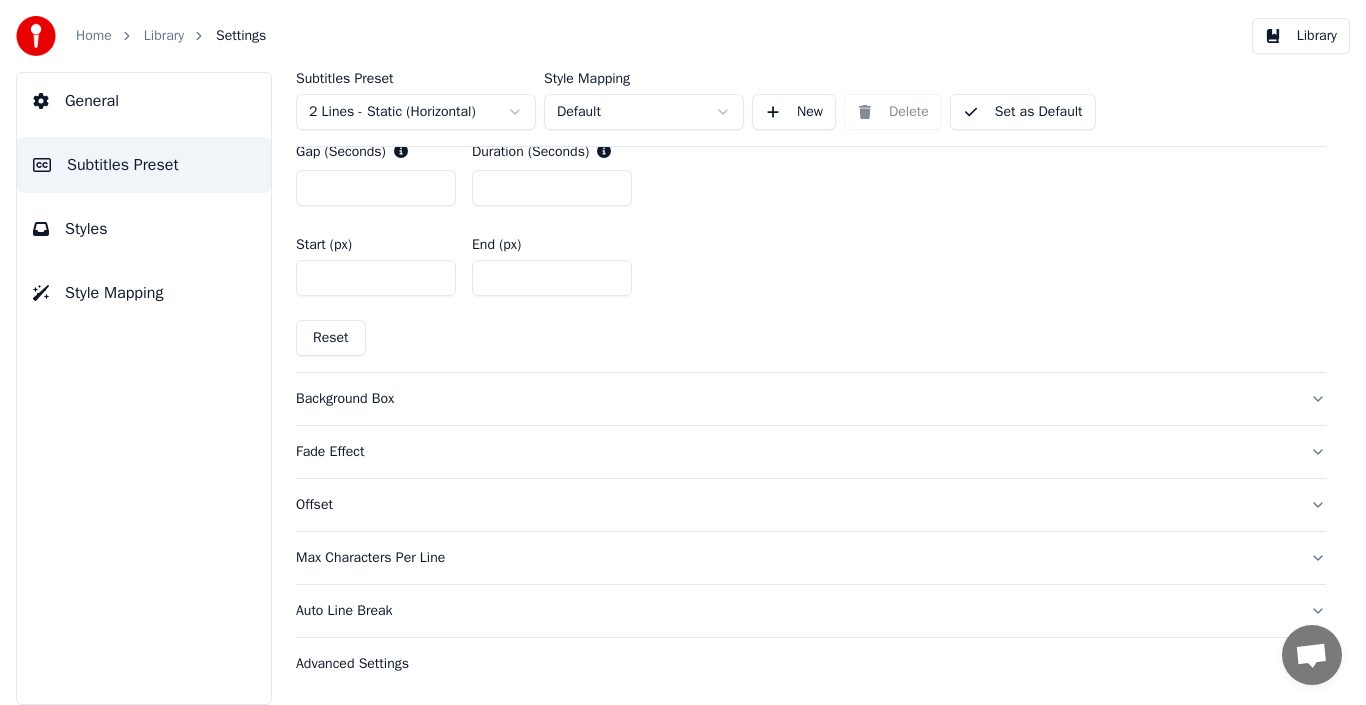 click on "Background Box" at bounding box center (795, 399) 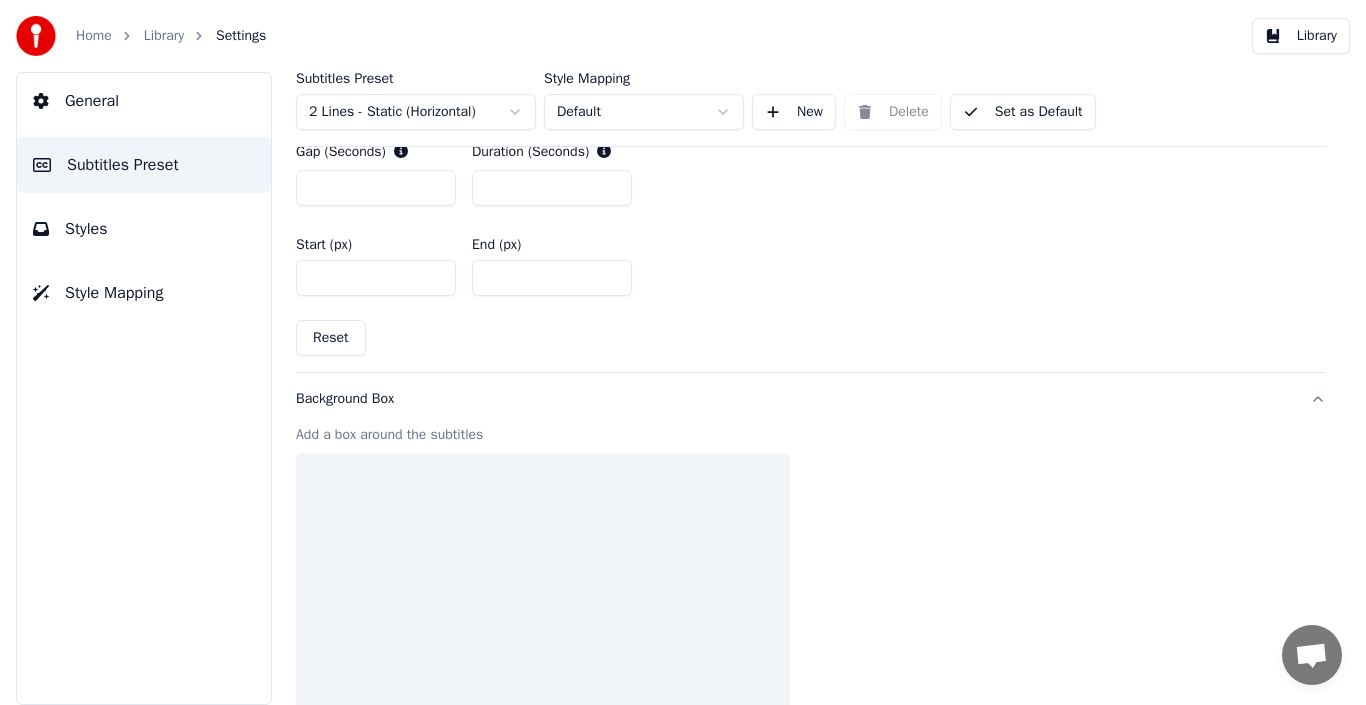 scroll, scrollTop: 1026, scrollLeft: 0, axis: vertical 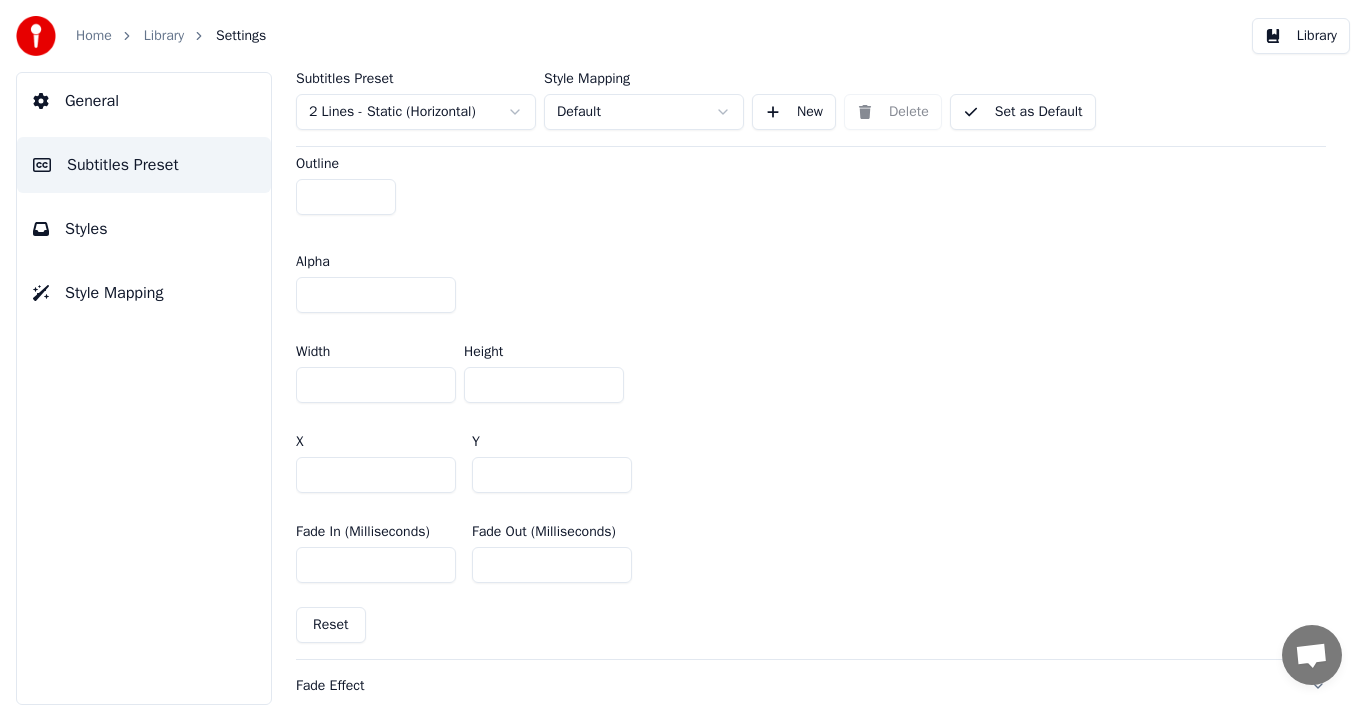 drag, startPoint x: 1348, startPoint y: 464, endPoint x: 1350, endPoint y: 439, distance: 25.079872 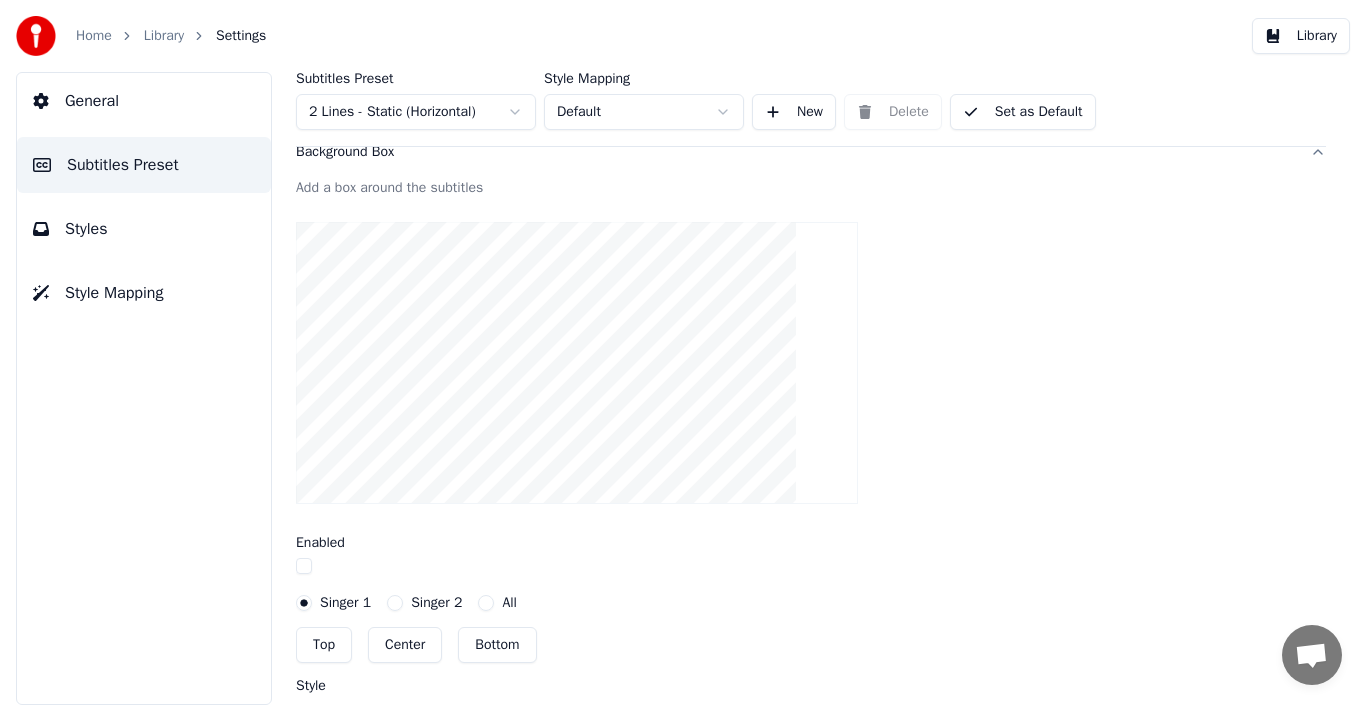 scroll, scrollTop: 407, scrollLeft: 0, axis: vertical 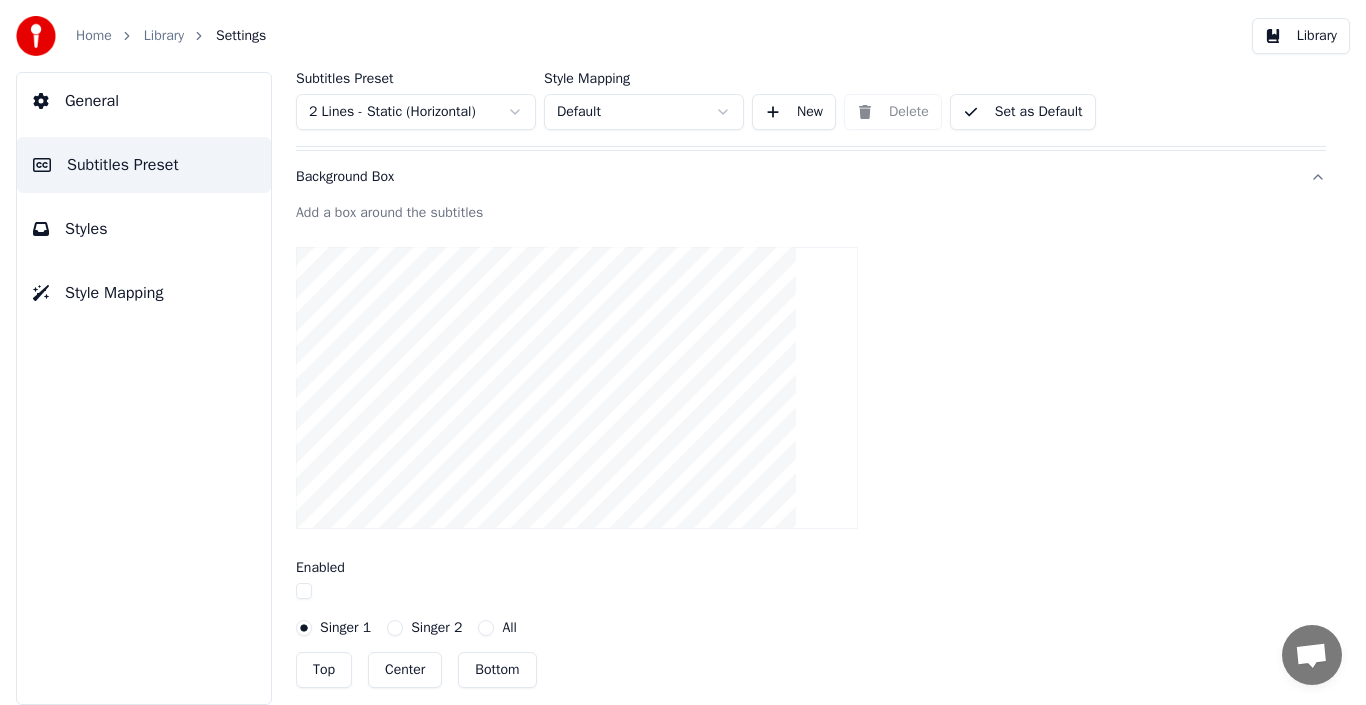 click at bounding box center (304, 591) 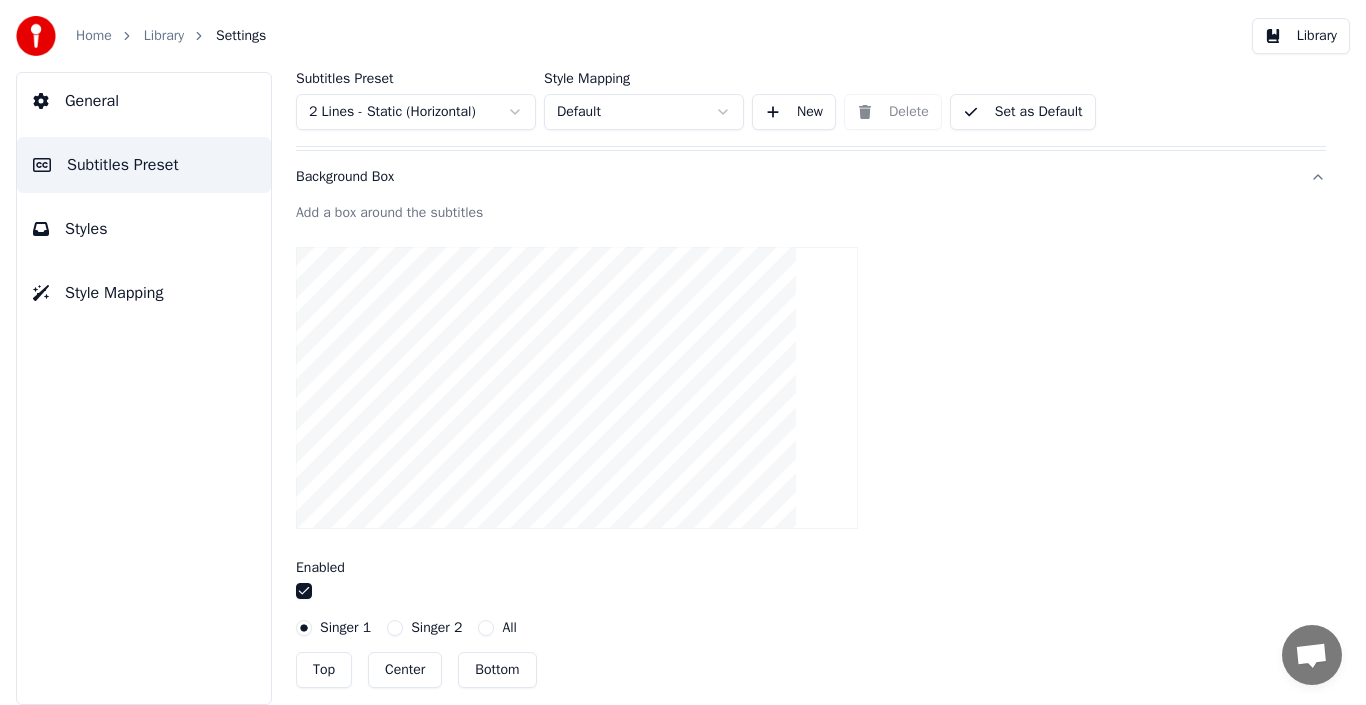 click at bounding box center (304, 591) 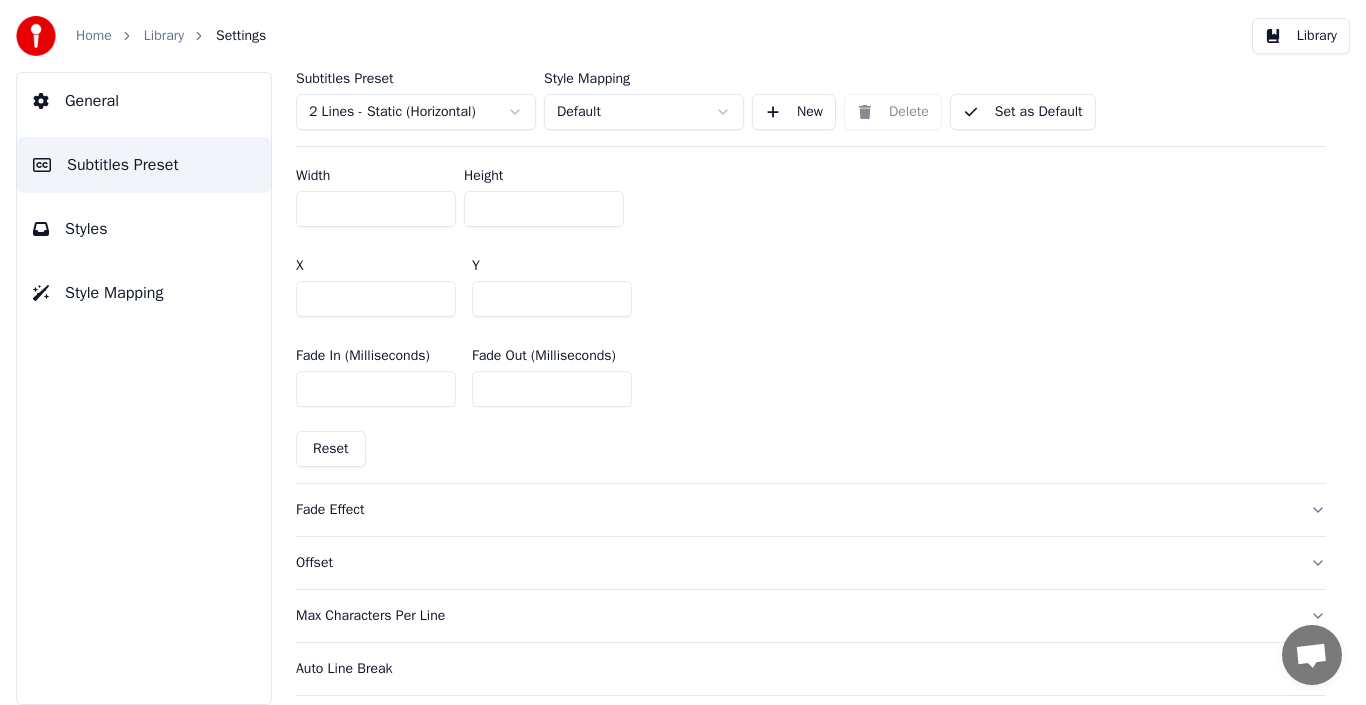 scroll, scrollTop: 1212, scrollLeft: 0, axis: vertical 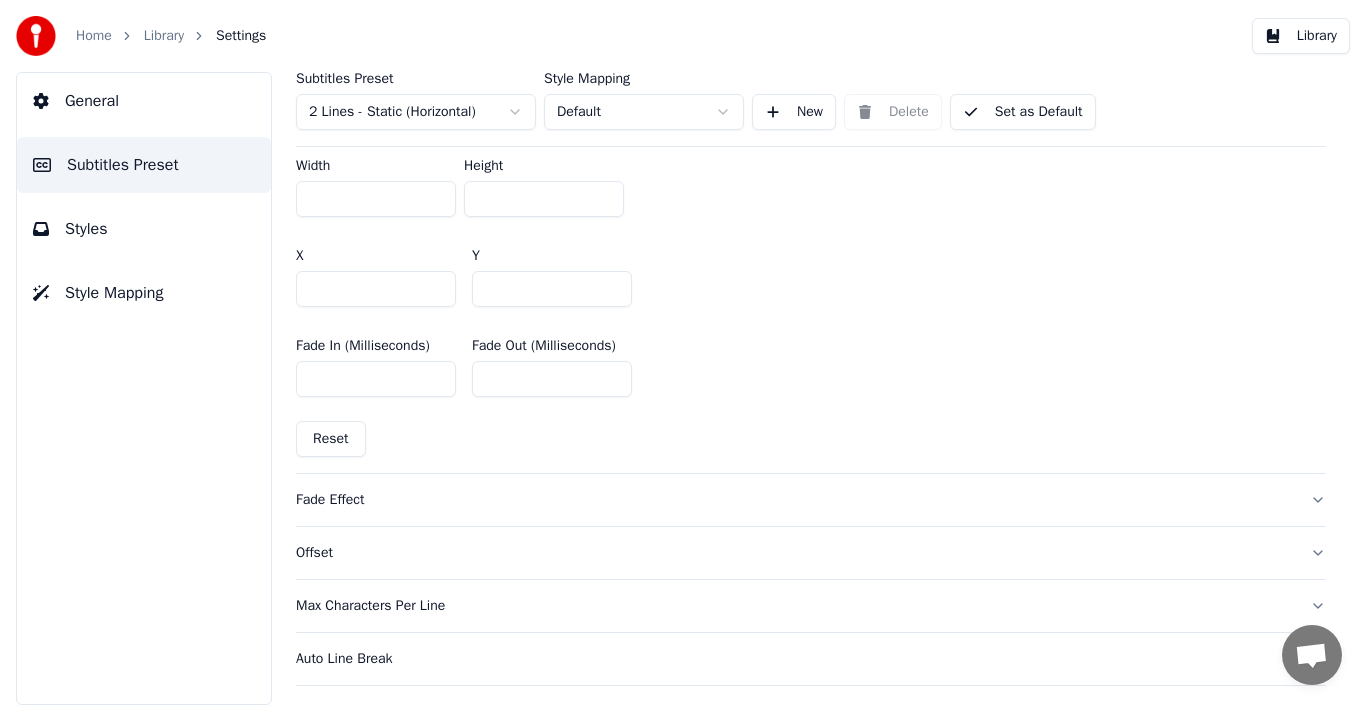 click on "Fade Effect" at bounding box center [795, 500] 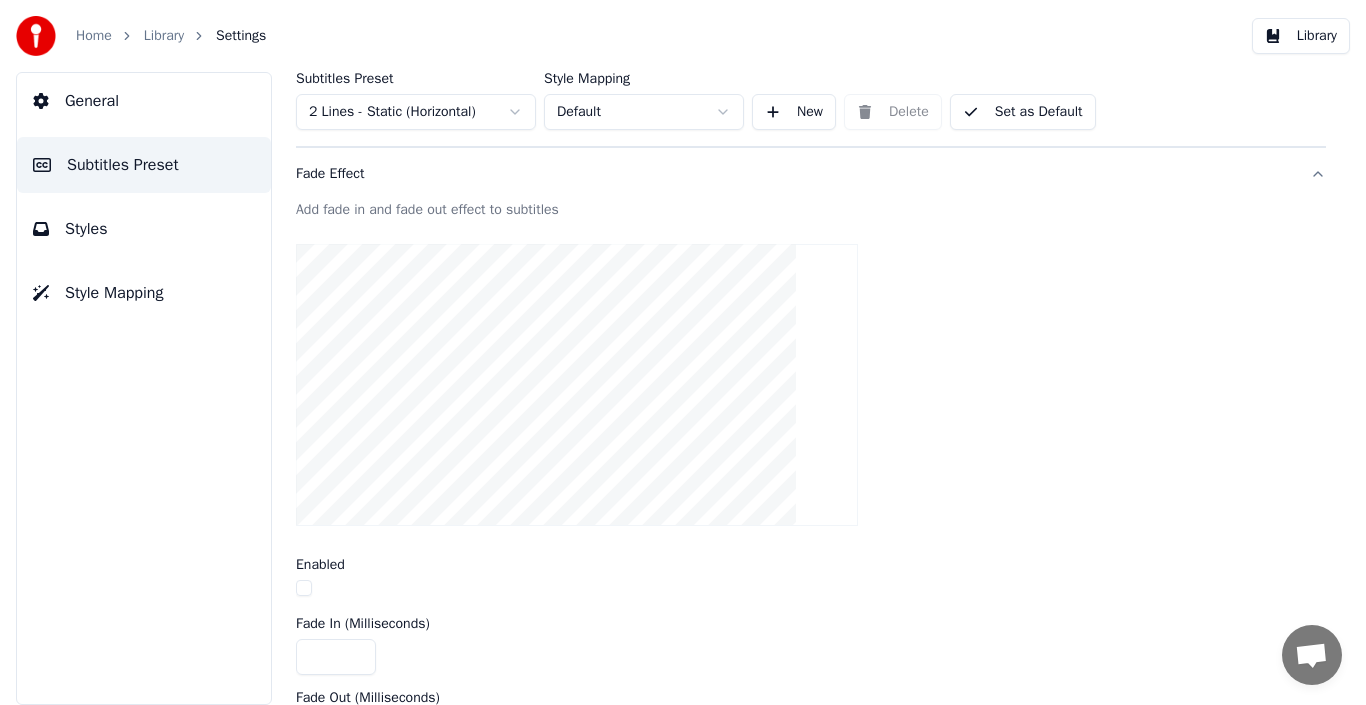 scroll, scrollTop: 458, scrollLeft: 0, axis: vertical 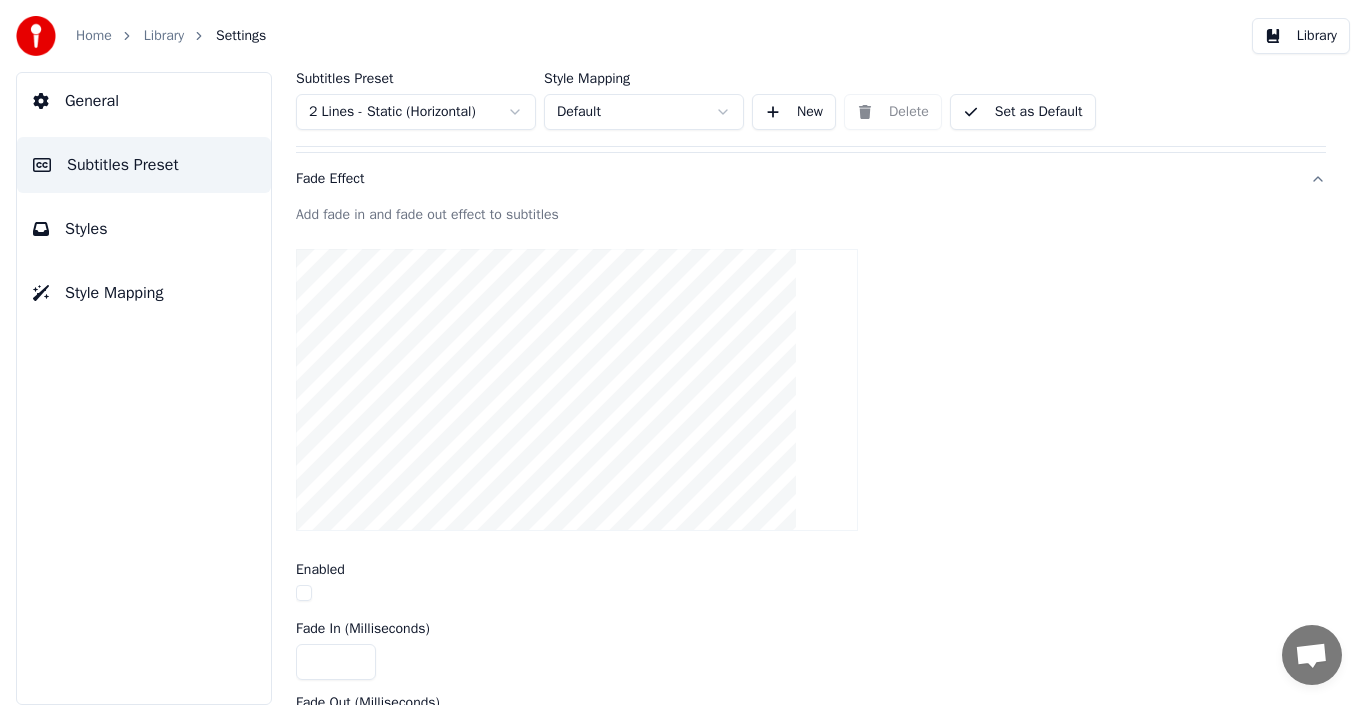 click at bounding box center [304, 593] 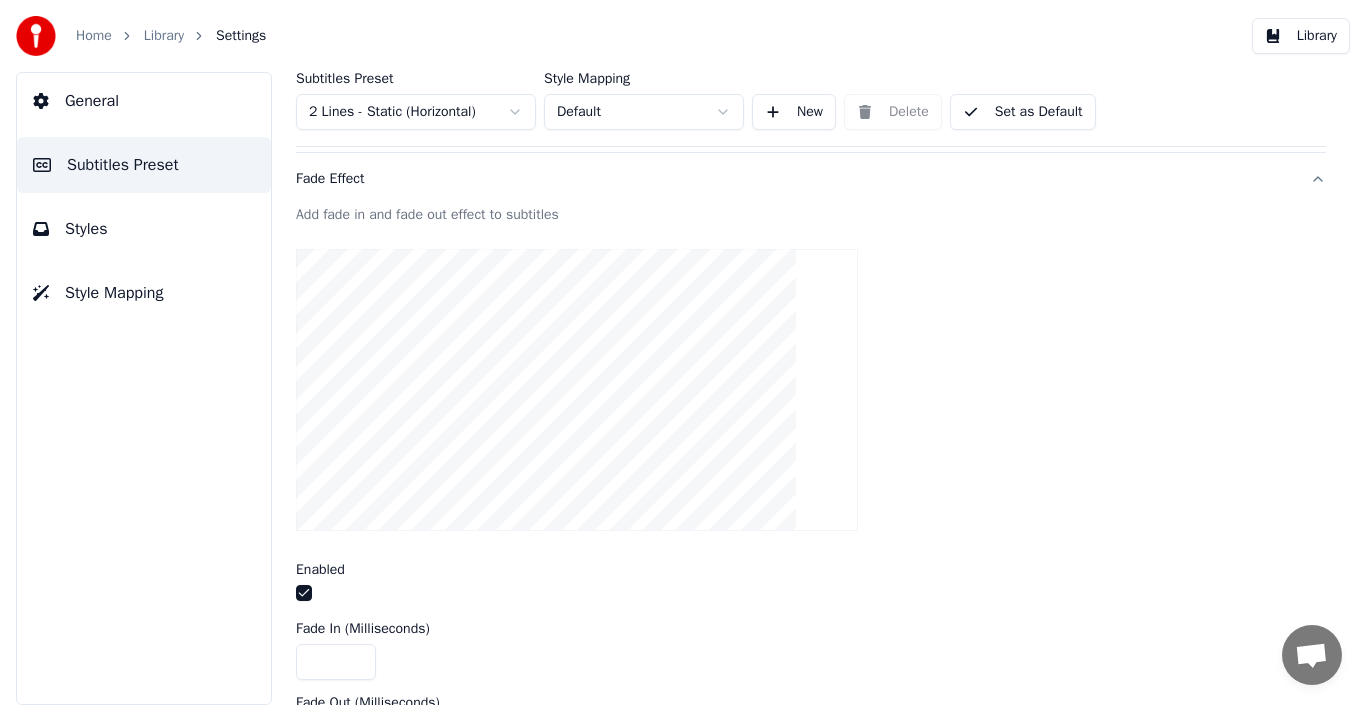 click at bounding box center [304, 593] 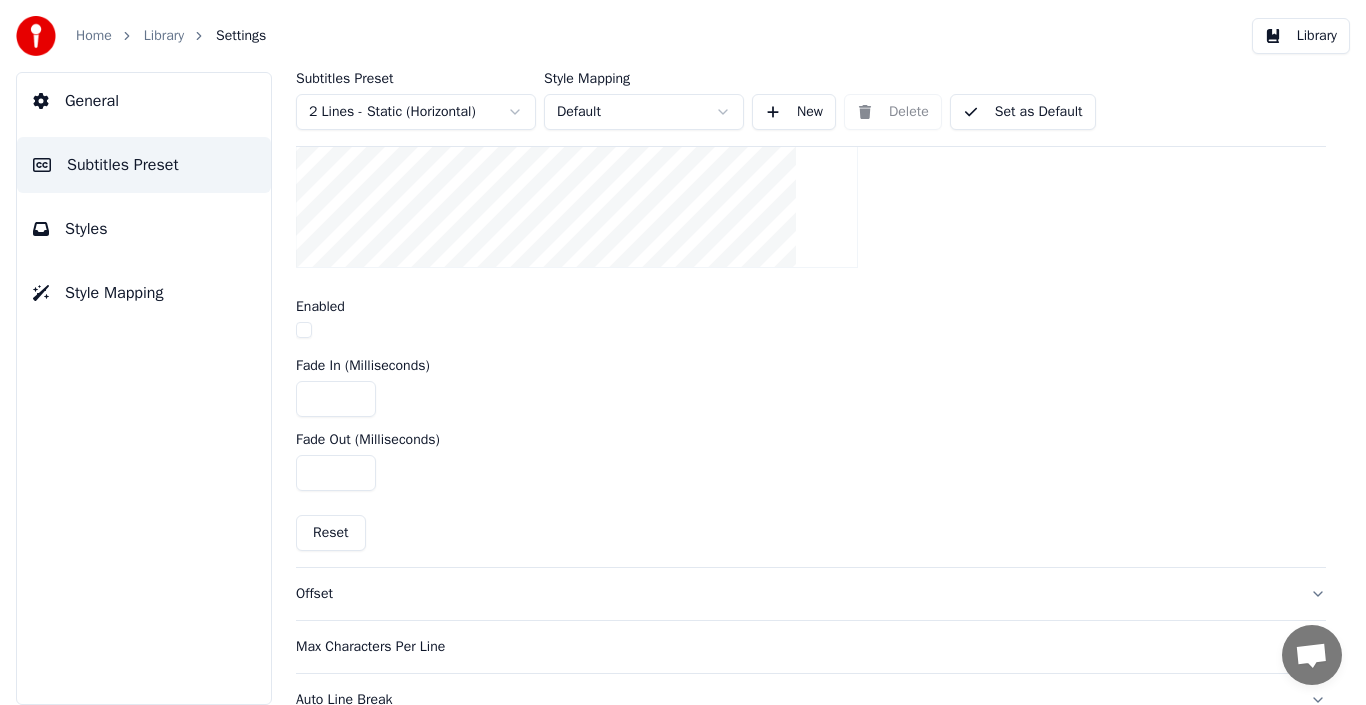 scroll, scrollTop: 810, scrollLeft: 0, axis: vertical 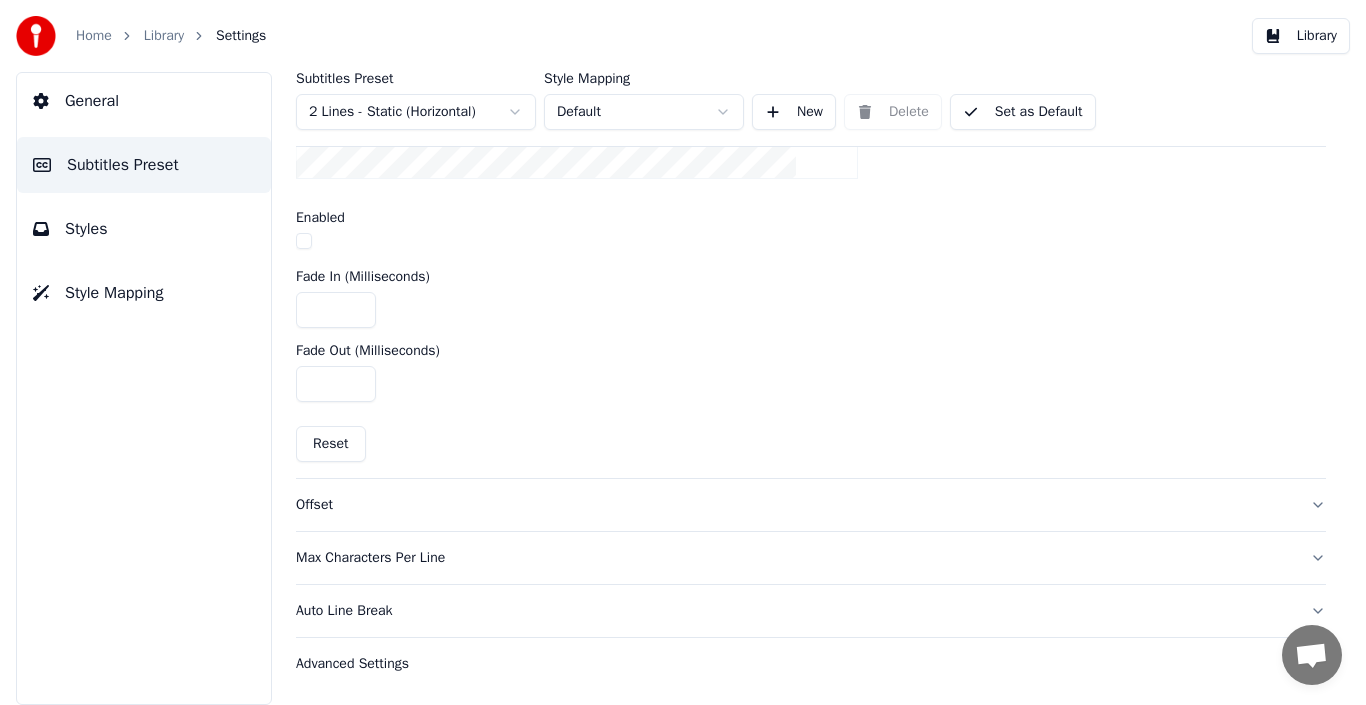 click on "Offset" at bounding box center (795, 505) 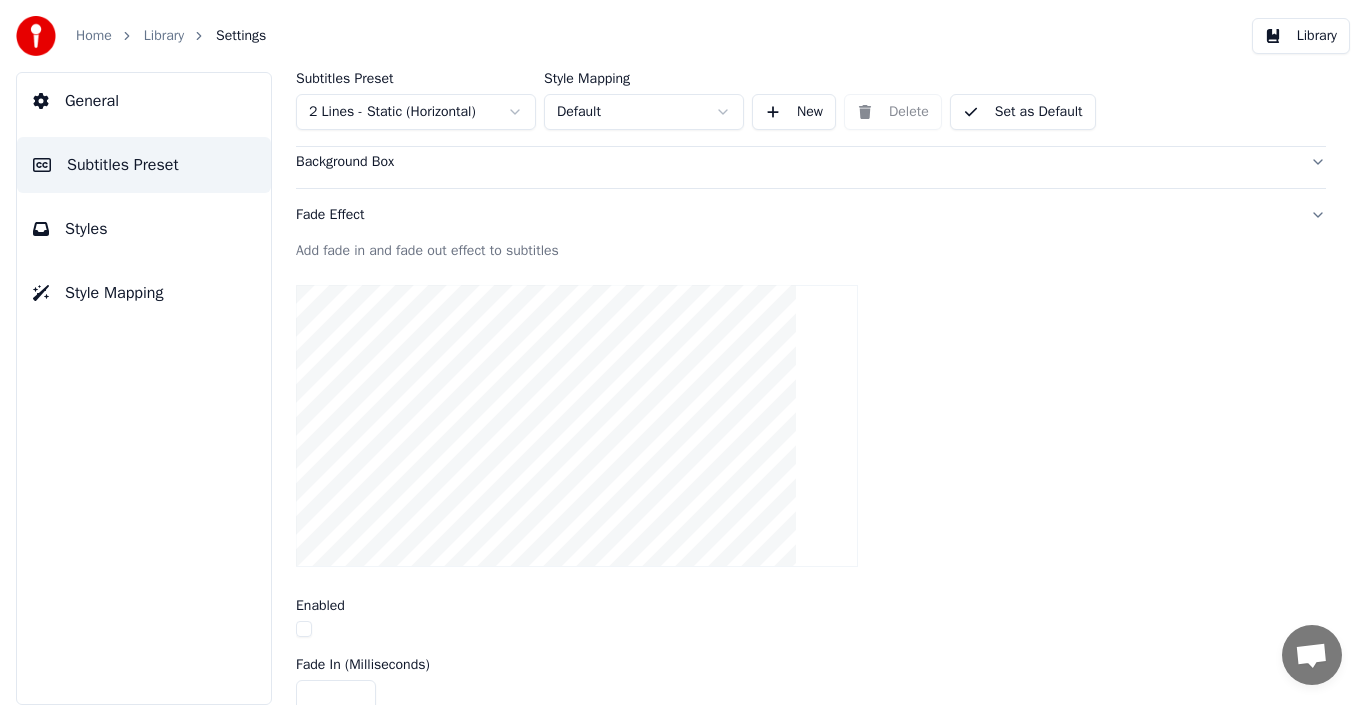 scroll, scrollTop: 422, scrollLeft: 0, axis: vertical 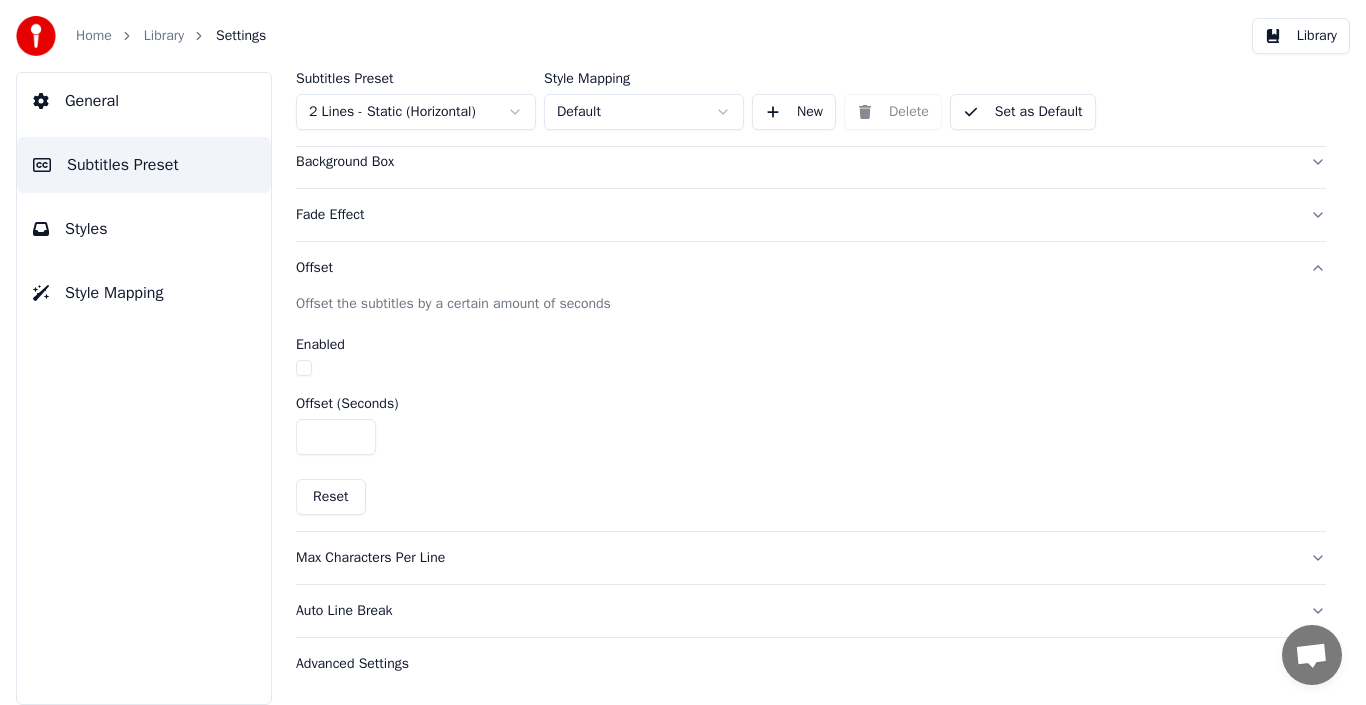 click on "Max Characters Per Line" at bounding box center [795, 558] 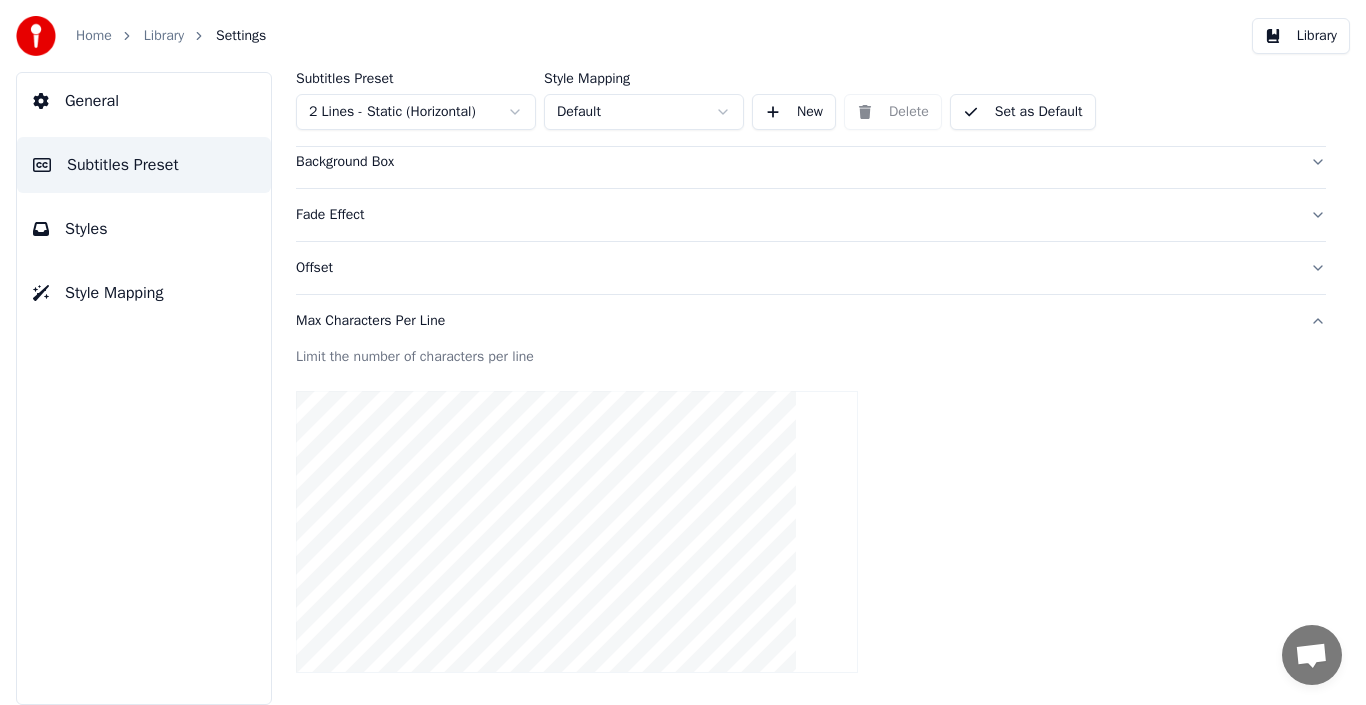 click on "Max Characters Per Line" at bounding box center (795, 321) 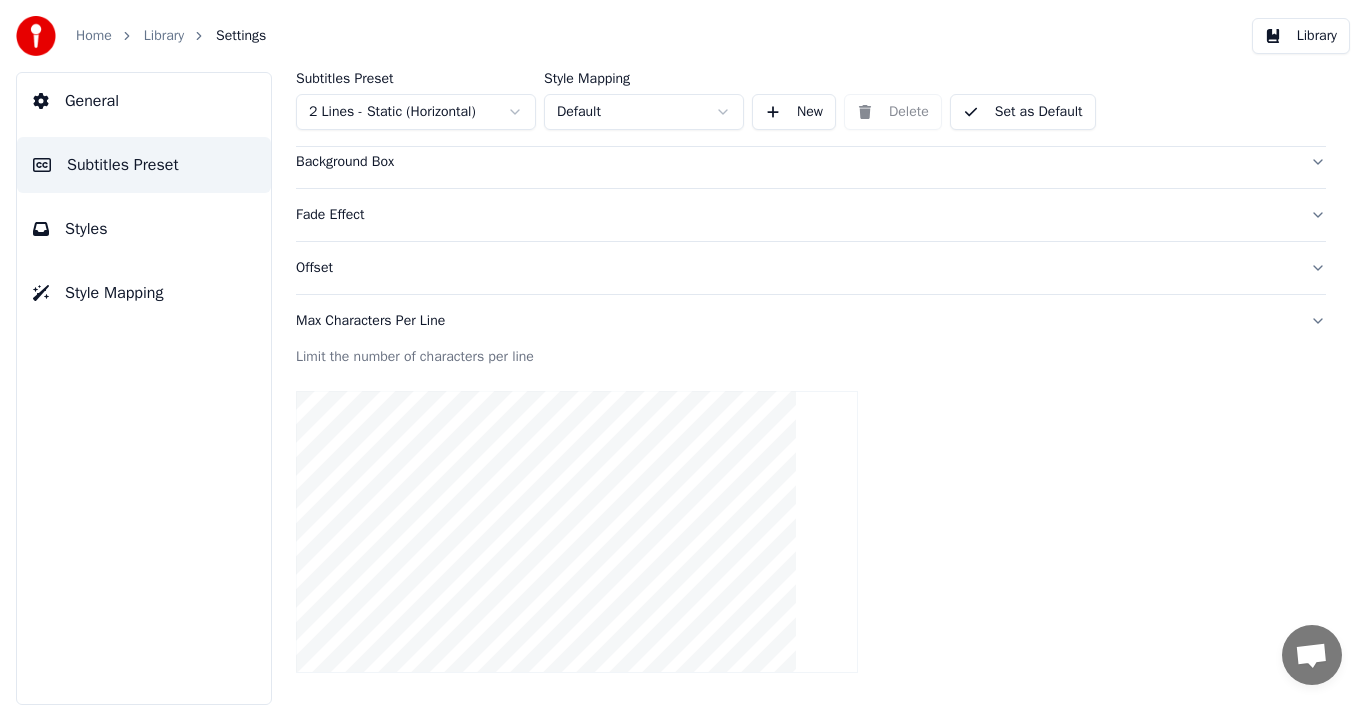 scroll, scrollTop: 186, scrollLeft: 0, axis: vertical 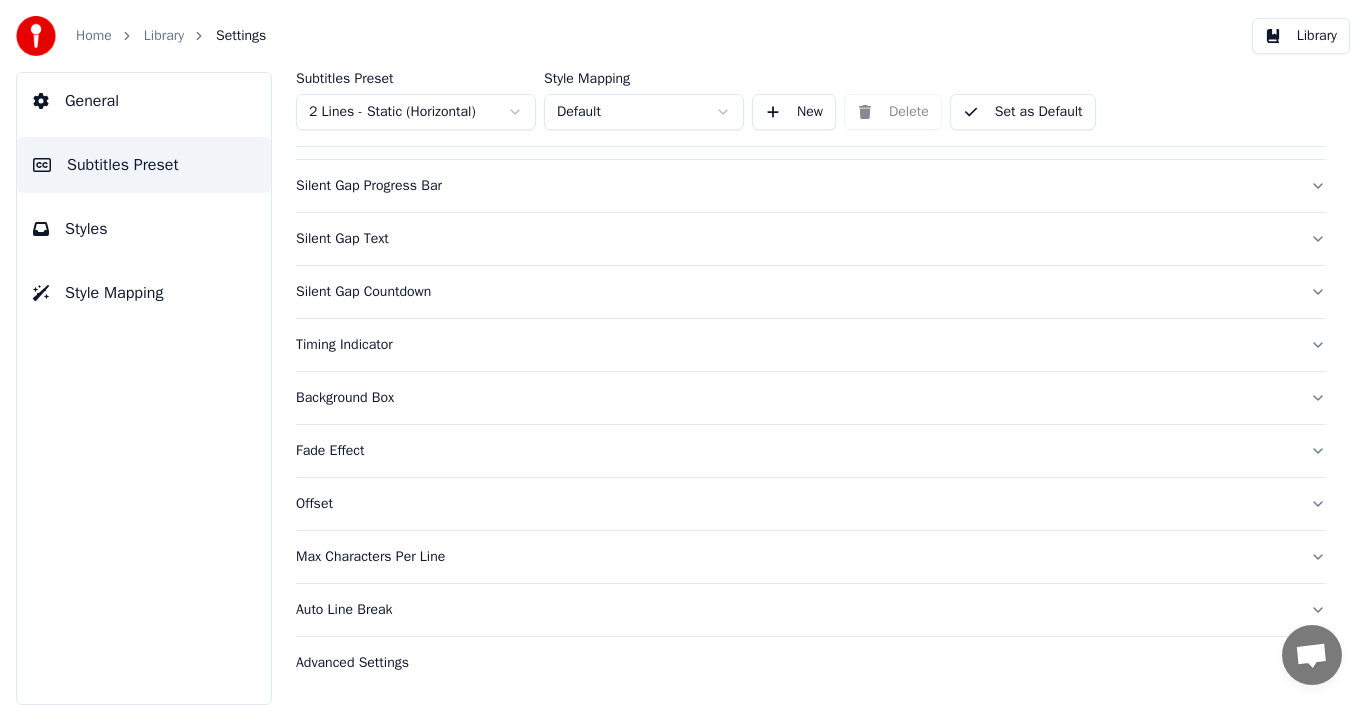 click on "Advanced Settings" at bounding box center (795, 663) 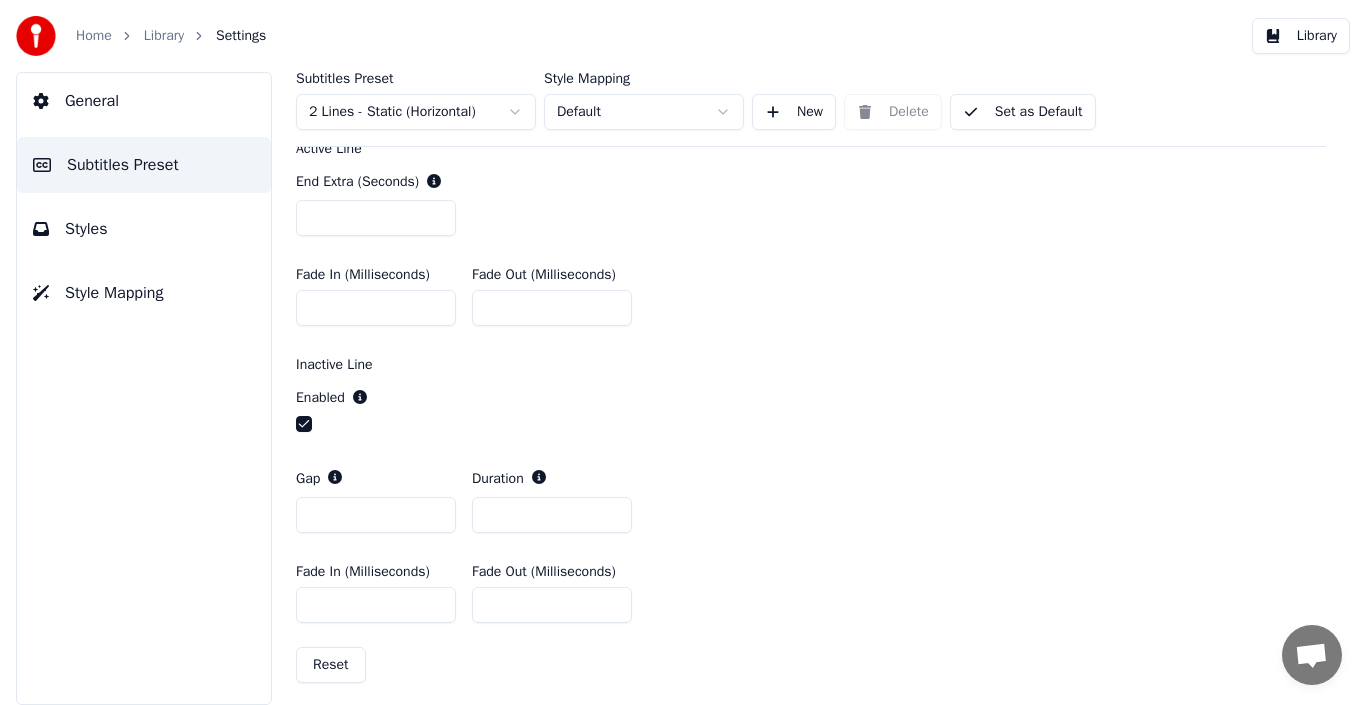 scroll, scrollTop: 770, scrollLeft: 0, axis: vertical 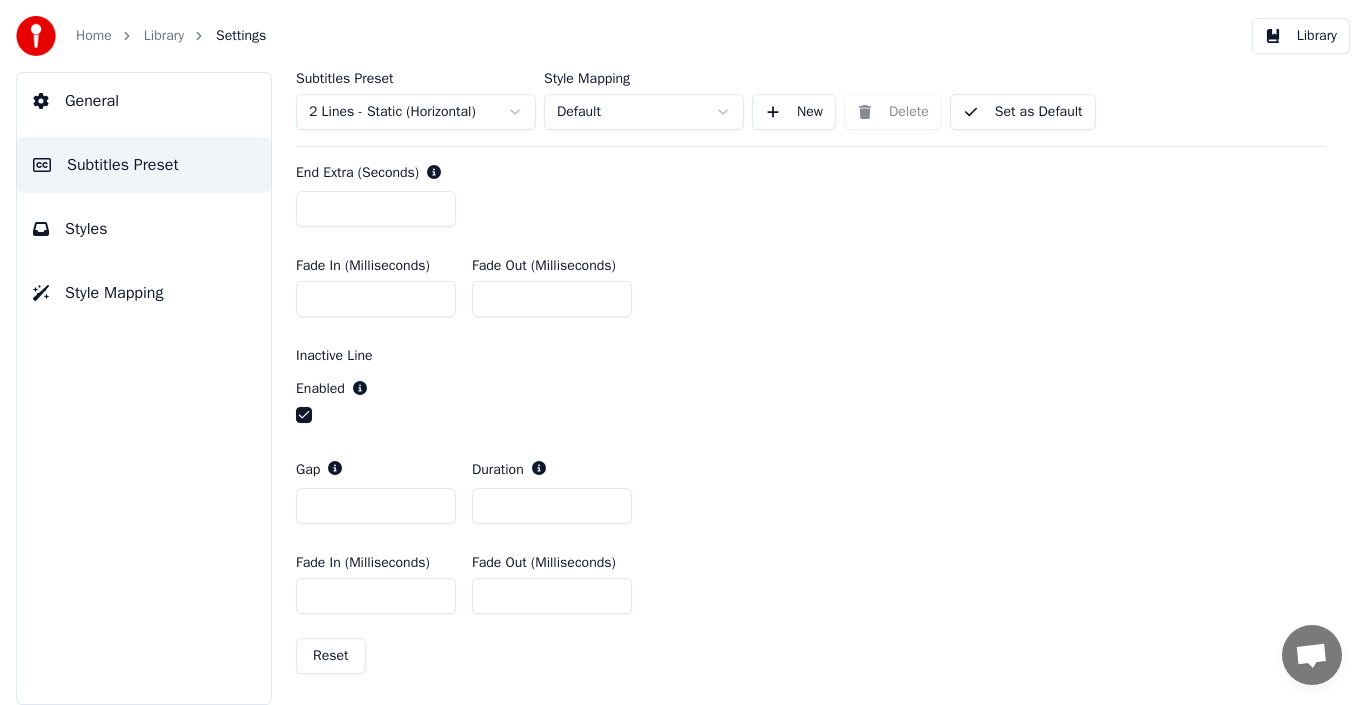 click on "General" at bounding box center [144, 101] 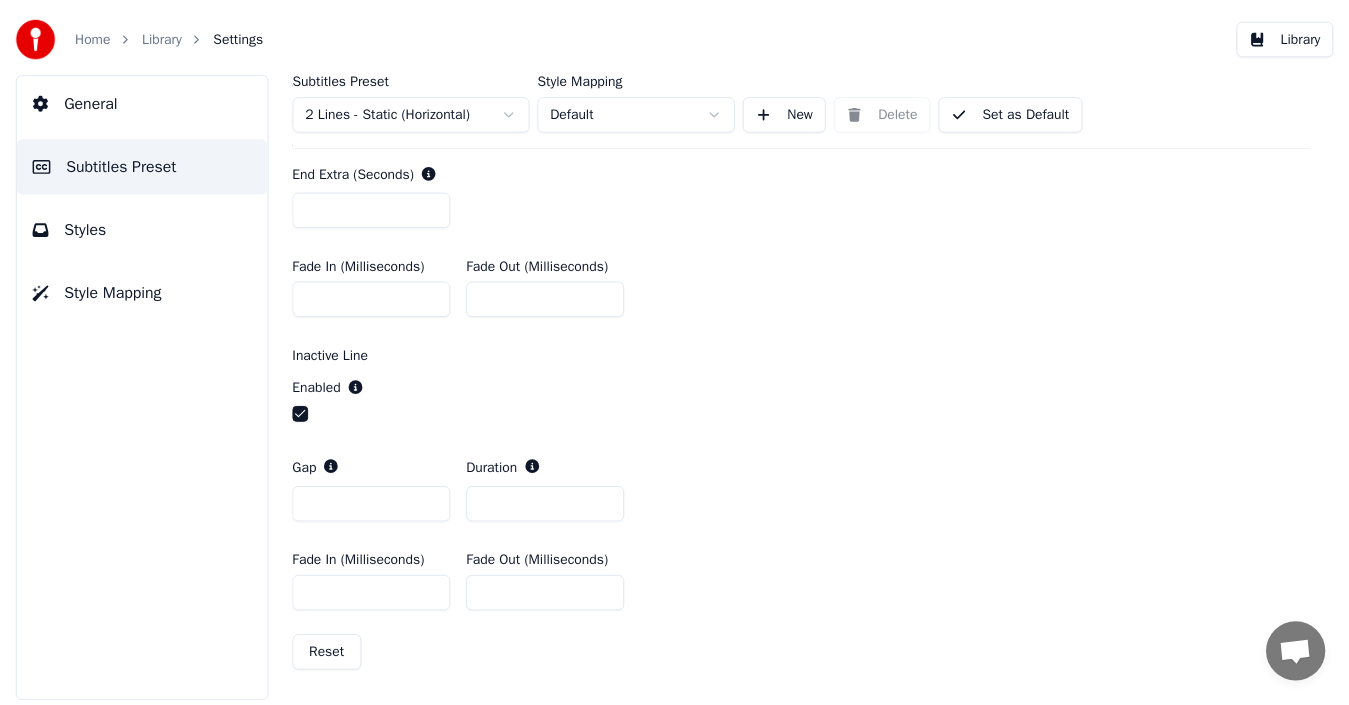 scroll, scrollTop: 0, scrollLeft: 0, axis: both 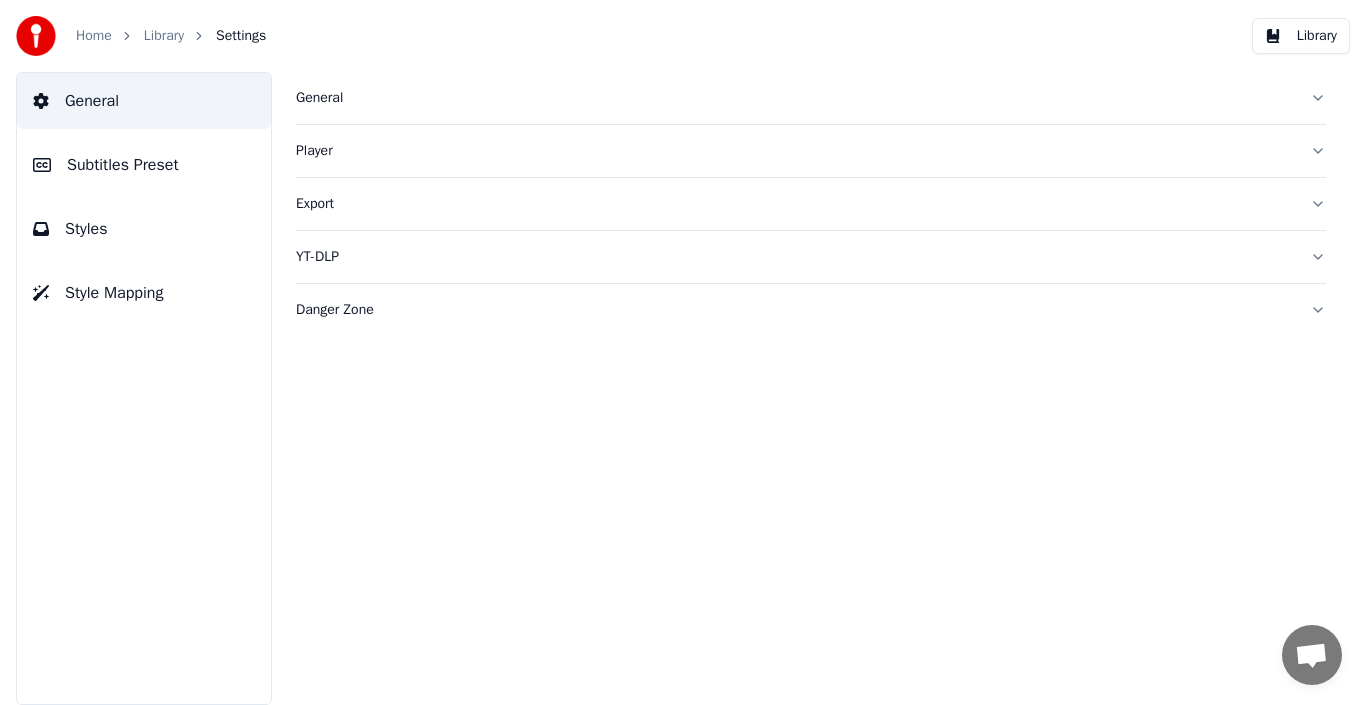 click on "General" at bounding box center (144, 101) 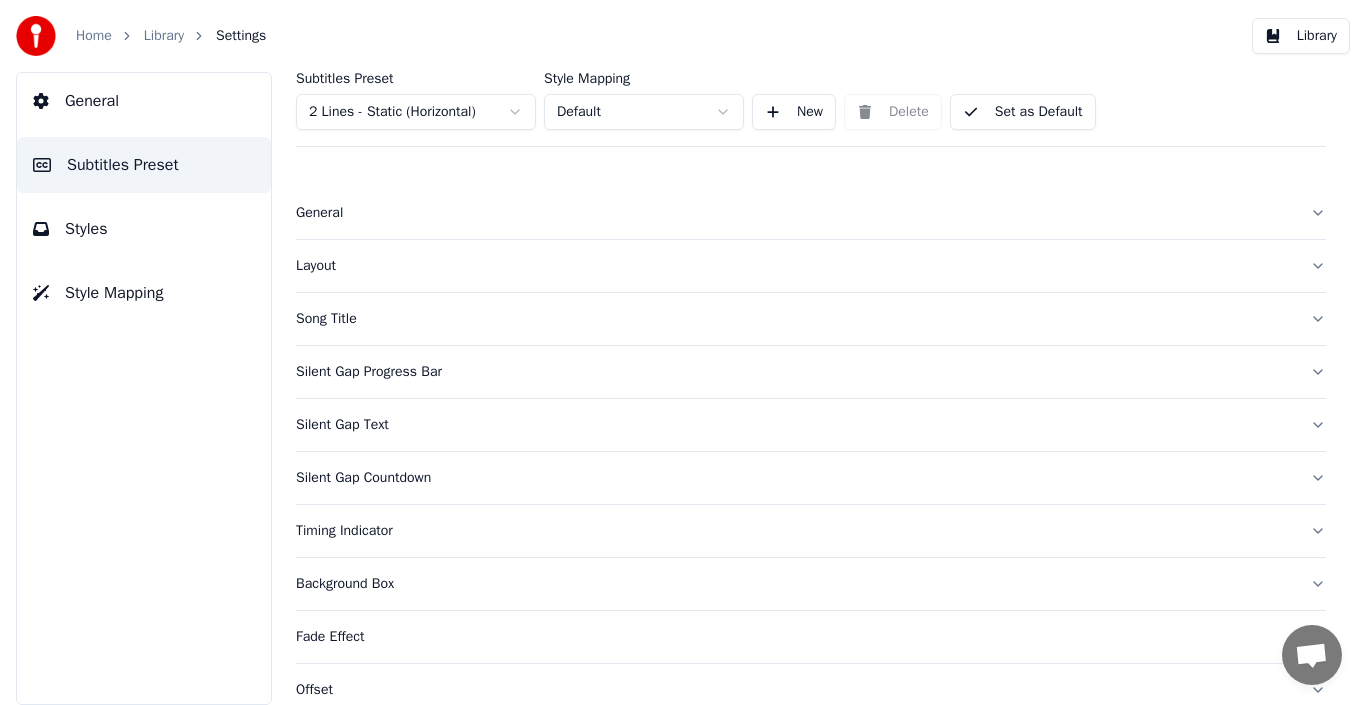 click on "Styles" at bounding box center (144, 229) 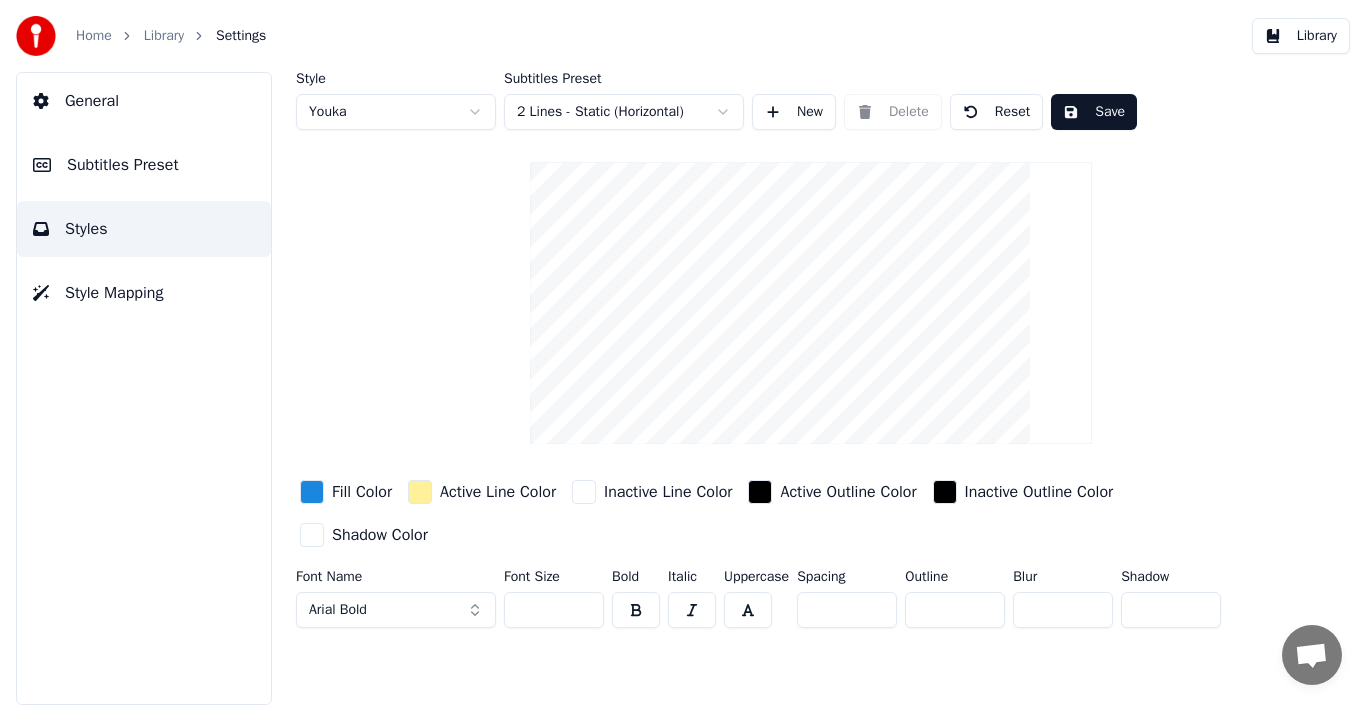 click on "Save" at bounding box center (1094, 112) 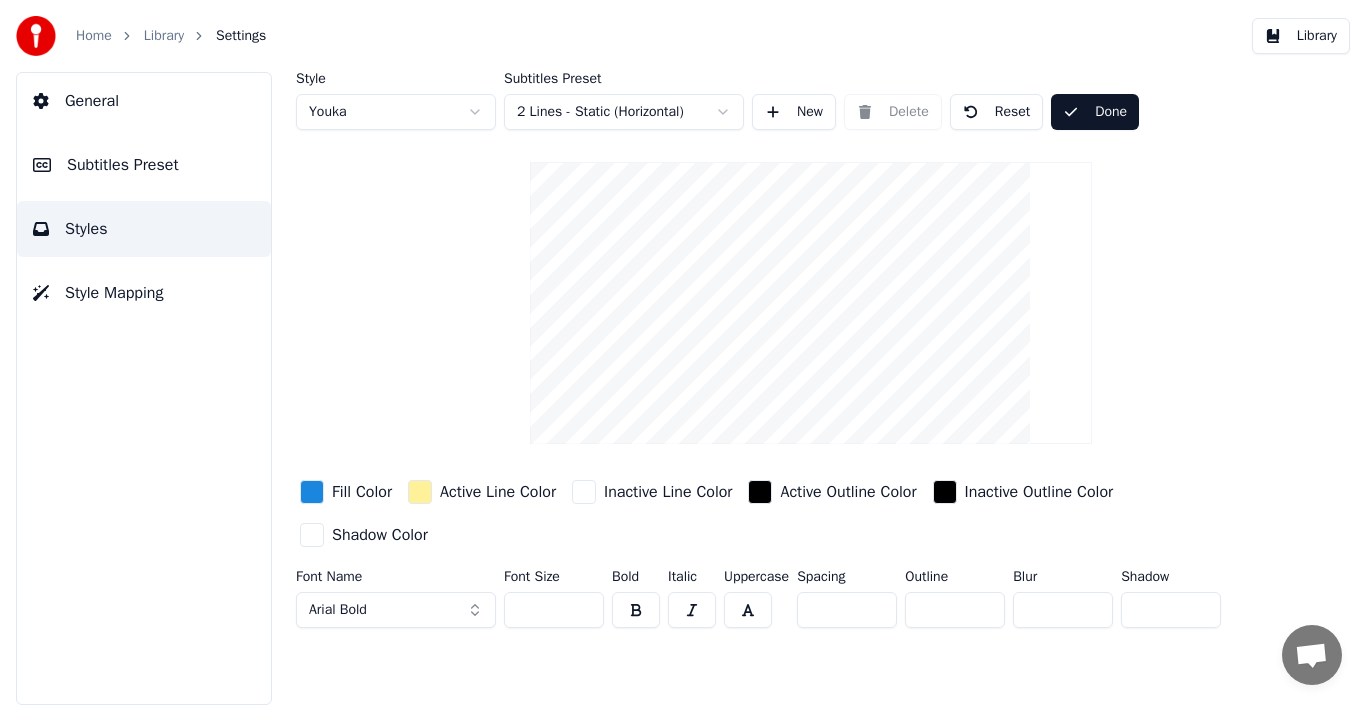 click on "Done" at bounding box center [1095, 112] 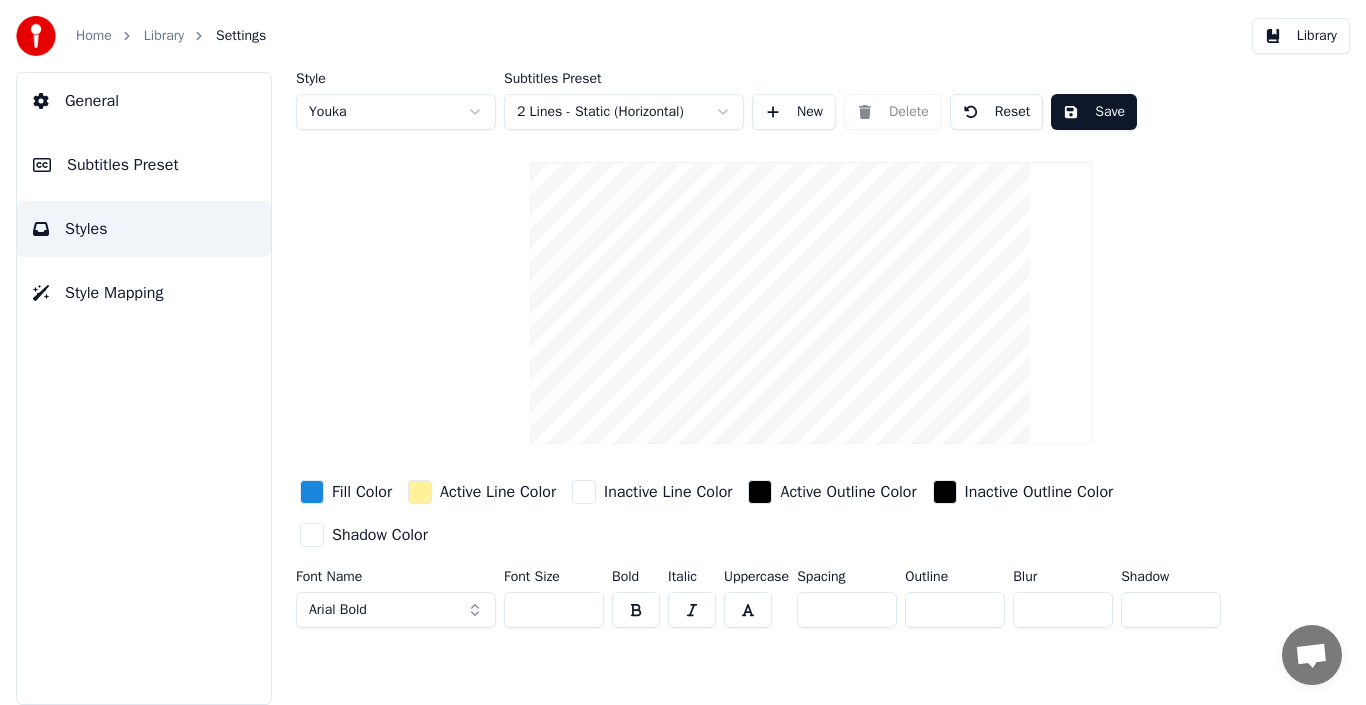 click on "Library" at bounding box center (164, 36) 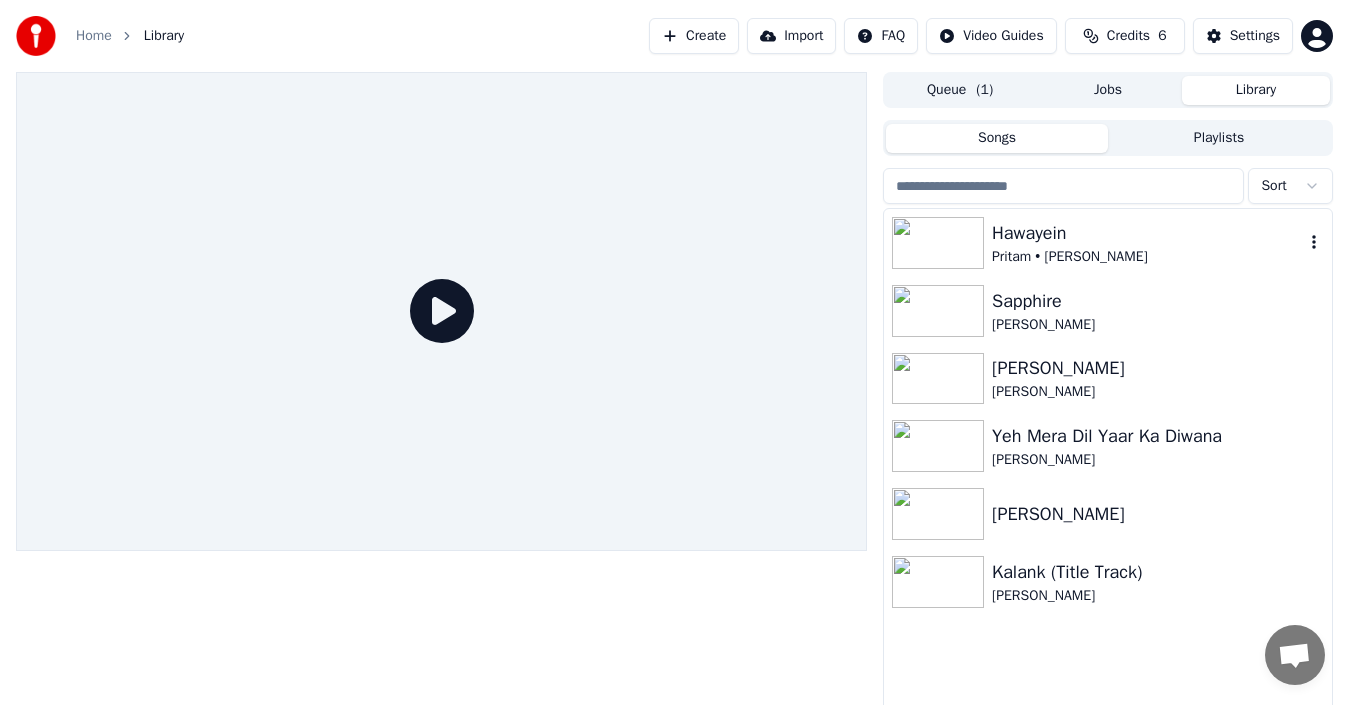 click on "Pritam • [PERSON_NAME]" at bounding box center (1148, 257) 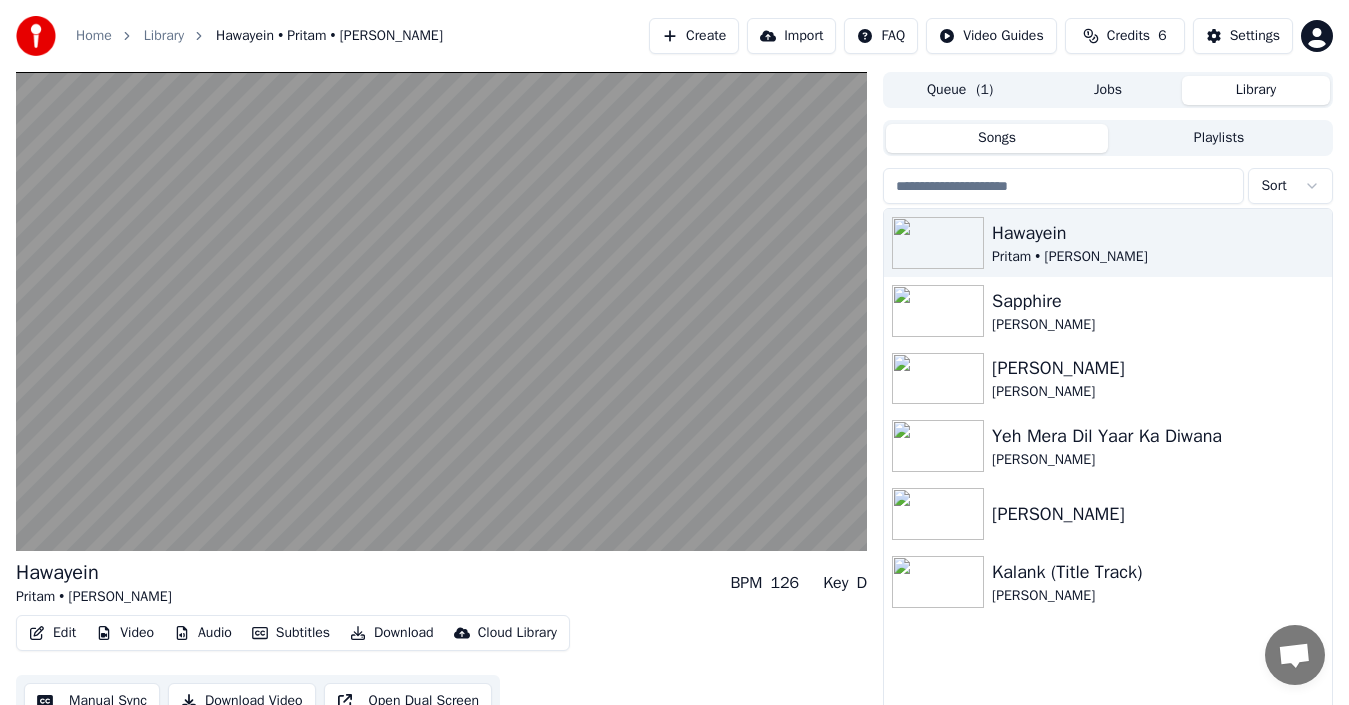 click on "Download" at bounding box center (392, 633) 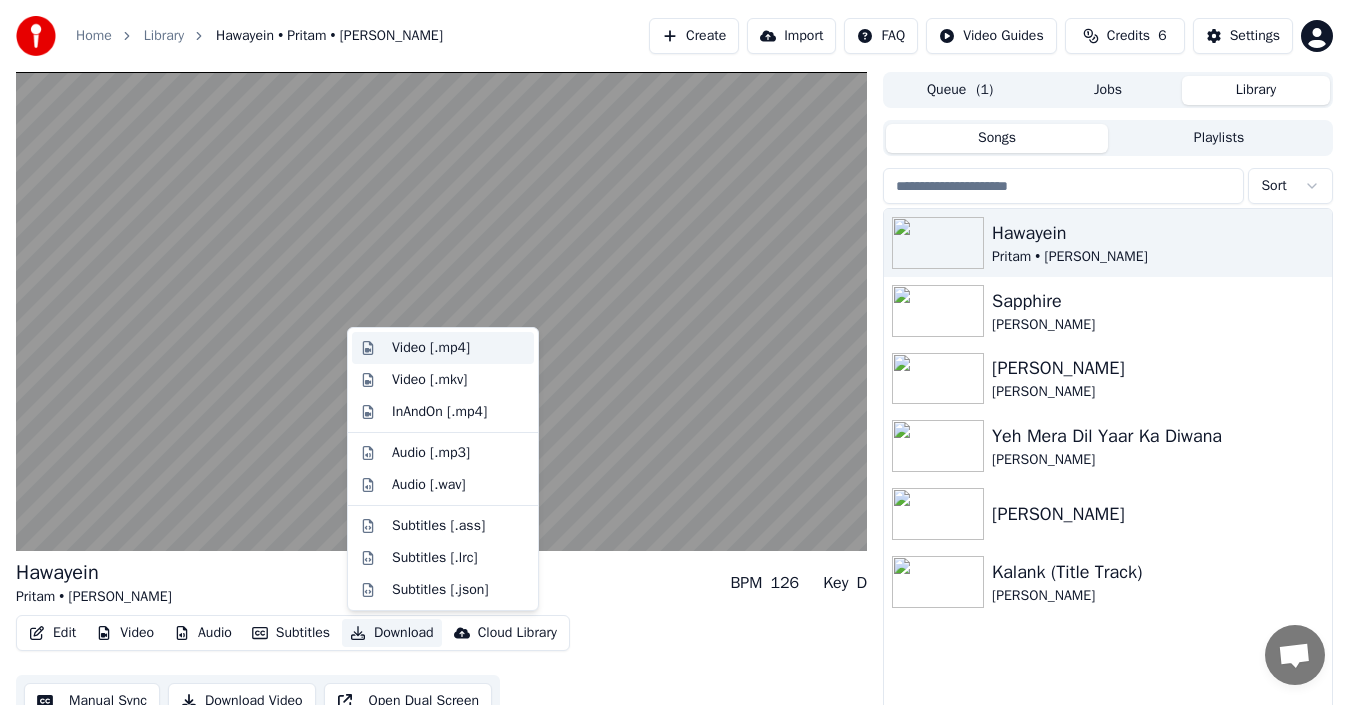 click on "Video [.mp4]" at bounding box center [431, 348] 